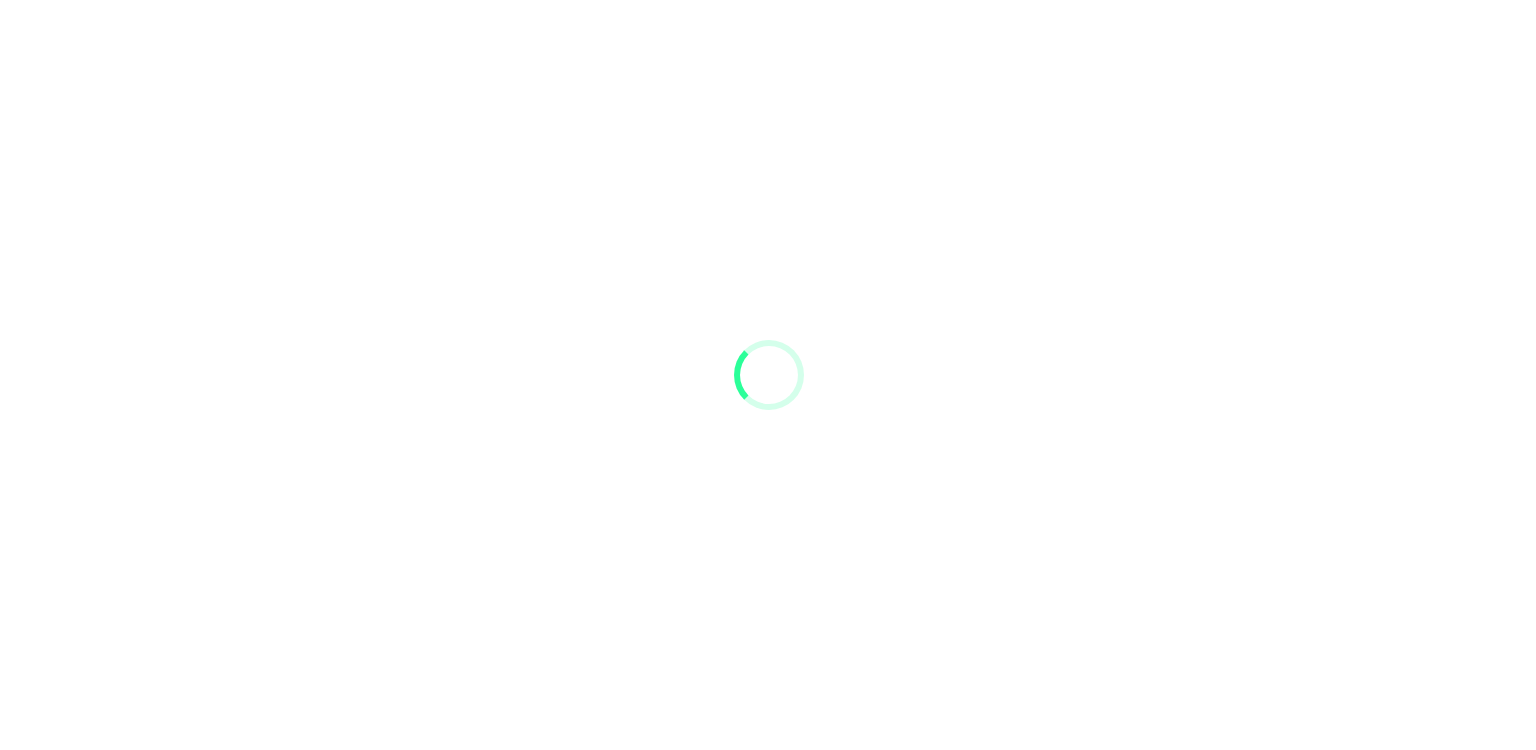 scroll, scrollTop: 0, scrollLeft: 0, axis: both 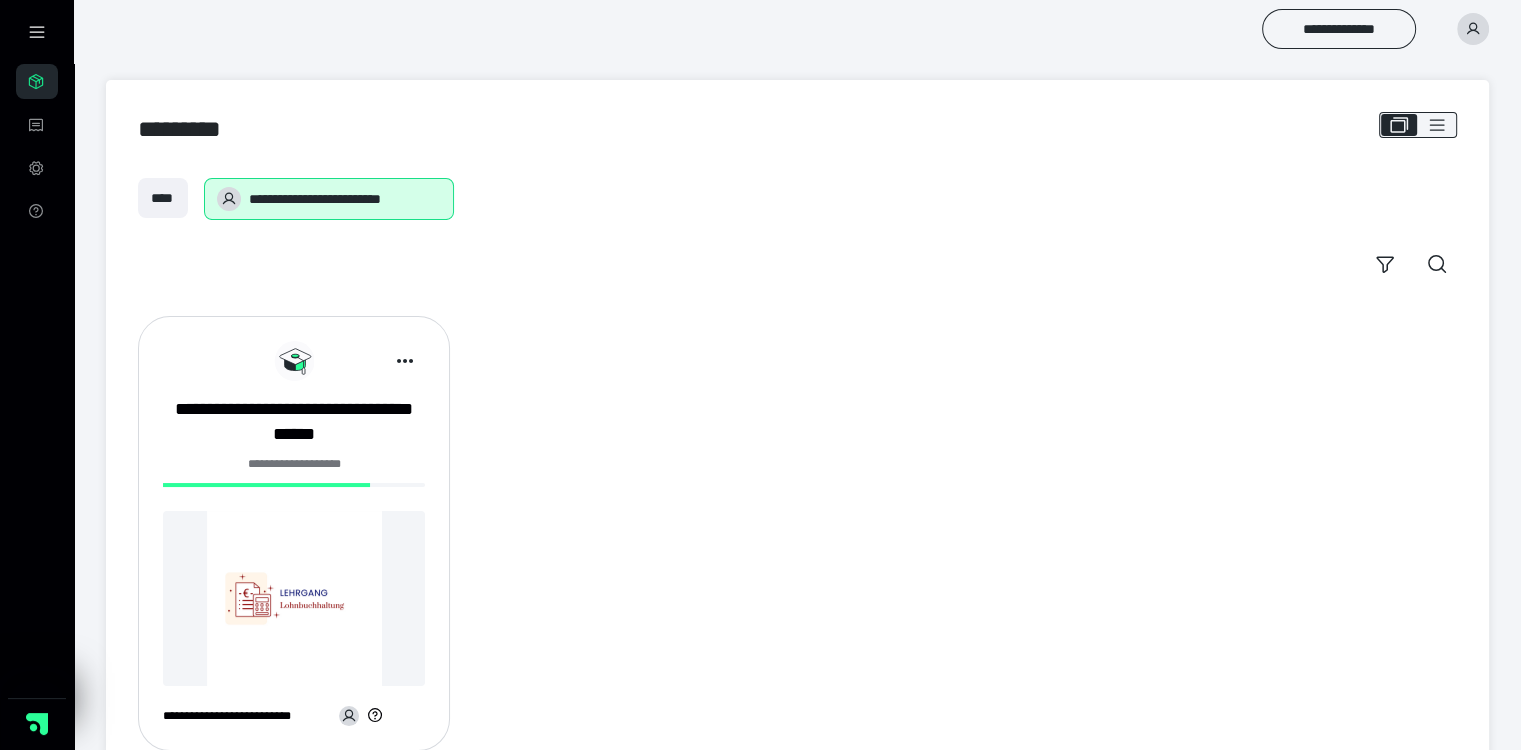 click at bounding box center [294, 598] 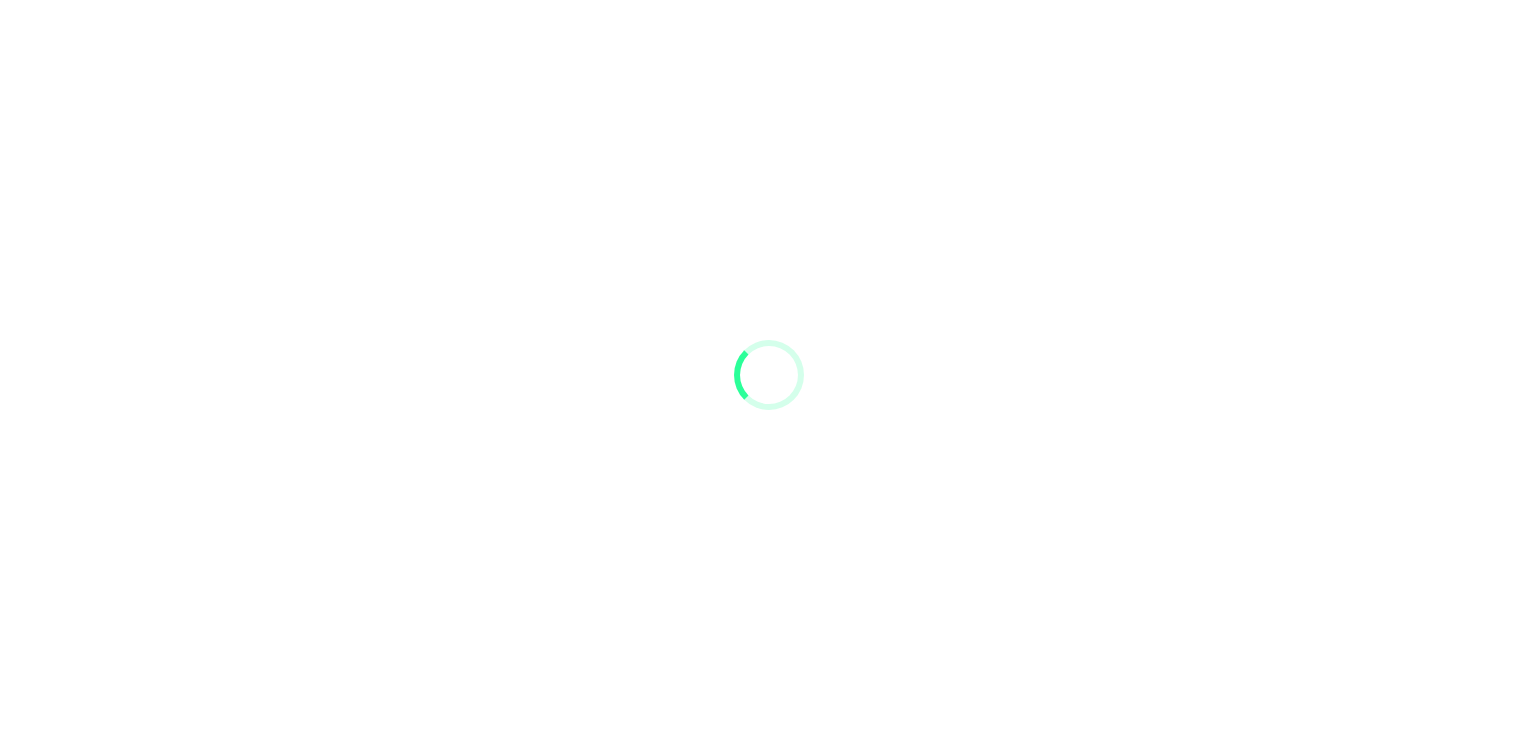 scroll, scrollTop: 0, scrollLeft: 0, axis: both 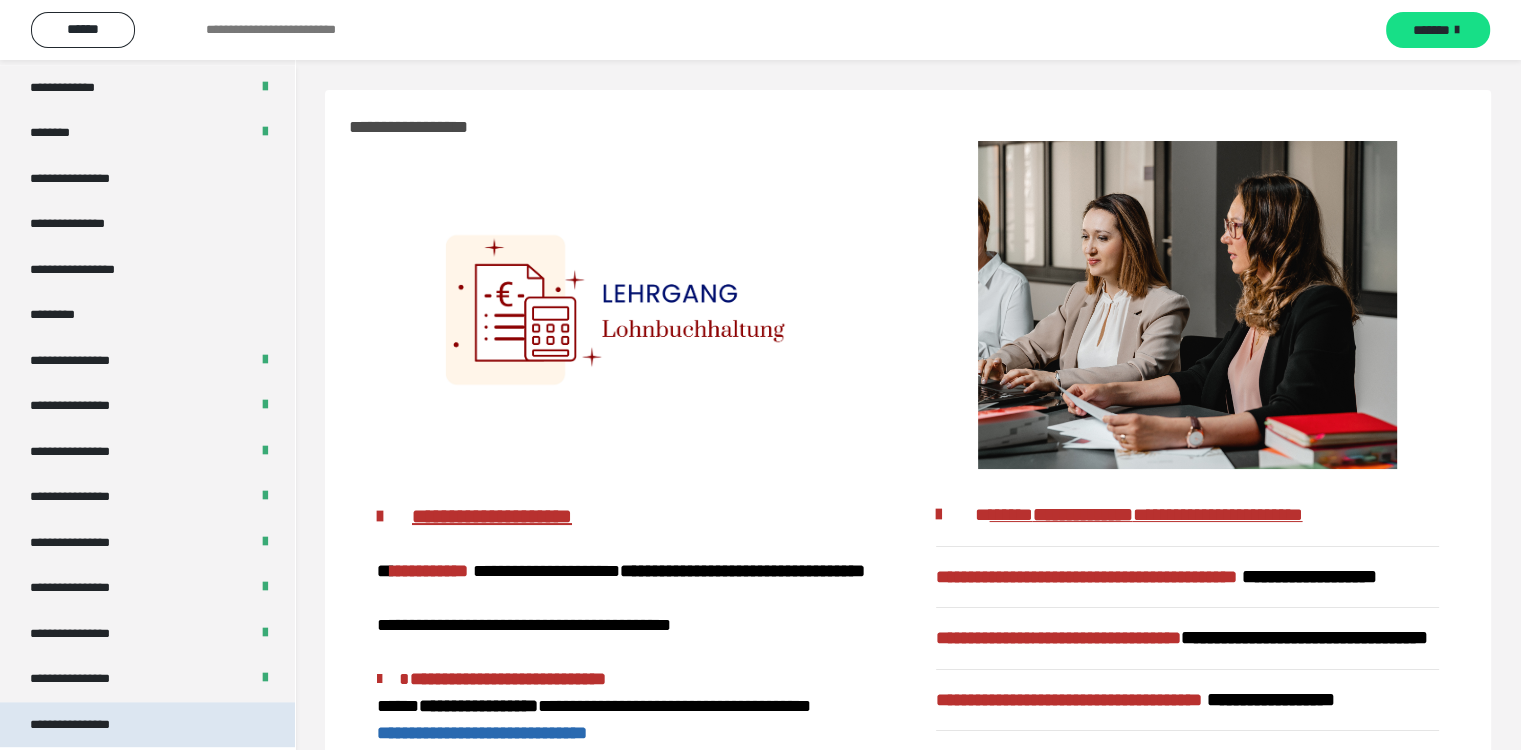 click on "**********" at bounding box center [87, 725] 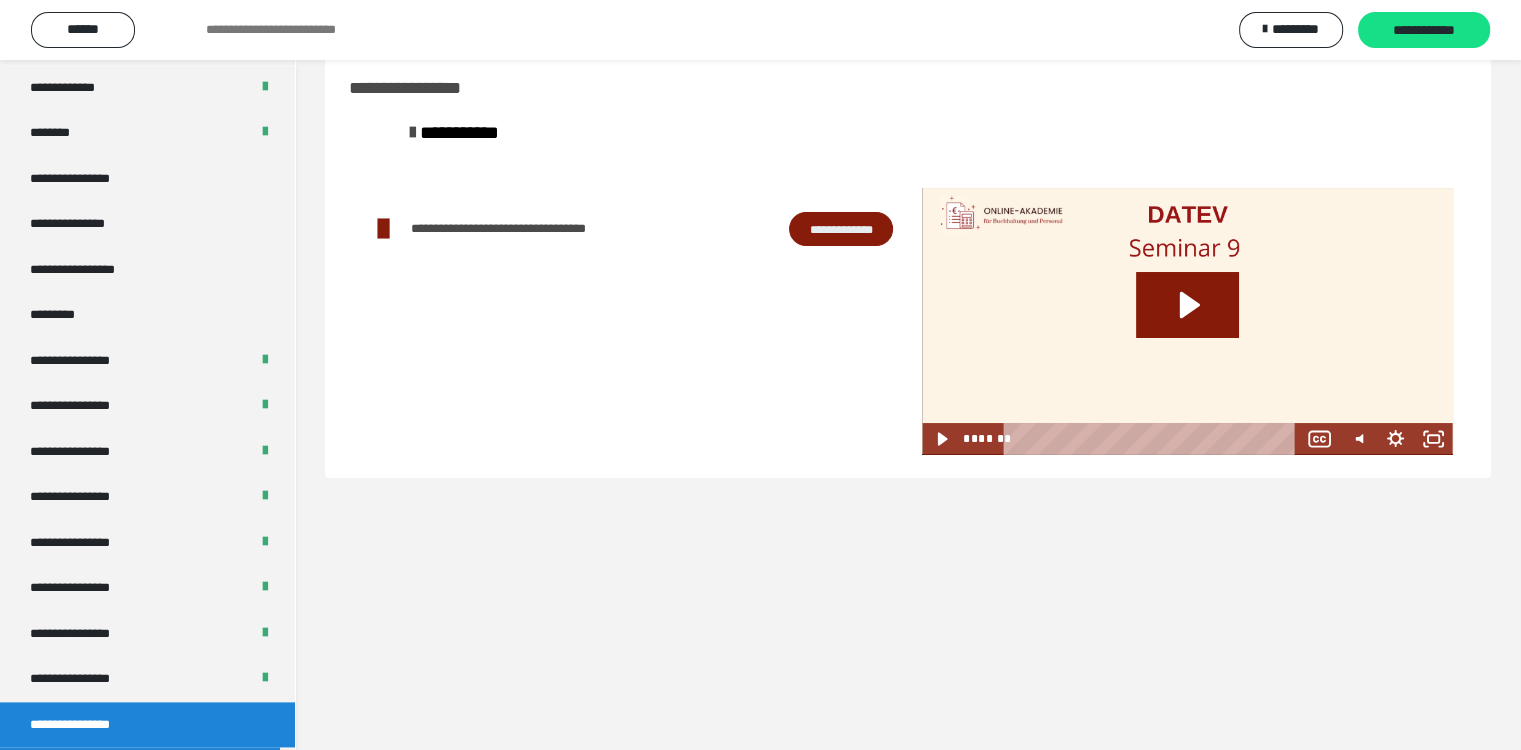 scroll, scrollTop: 60, scrollLeft: 0, axis: vertical 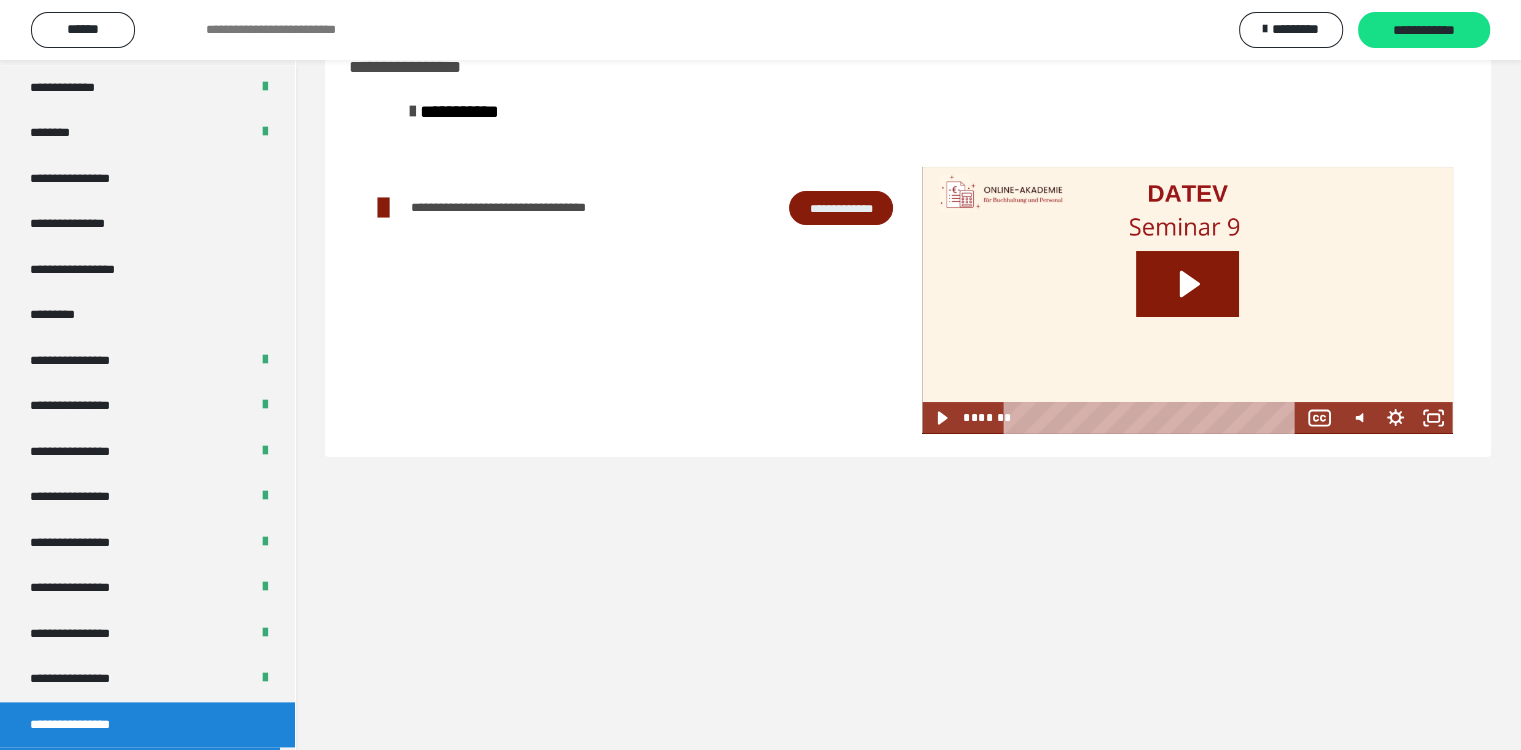 click on "**********" at bounding box center (841, 208) 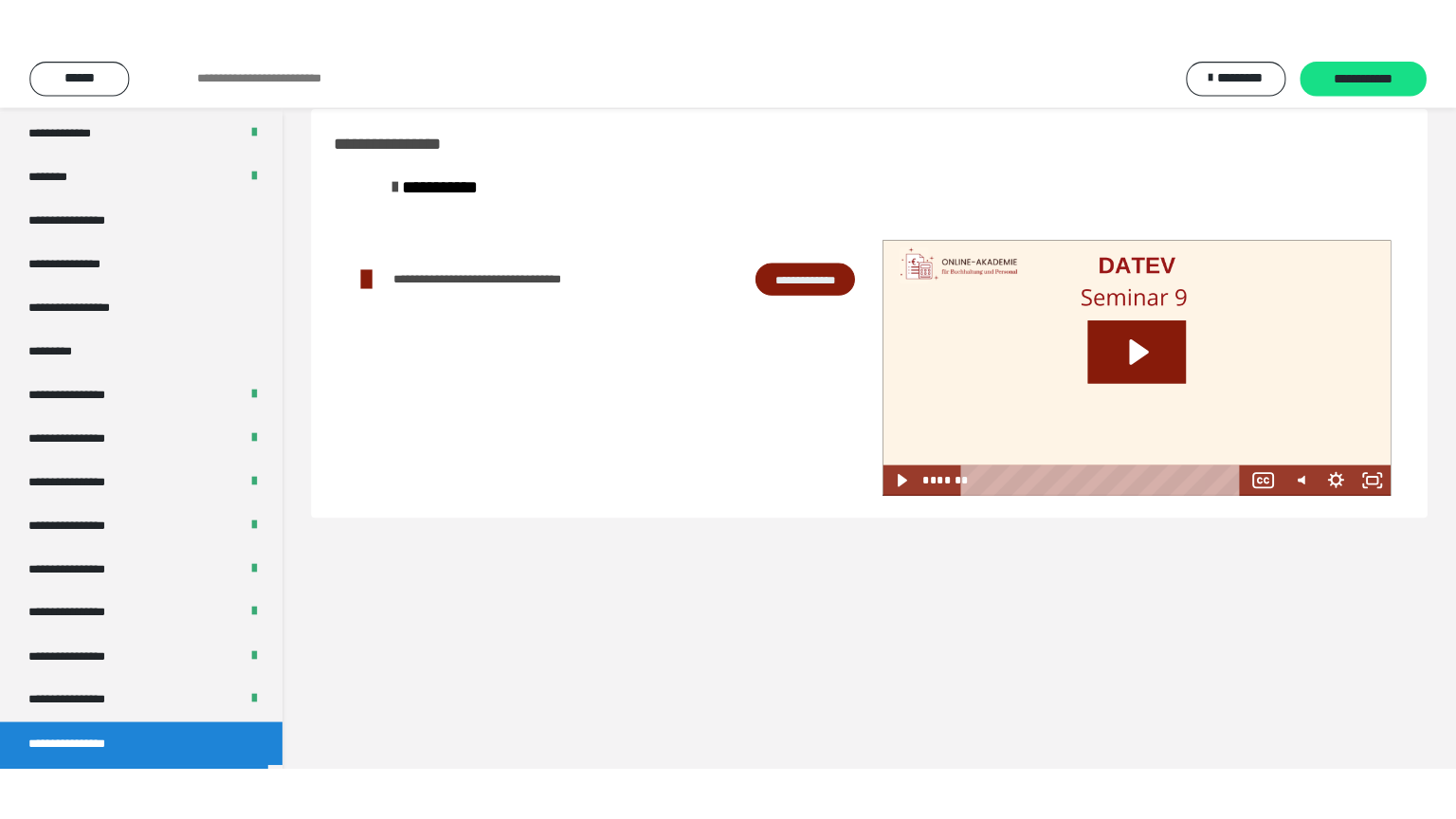 scroll, scrollTop: 0, scrollLeft: 0, axis: both 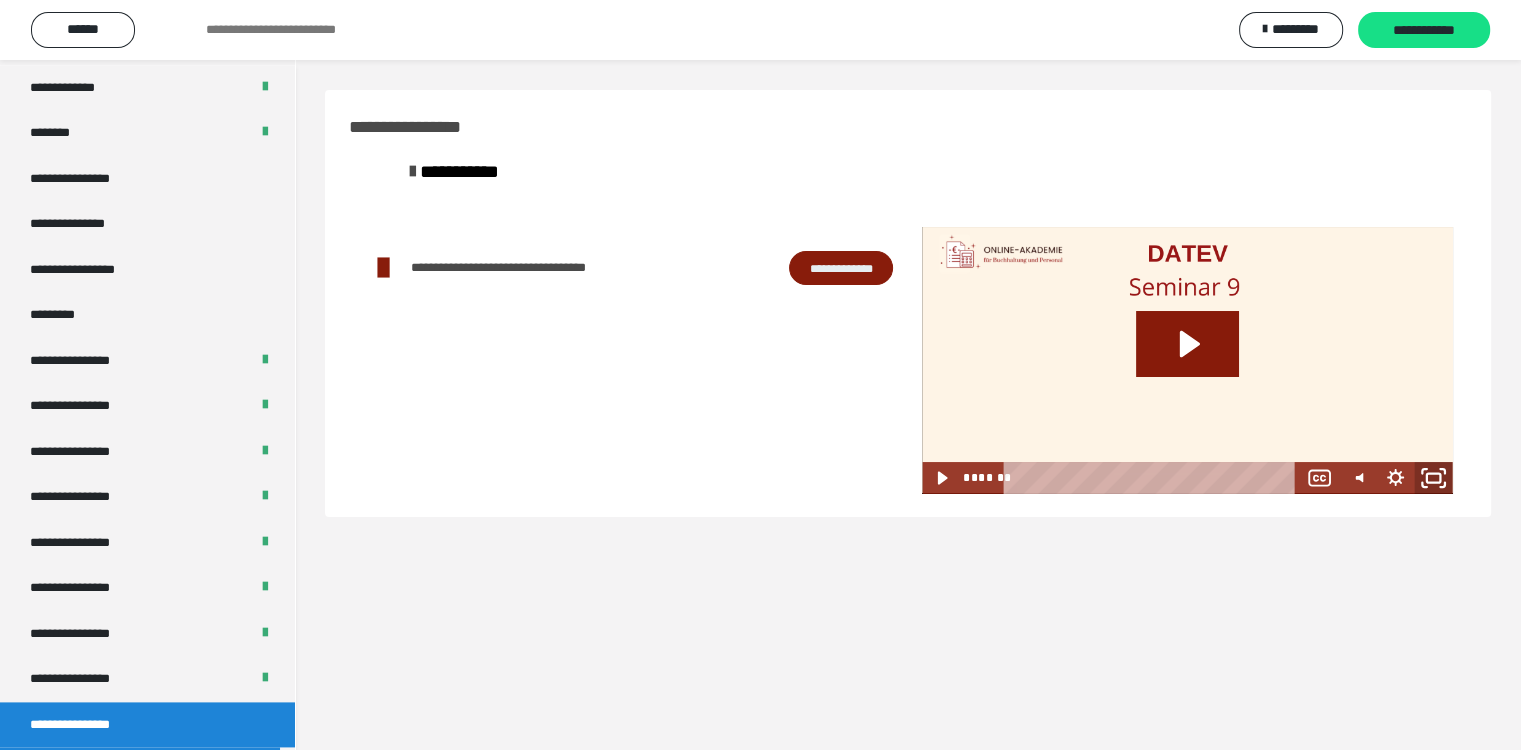 click 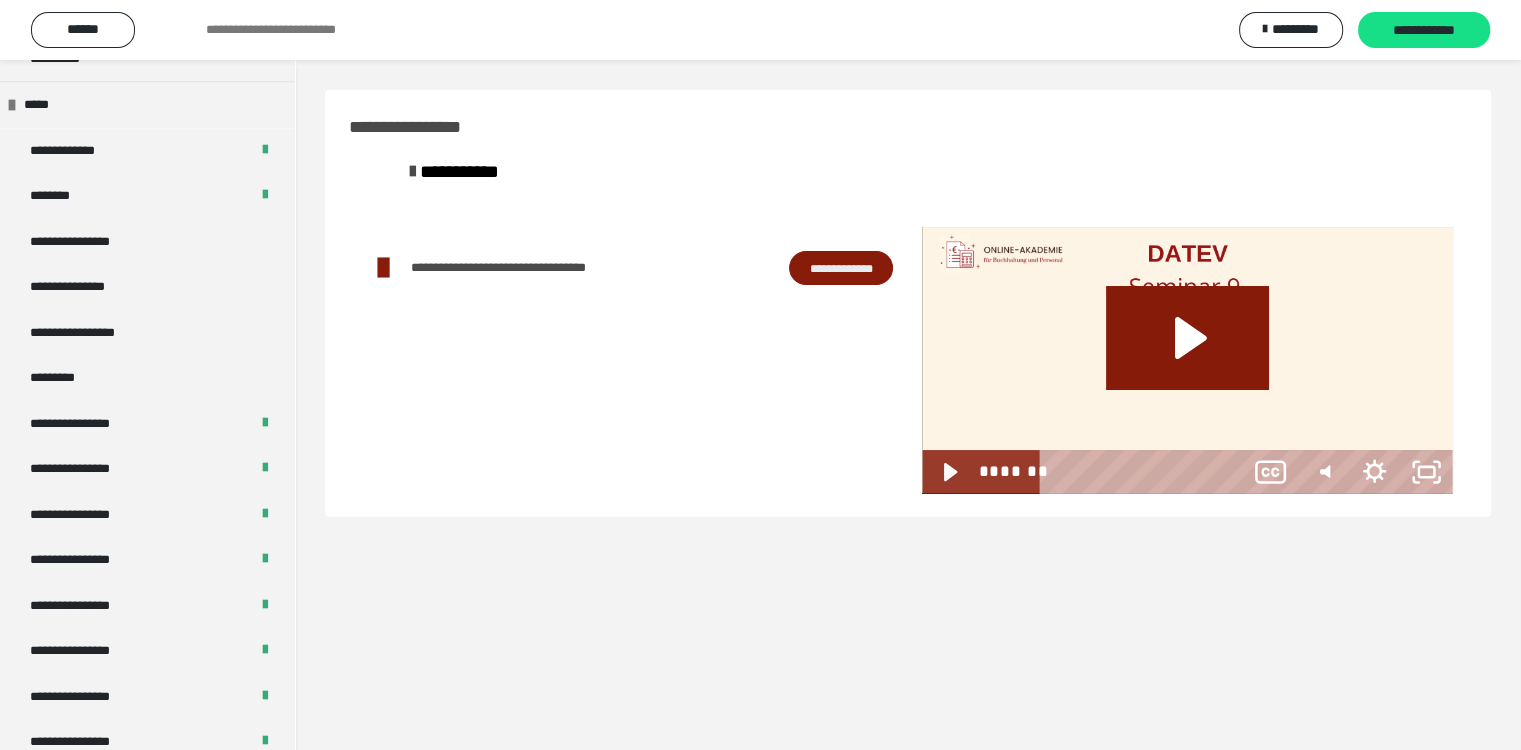 scroll, scrollTop: 2350, scrollLeft: 0, axis: vertical 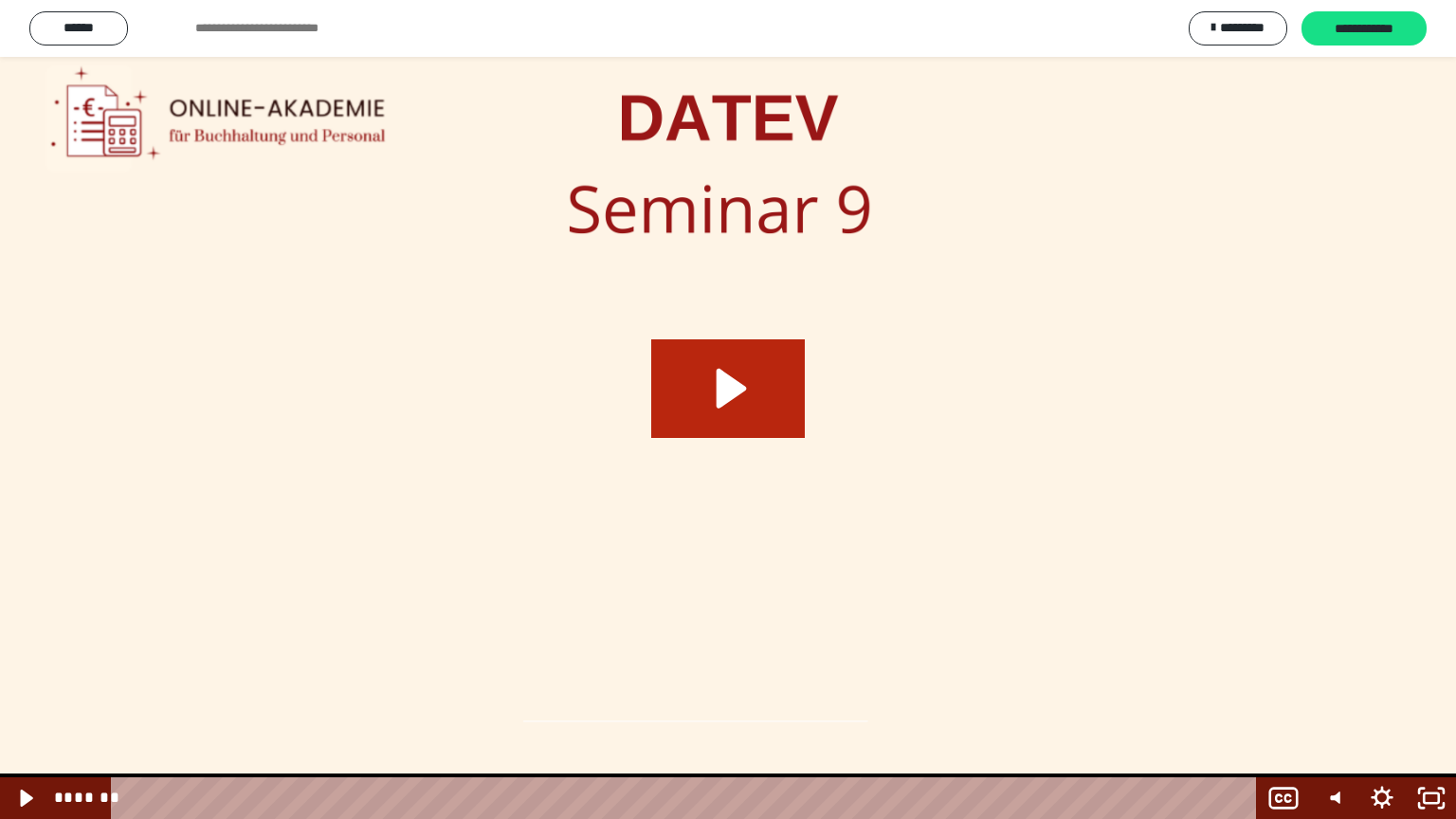 click 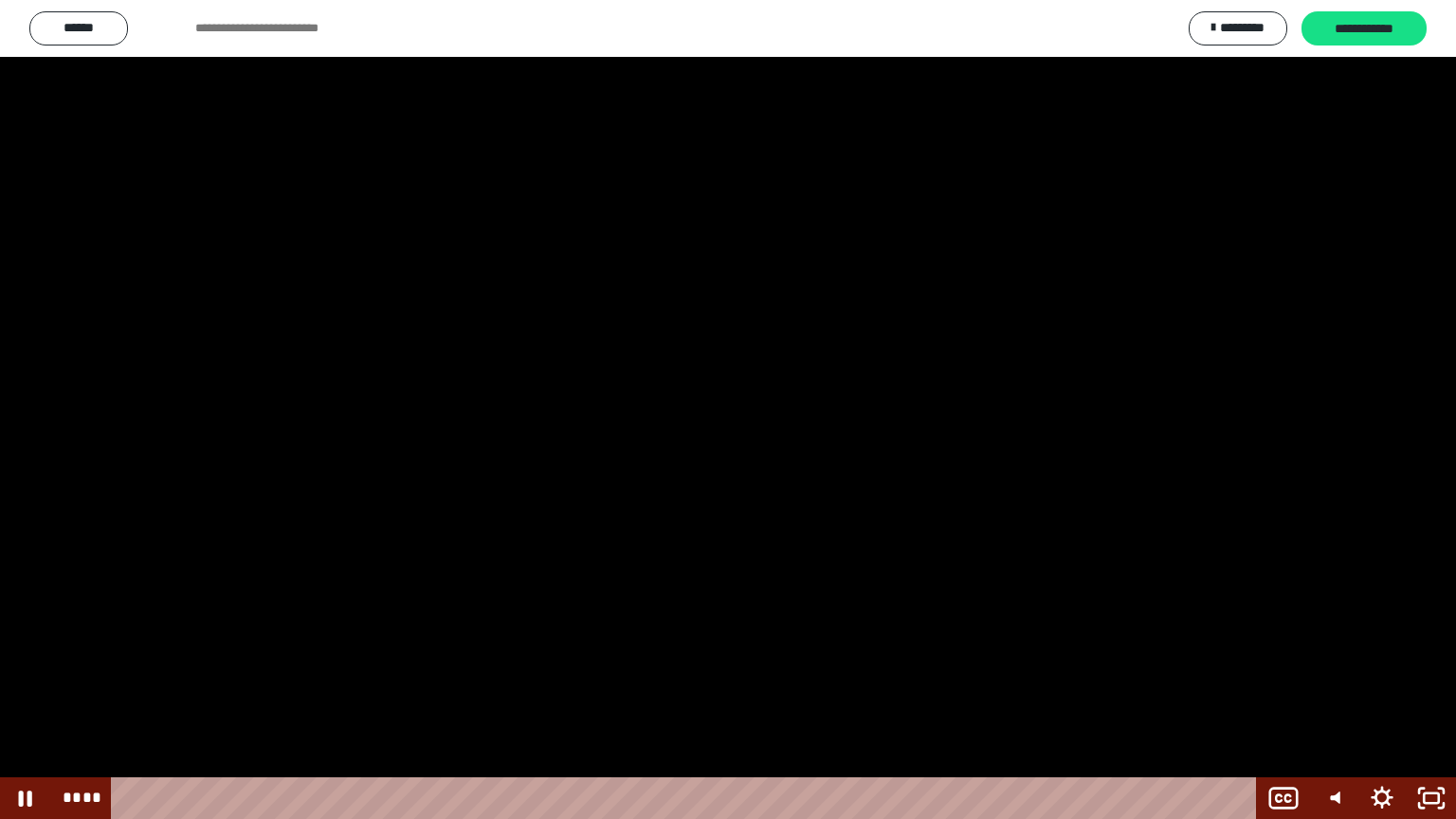 type 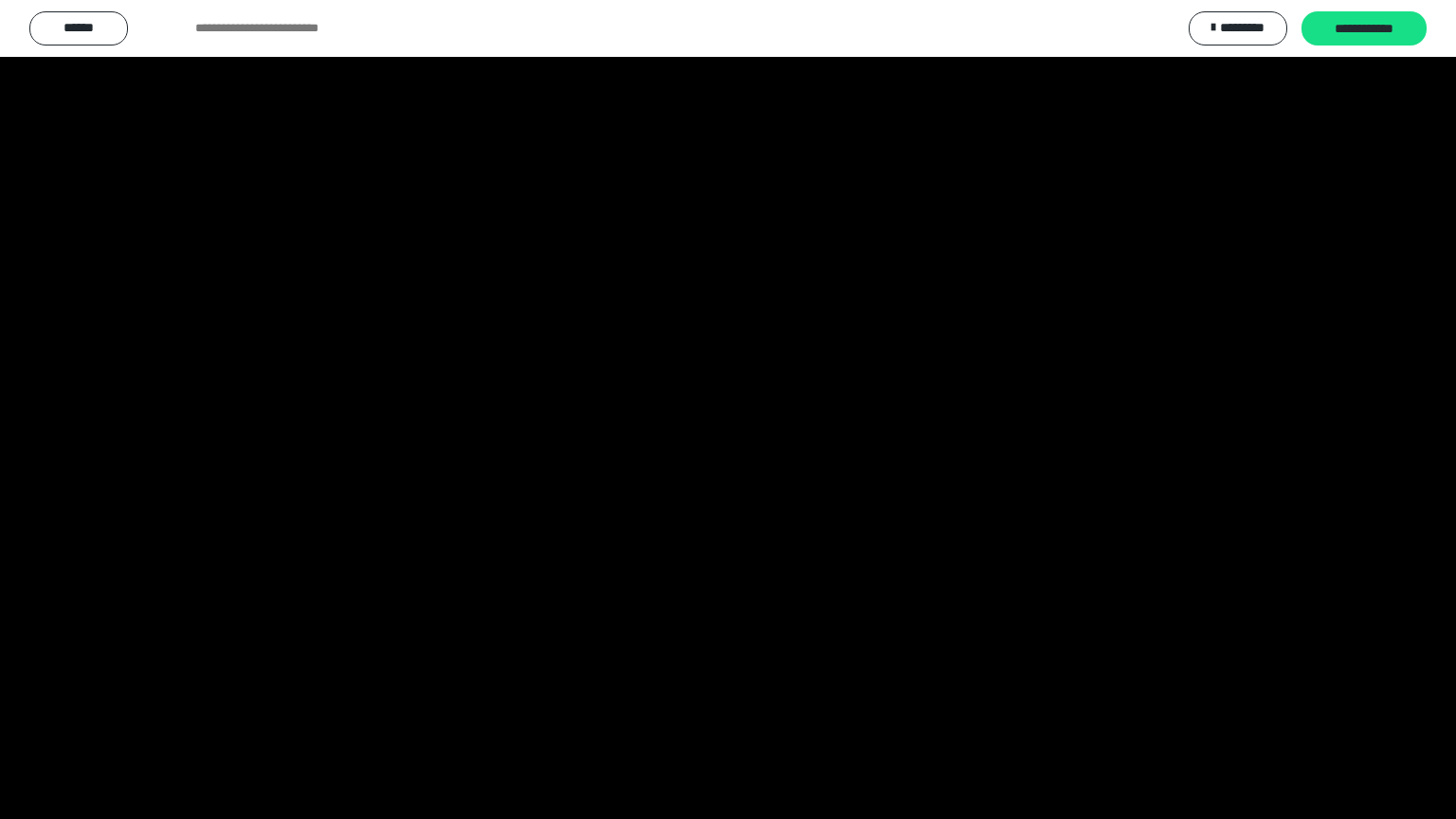 click at bounding box center [728, 410] 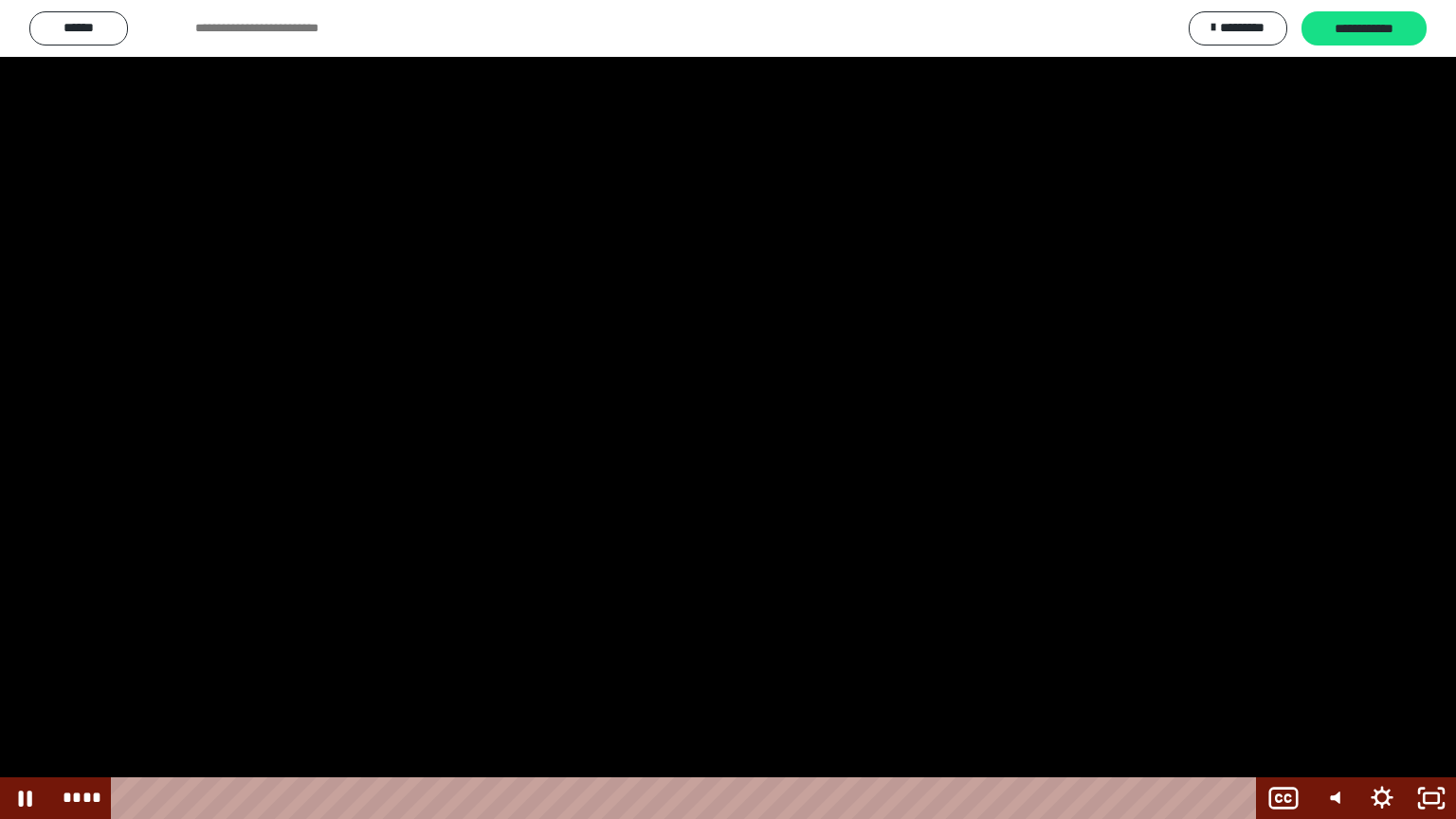 click at bounding box center (728, 410) 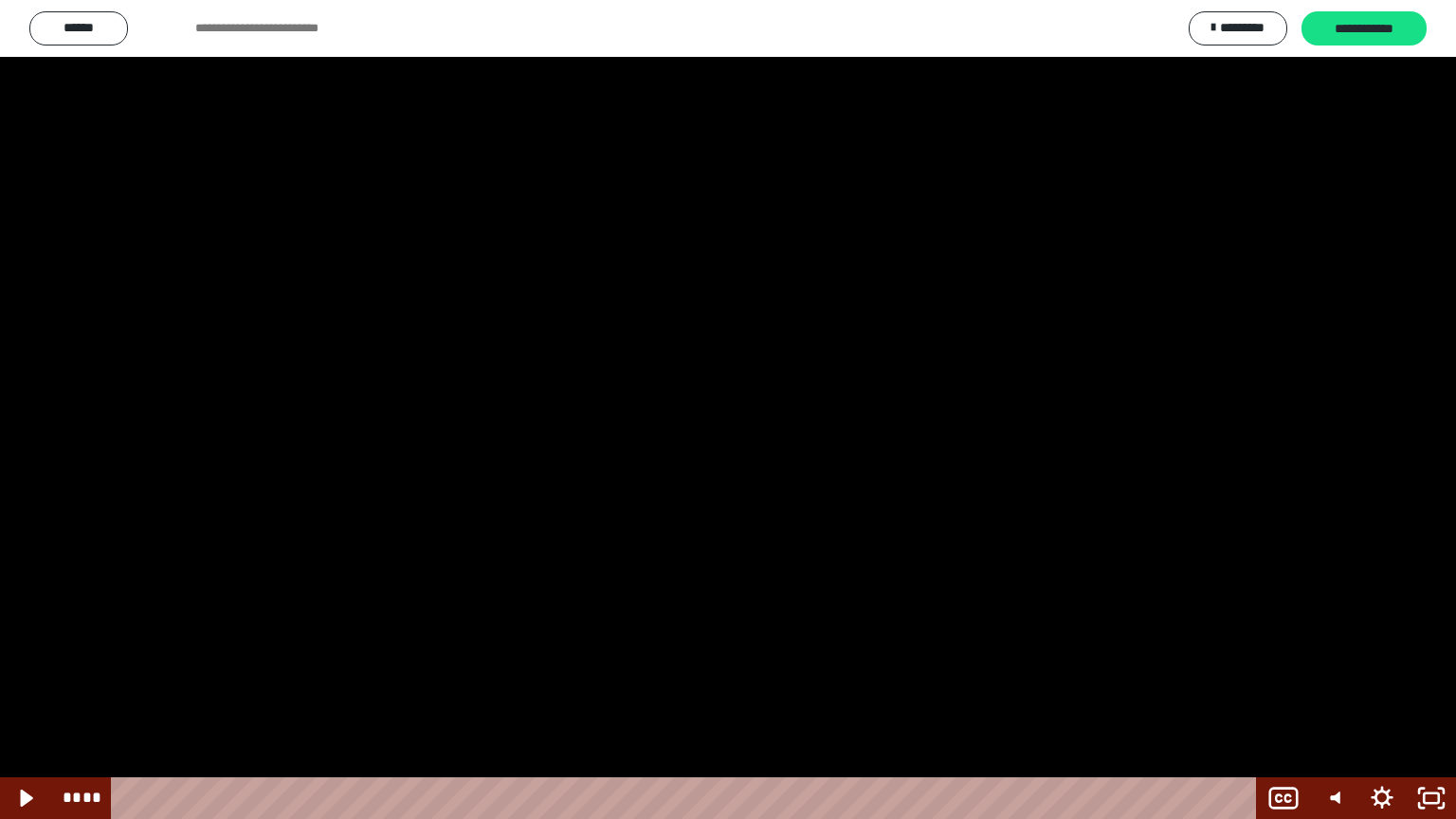 click at bounding box center (728, 410) 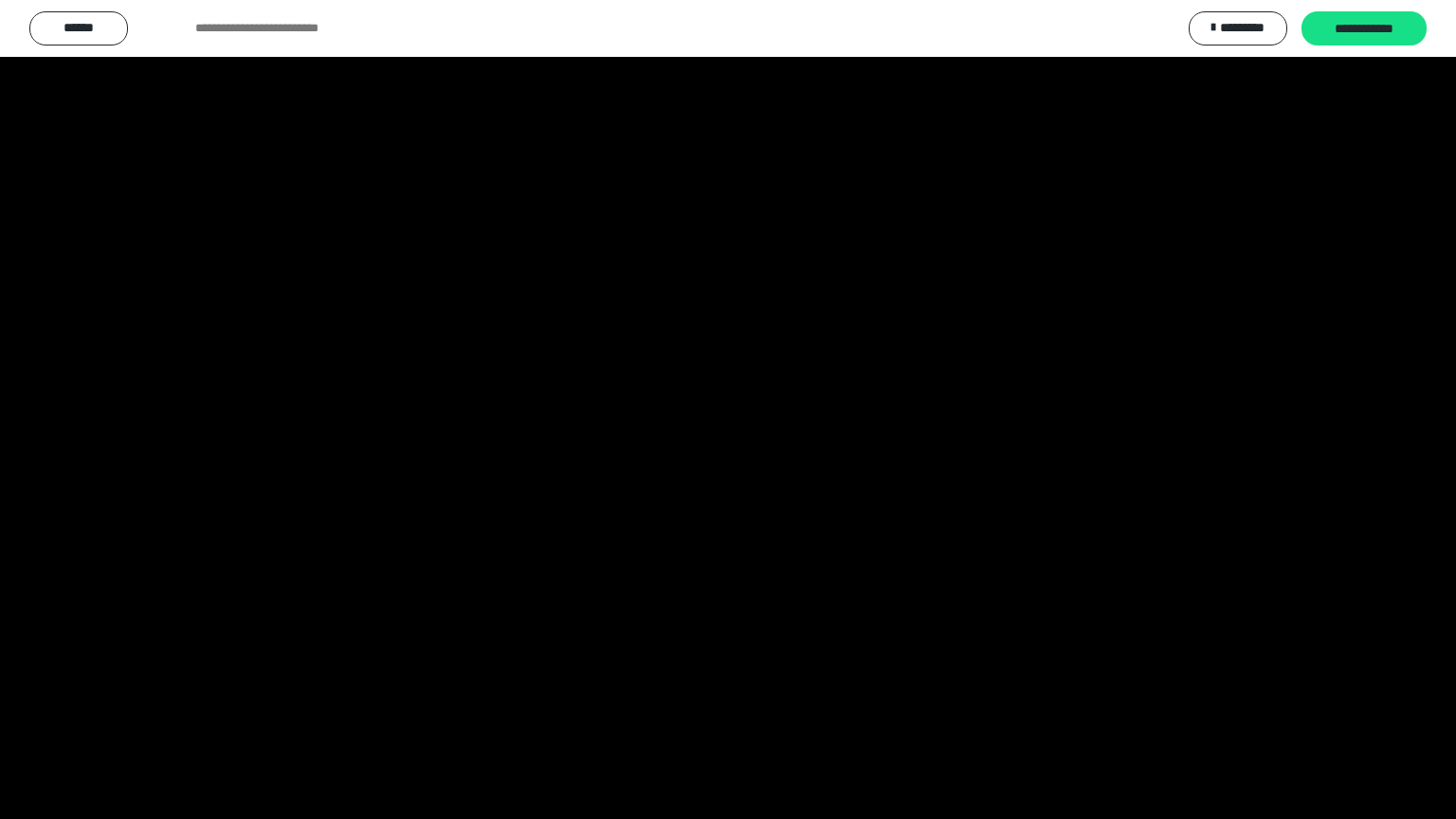 click at bounding box center [728, 410] 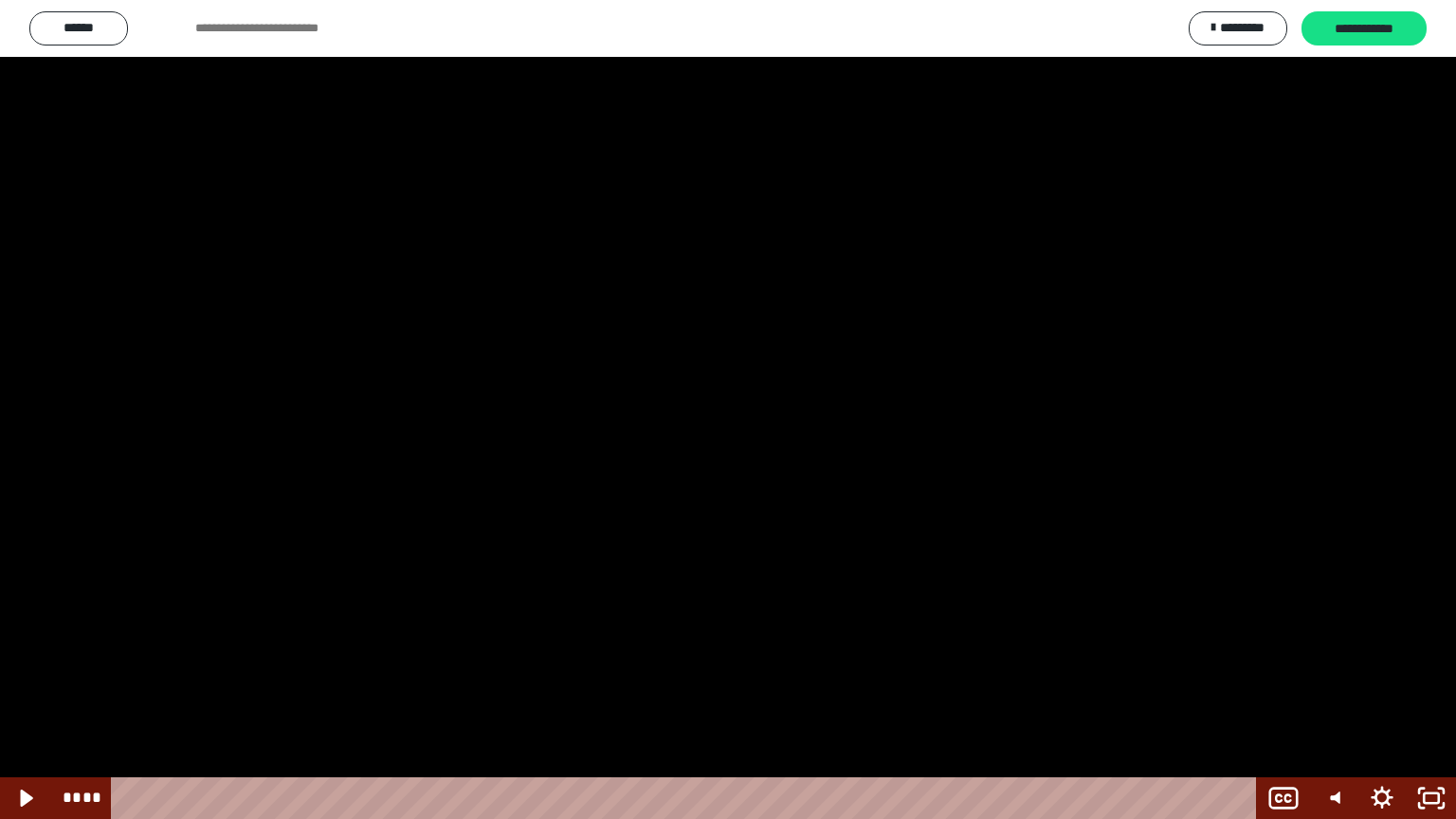 click at bounding box center [728, 410] 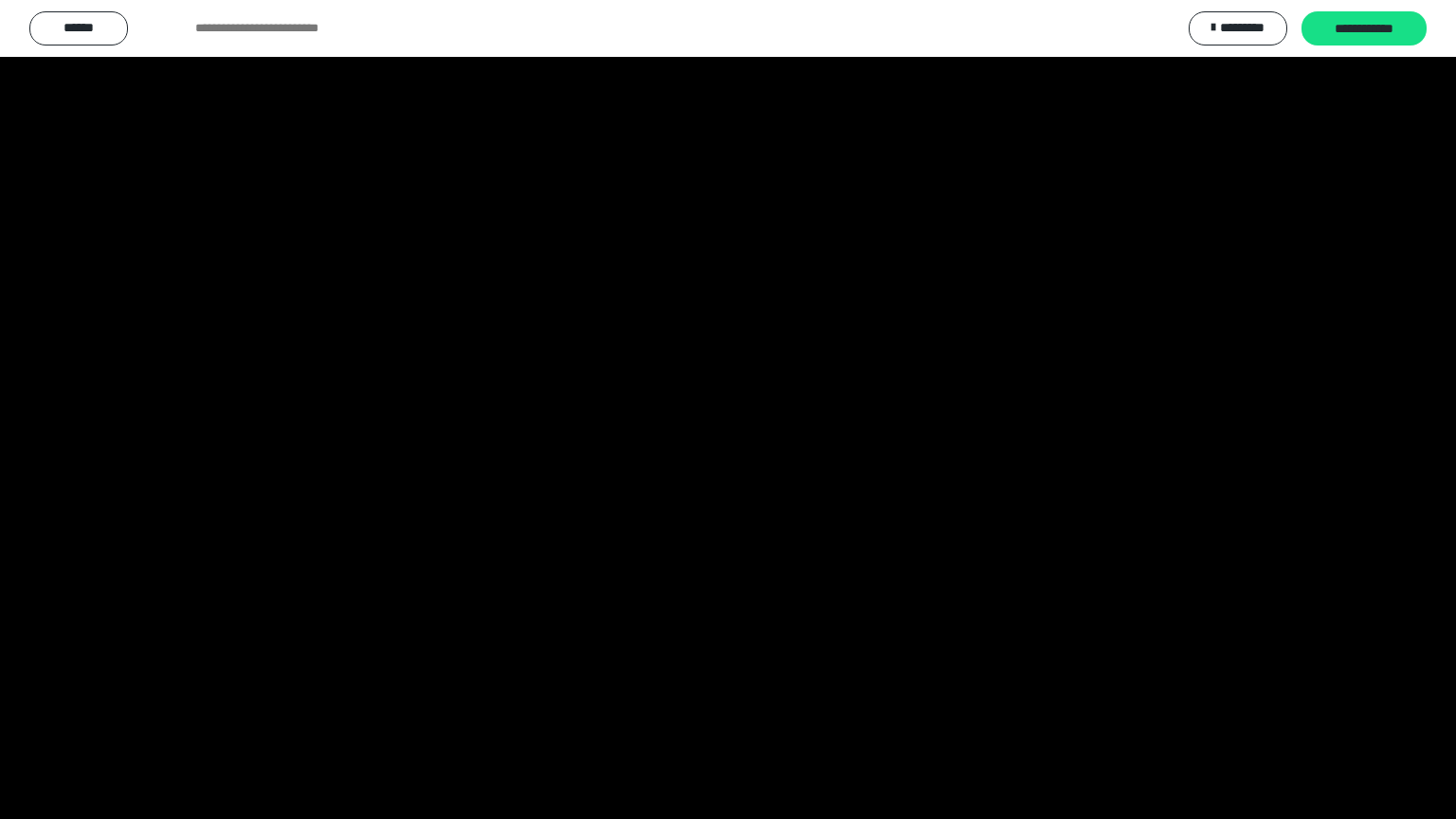 click at bounding box center [728, 410] 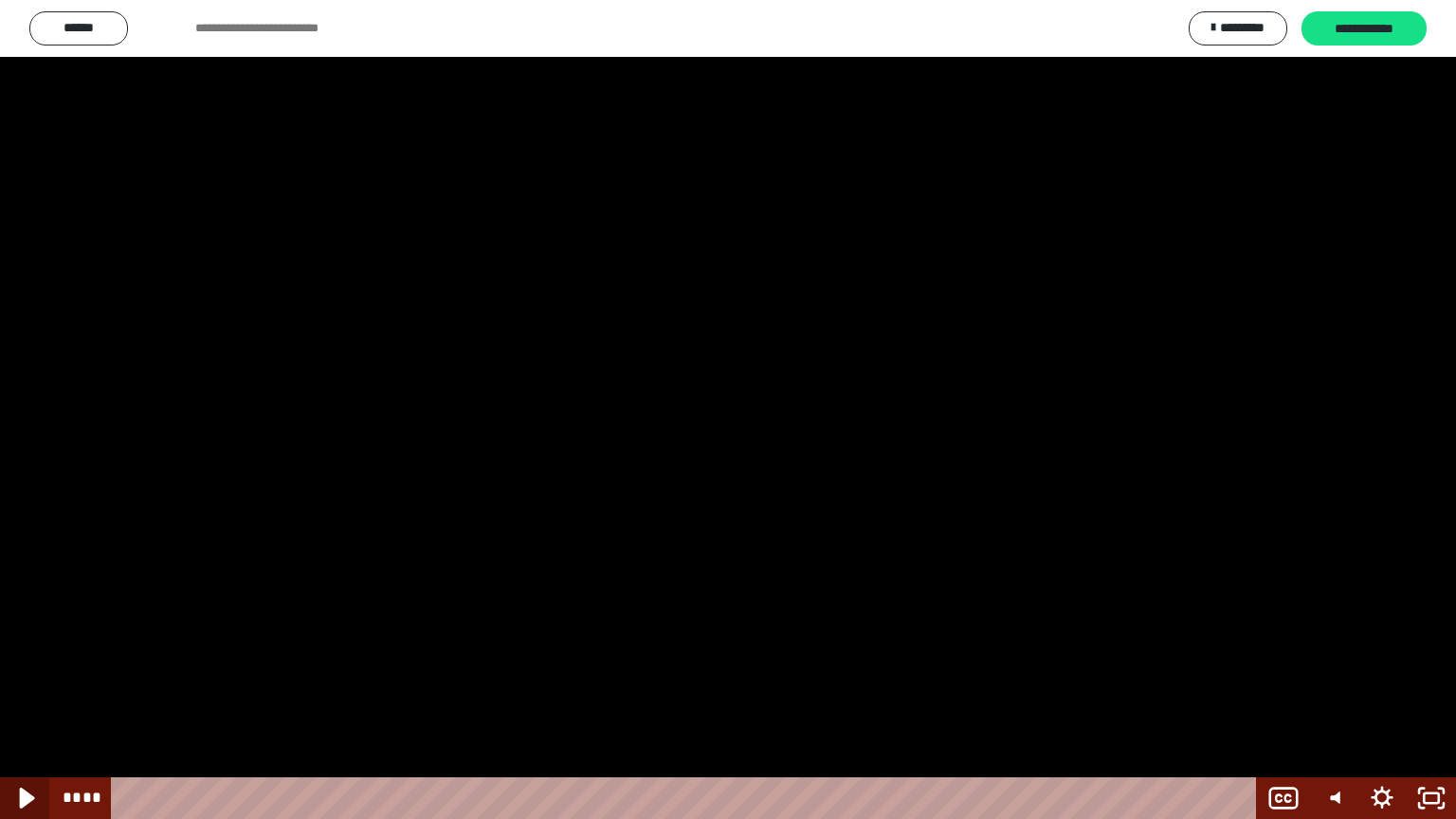 click at bounding box center (25, 798) 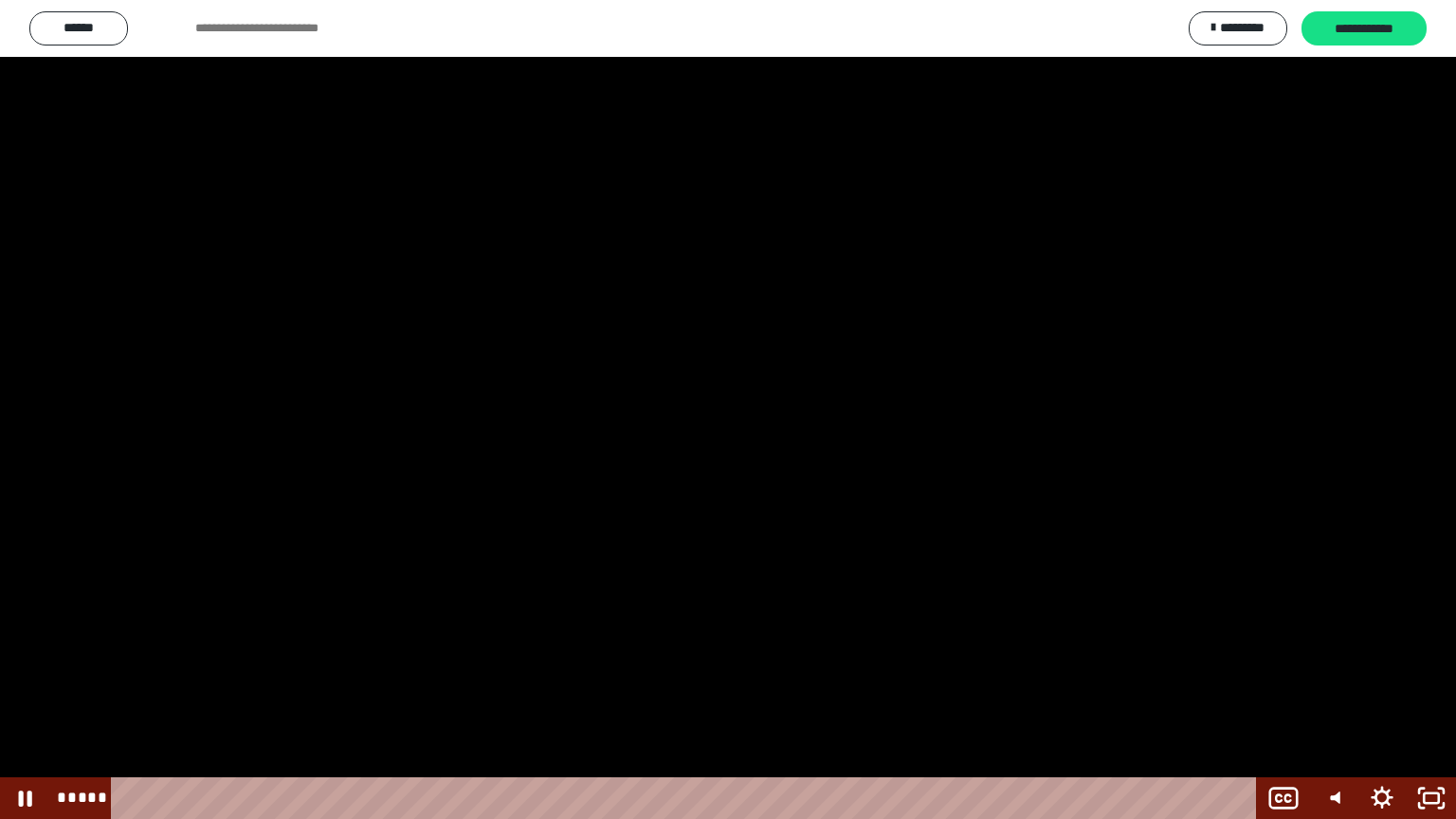click at bounding box center [728, 410] 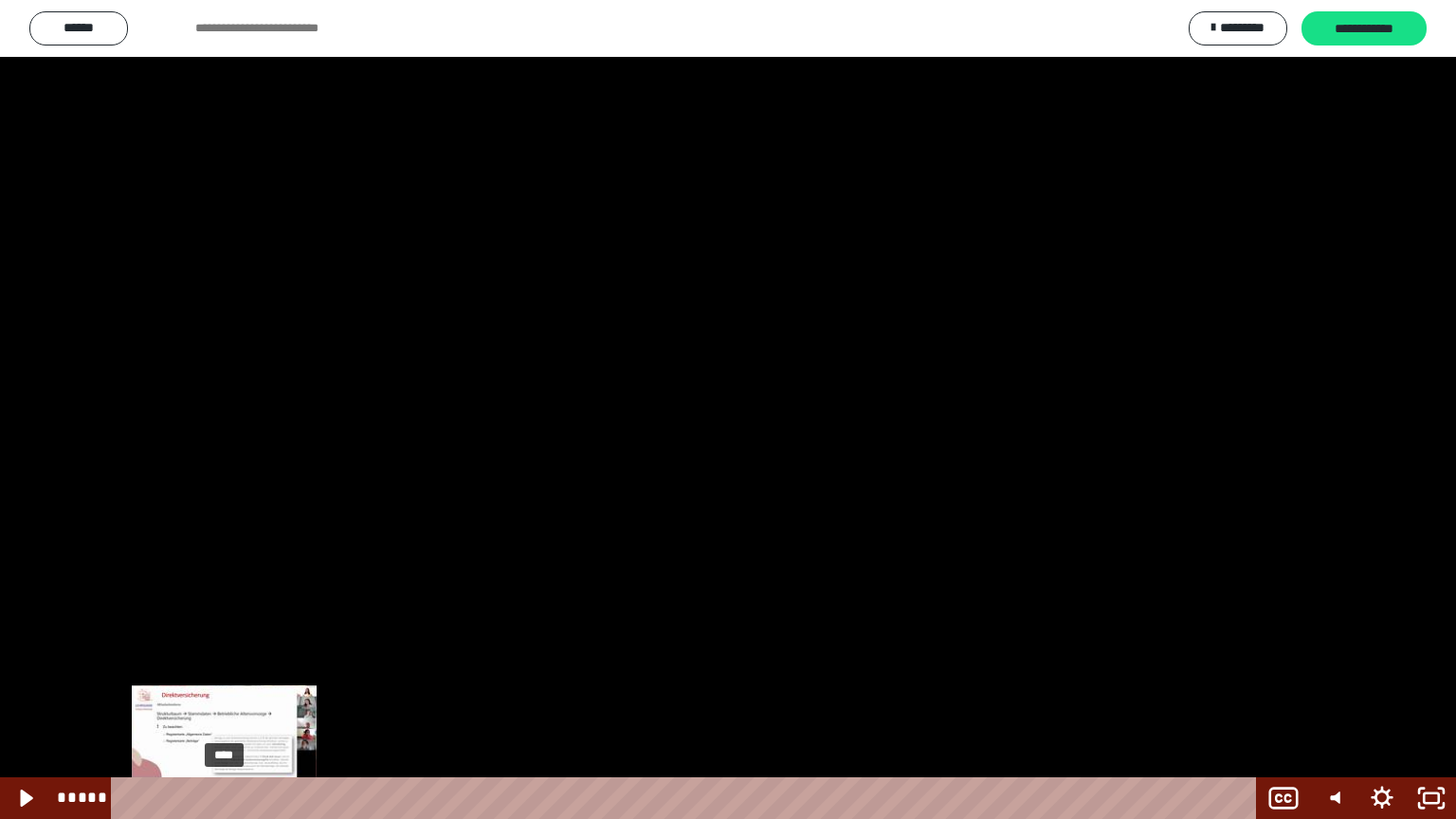 click on "****" at bounding box center [687, 798] 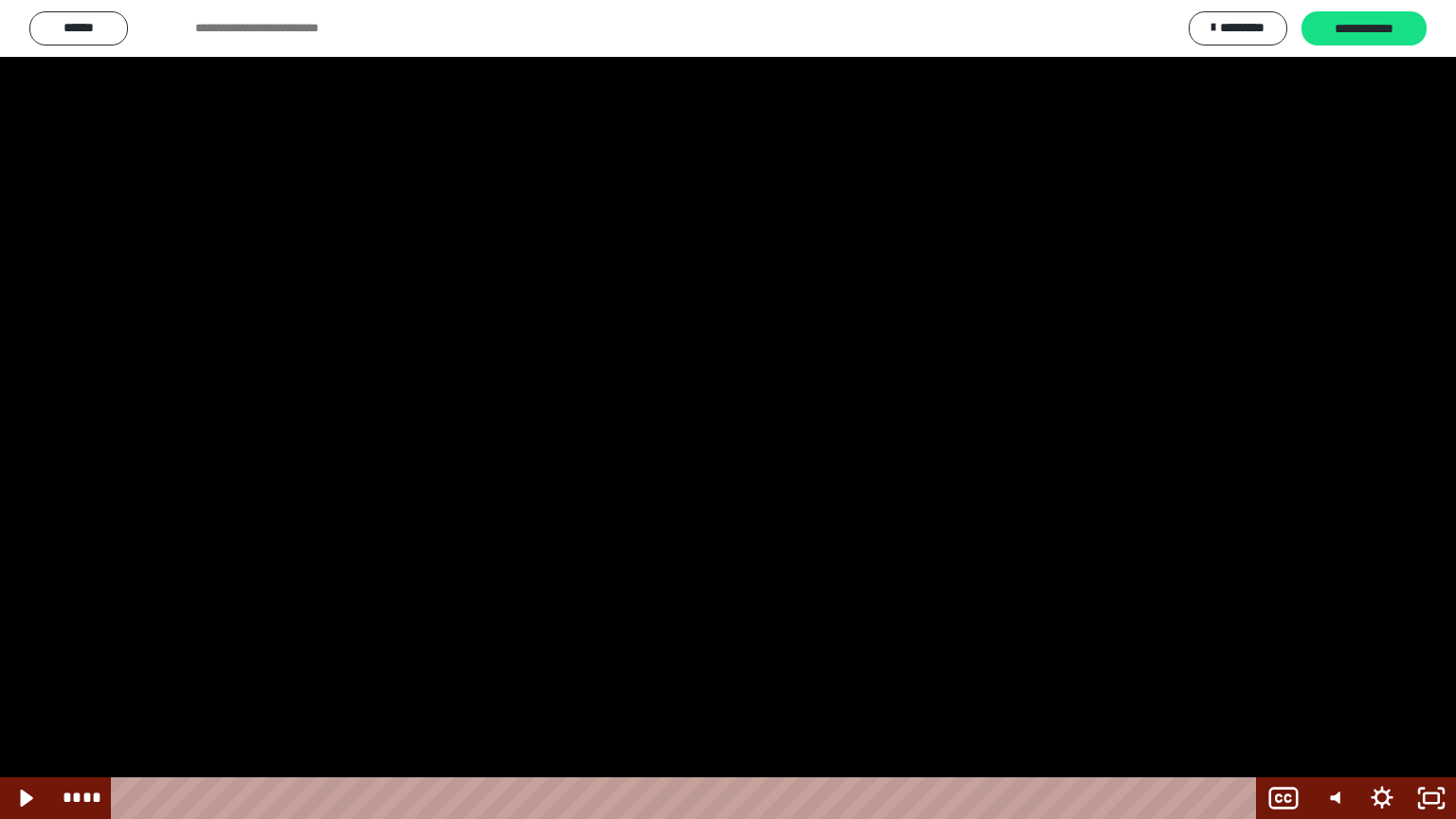 click at bounding box center [728, 410] 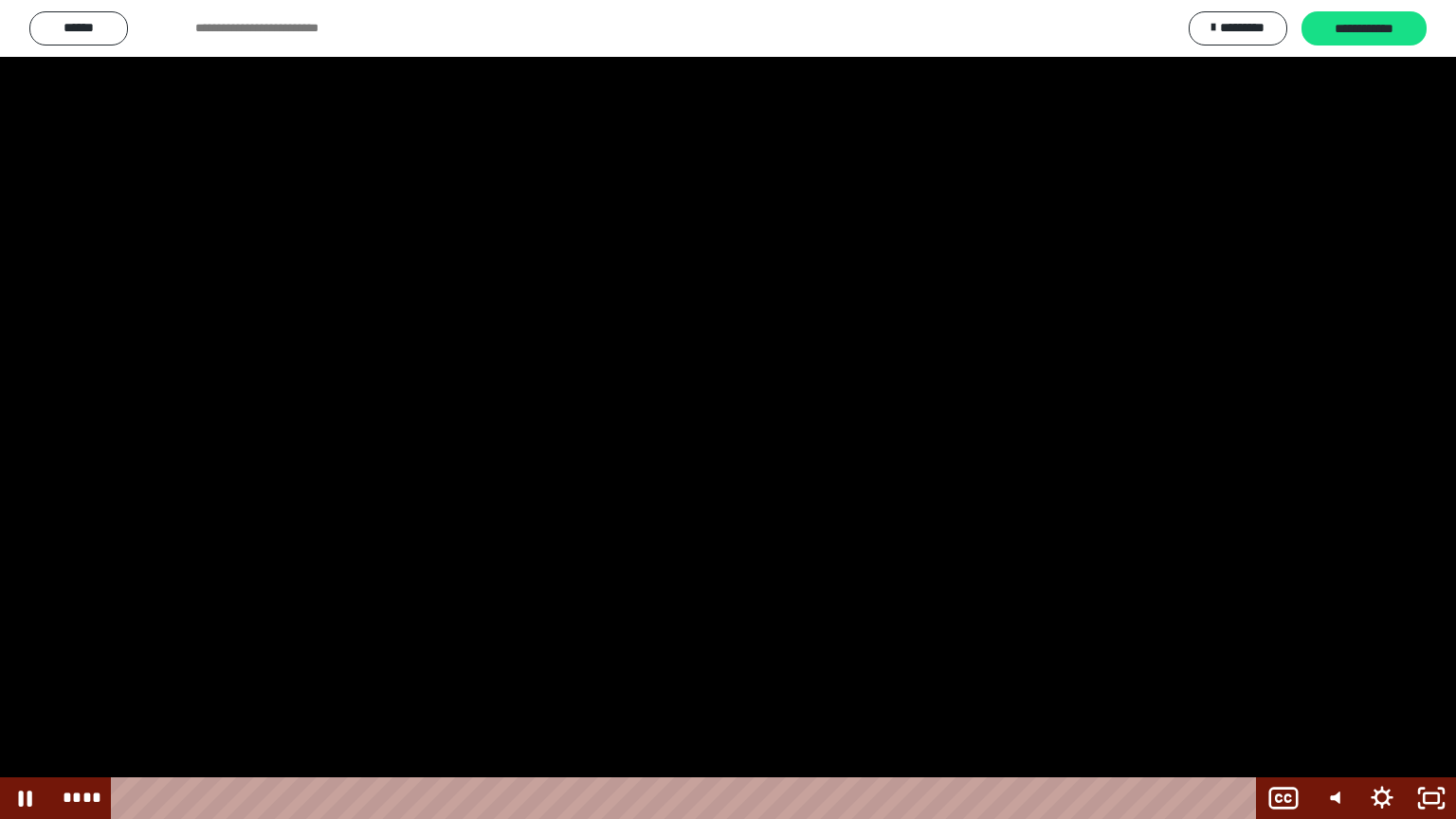 click at bounding box center [728, 410] 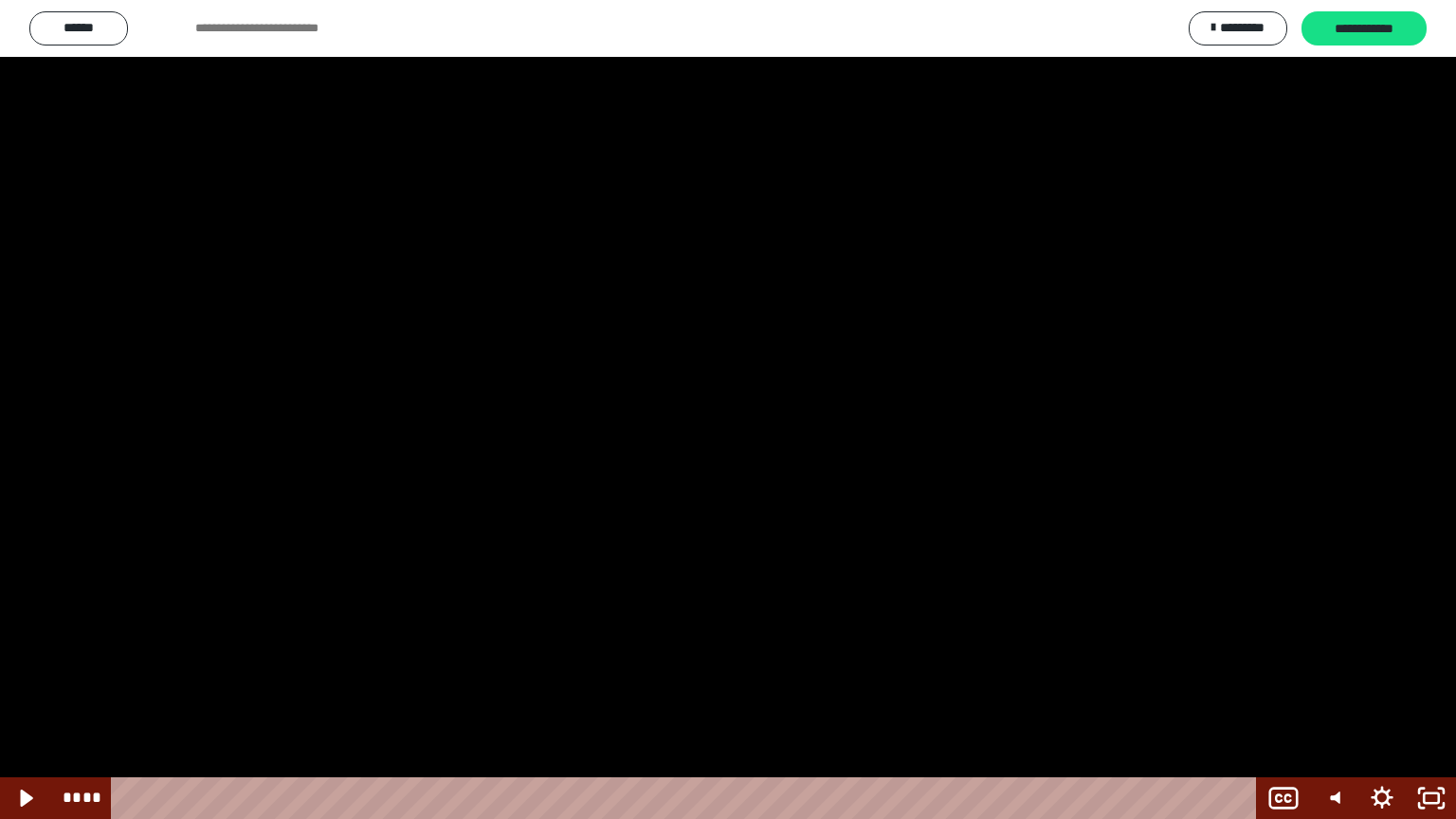 click at bounding box center (0, 0) 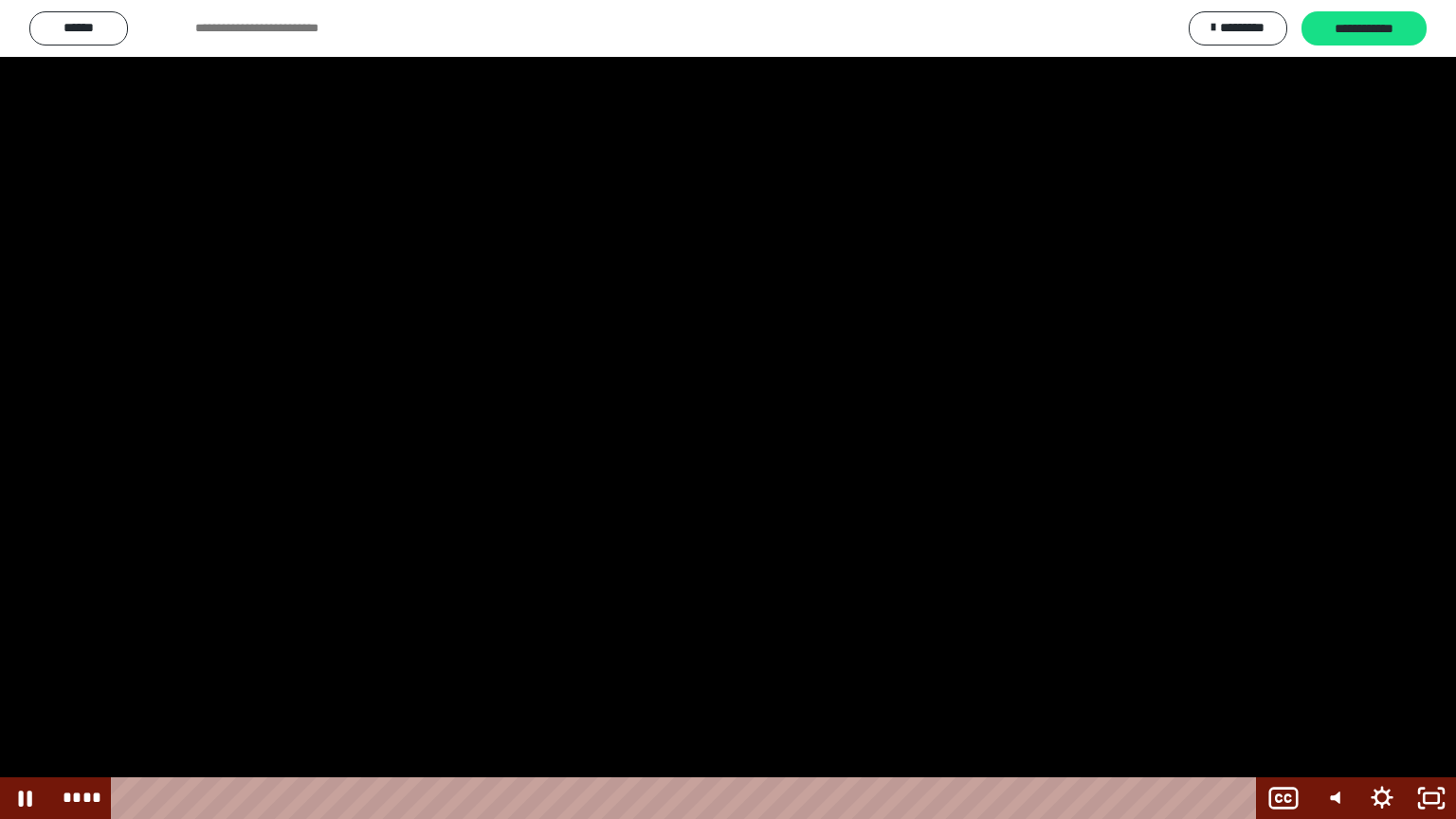 click at bounding box center [728, 410] 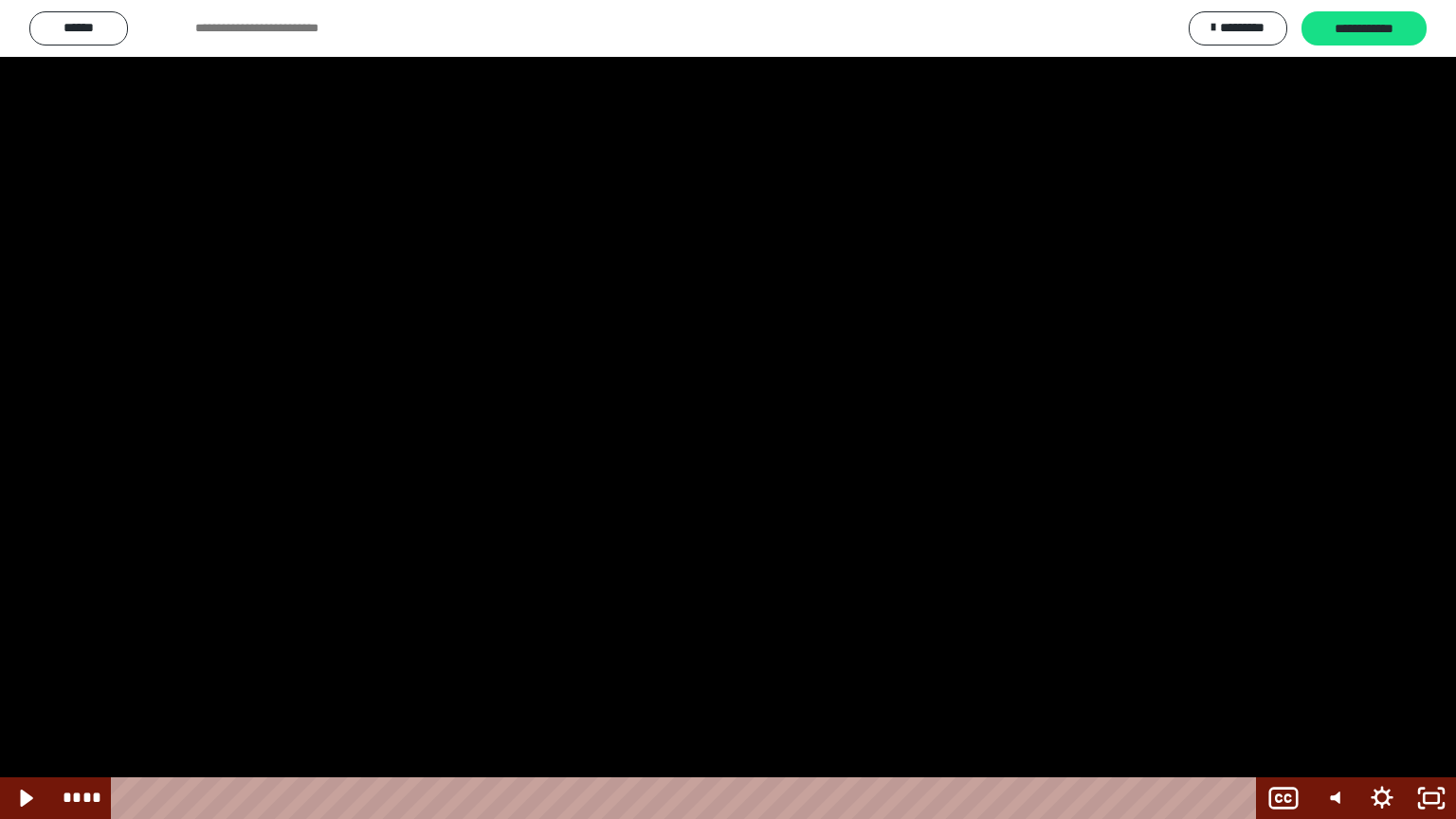 click at bounding box center [728, 410] 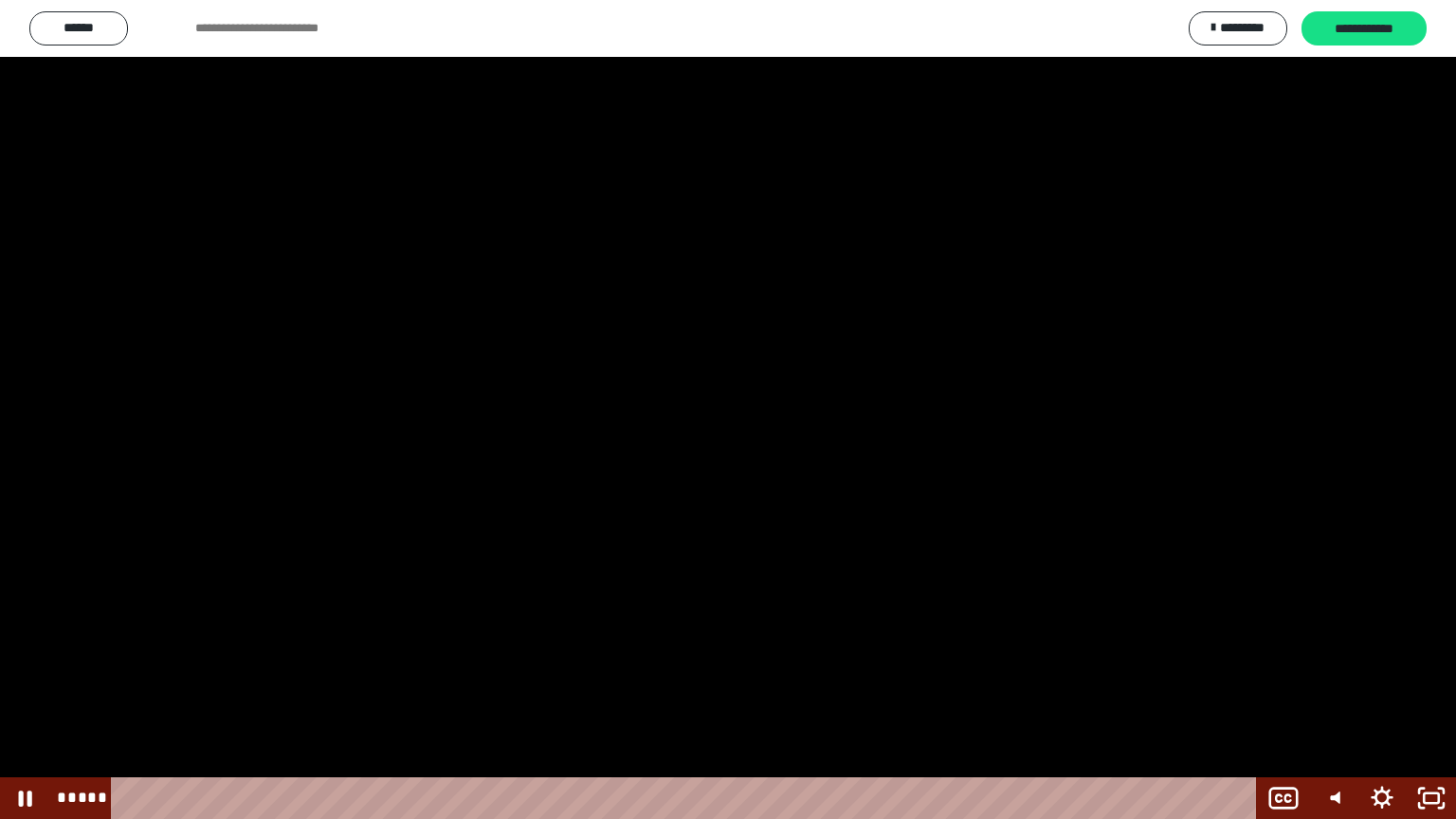 click at bounding box center (728, 410) 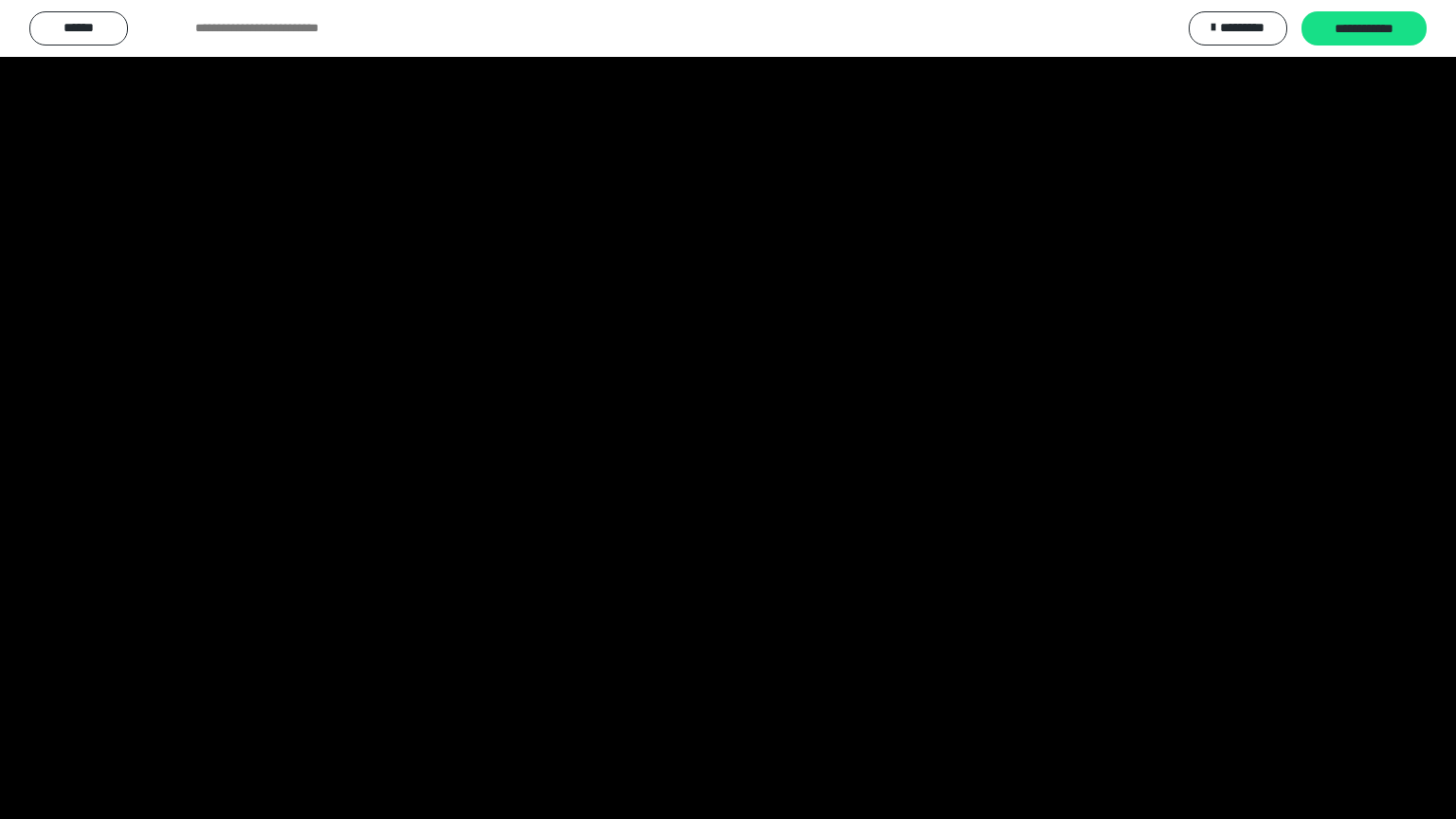click at bounding box center [728, 410] 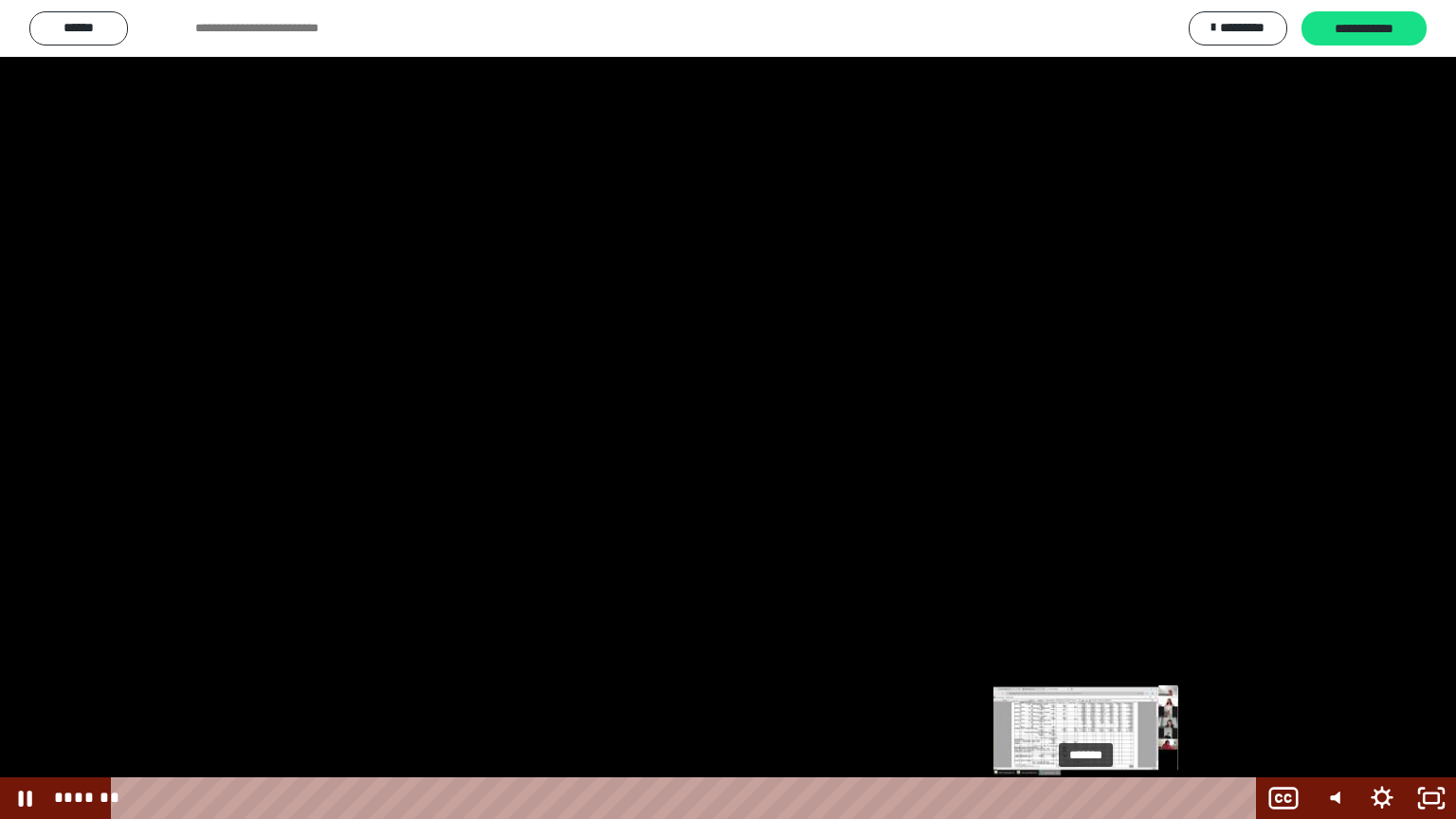 click on "*******" at bounding box center [687, 798] 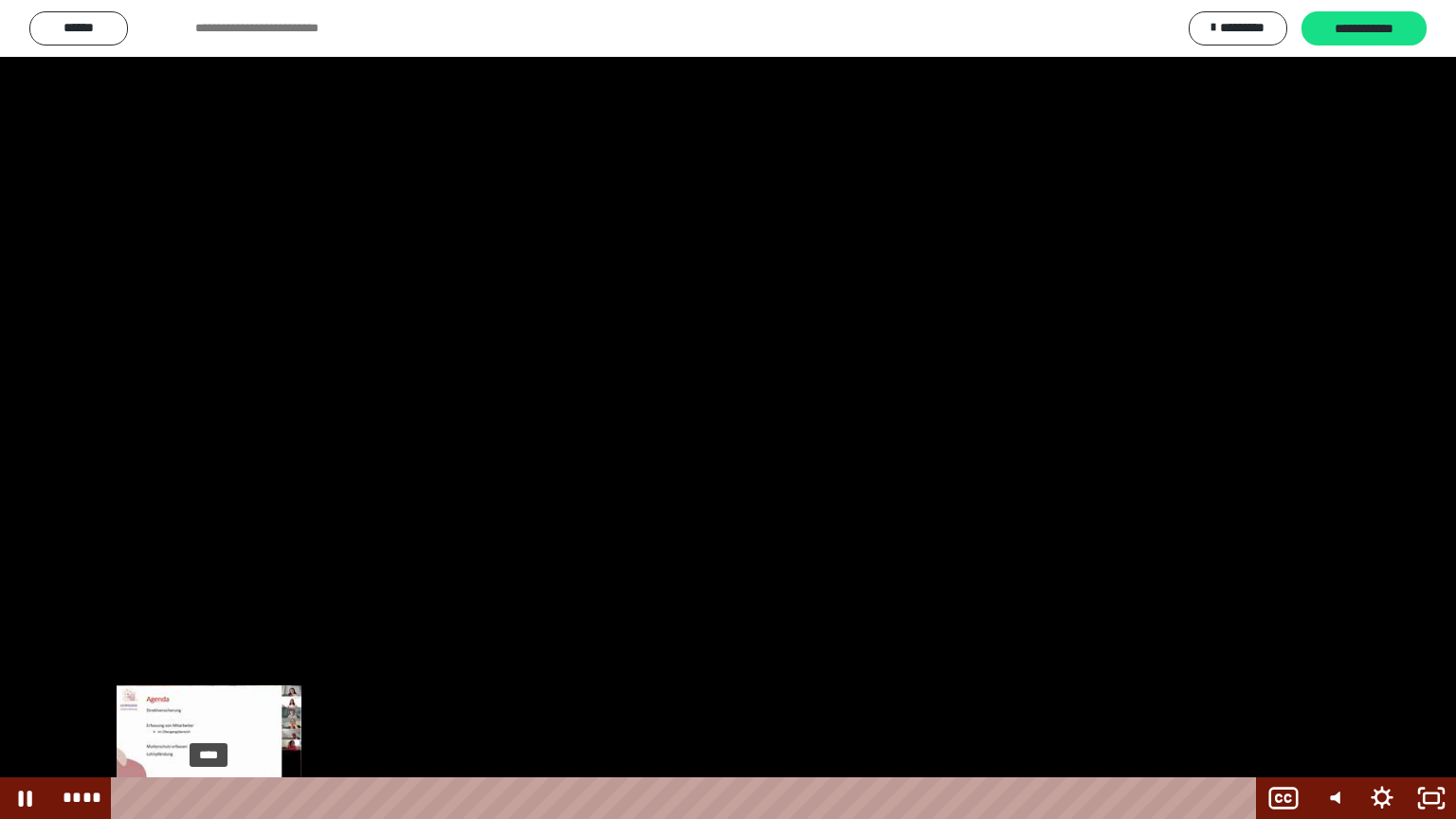click on "****" at bounding box center (687, 798) 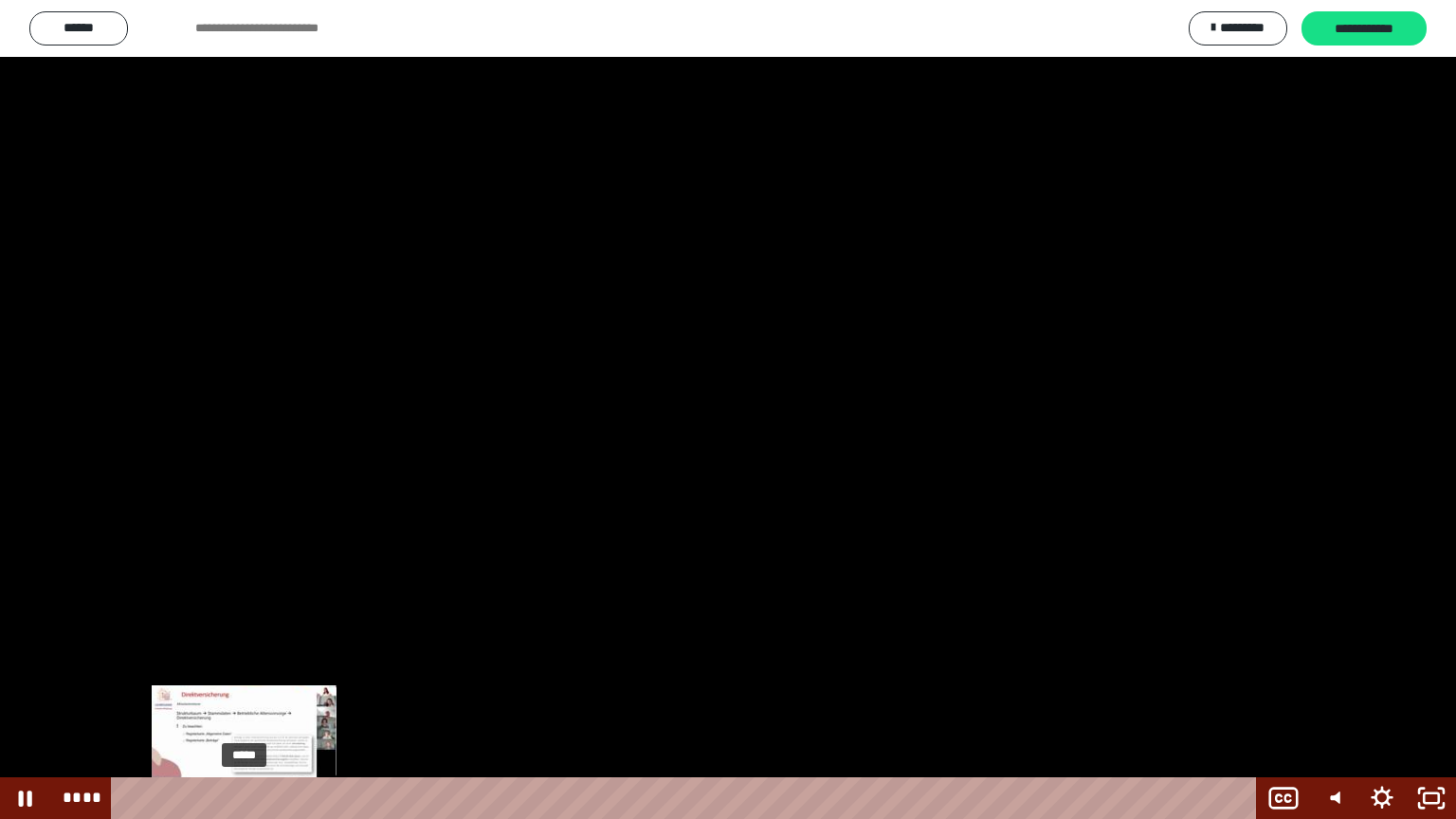 click on "*****" at bounding box center [687, 798] 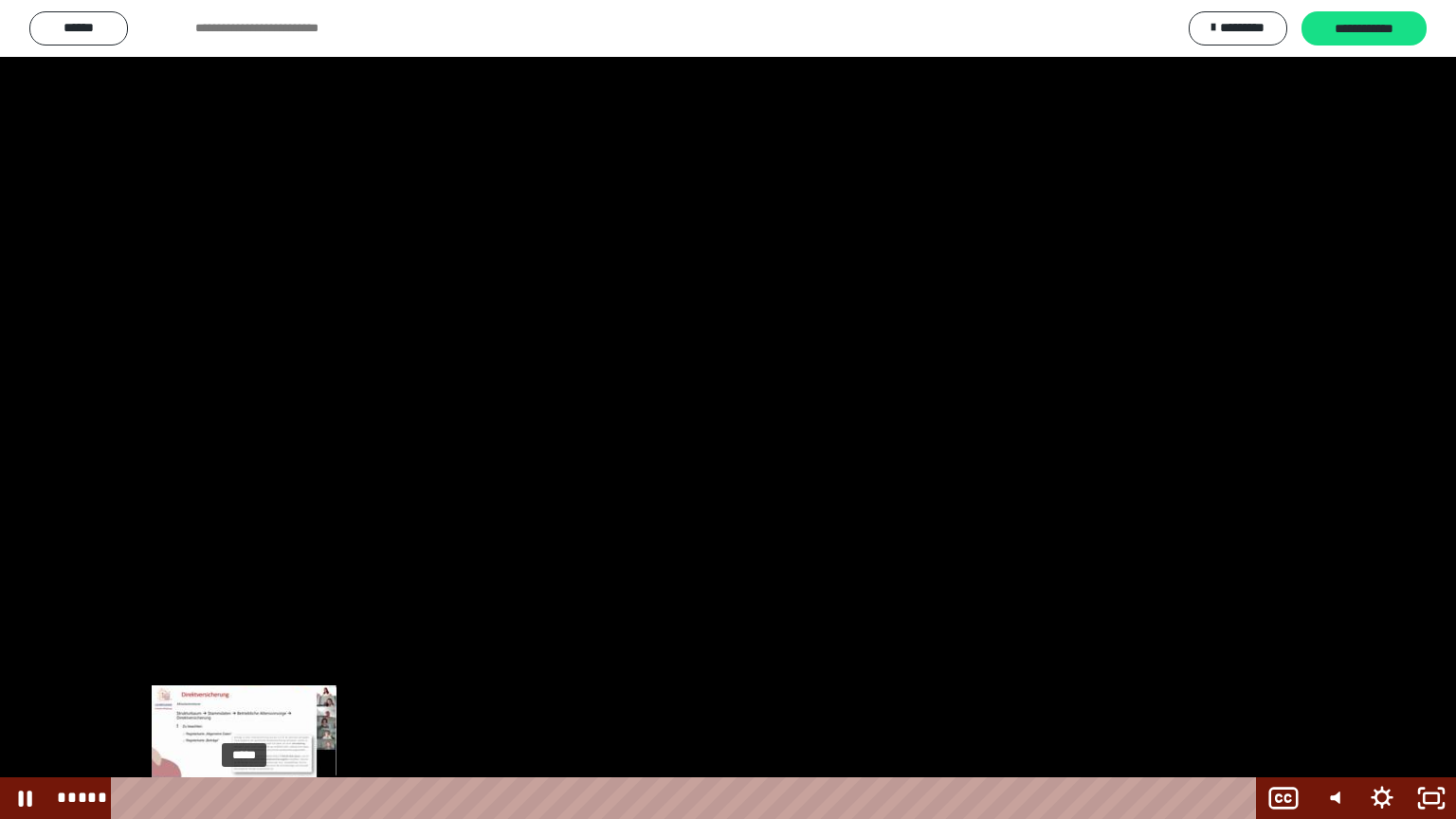 click at bounding box center (244, 798) 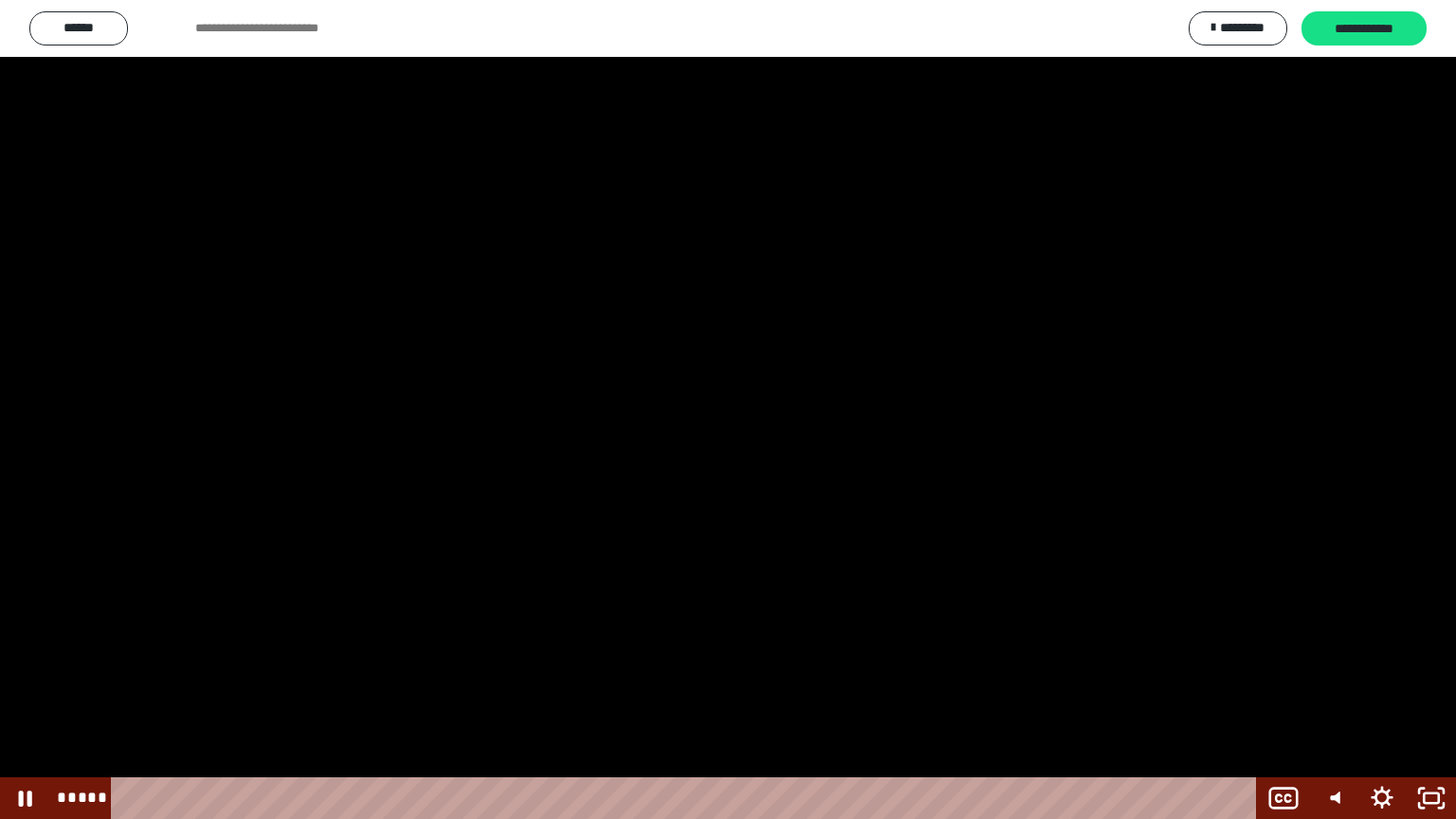 click at bounding box center (728, 410) 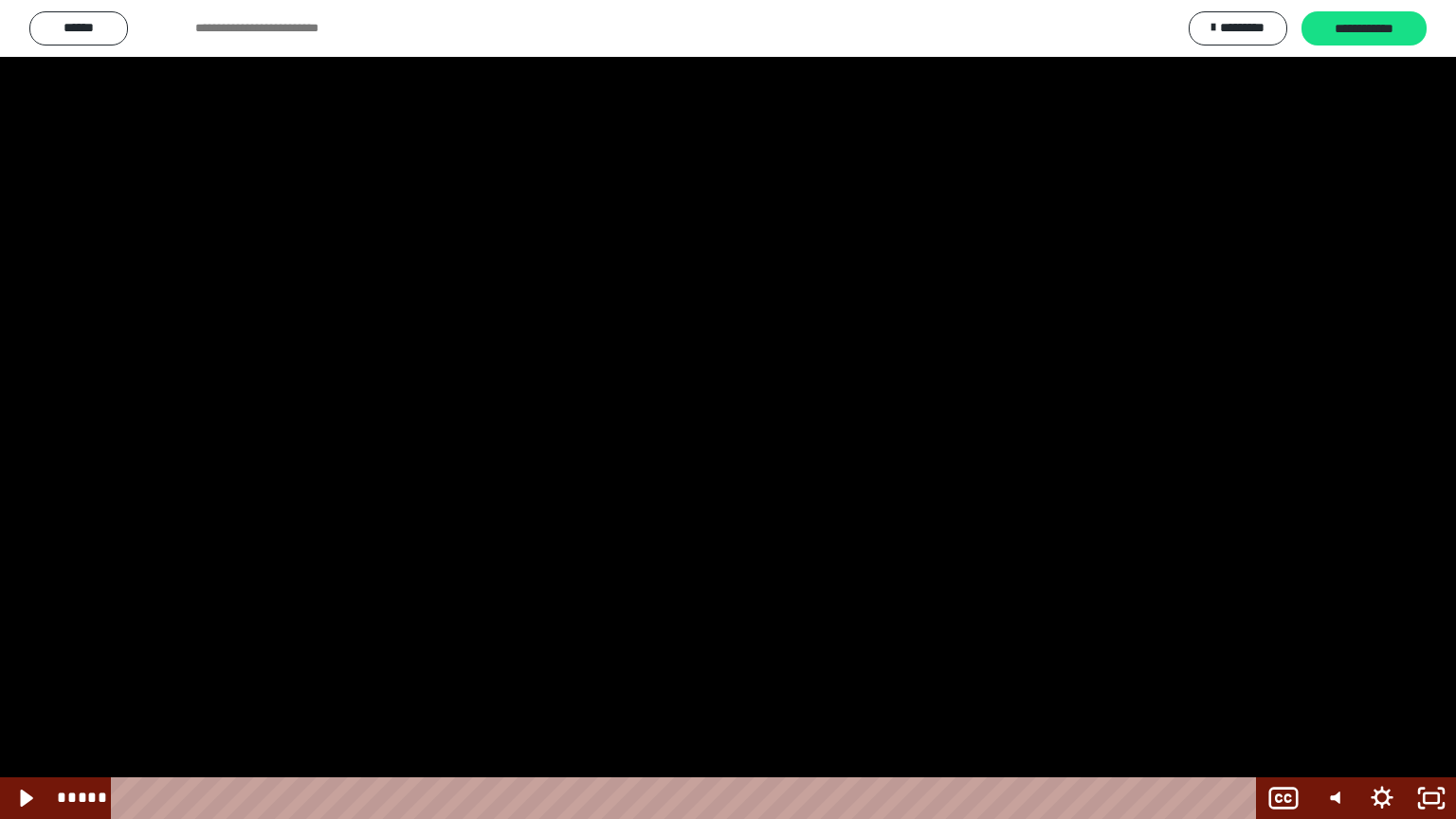 click at bounding box center [728, 410] 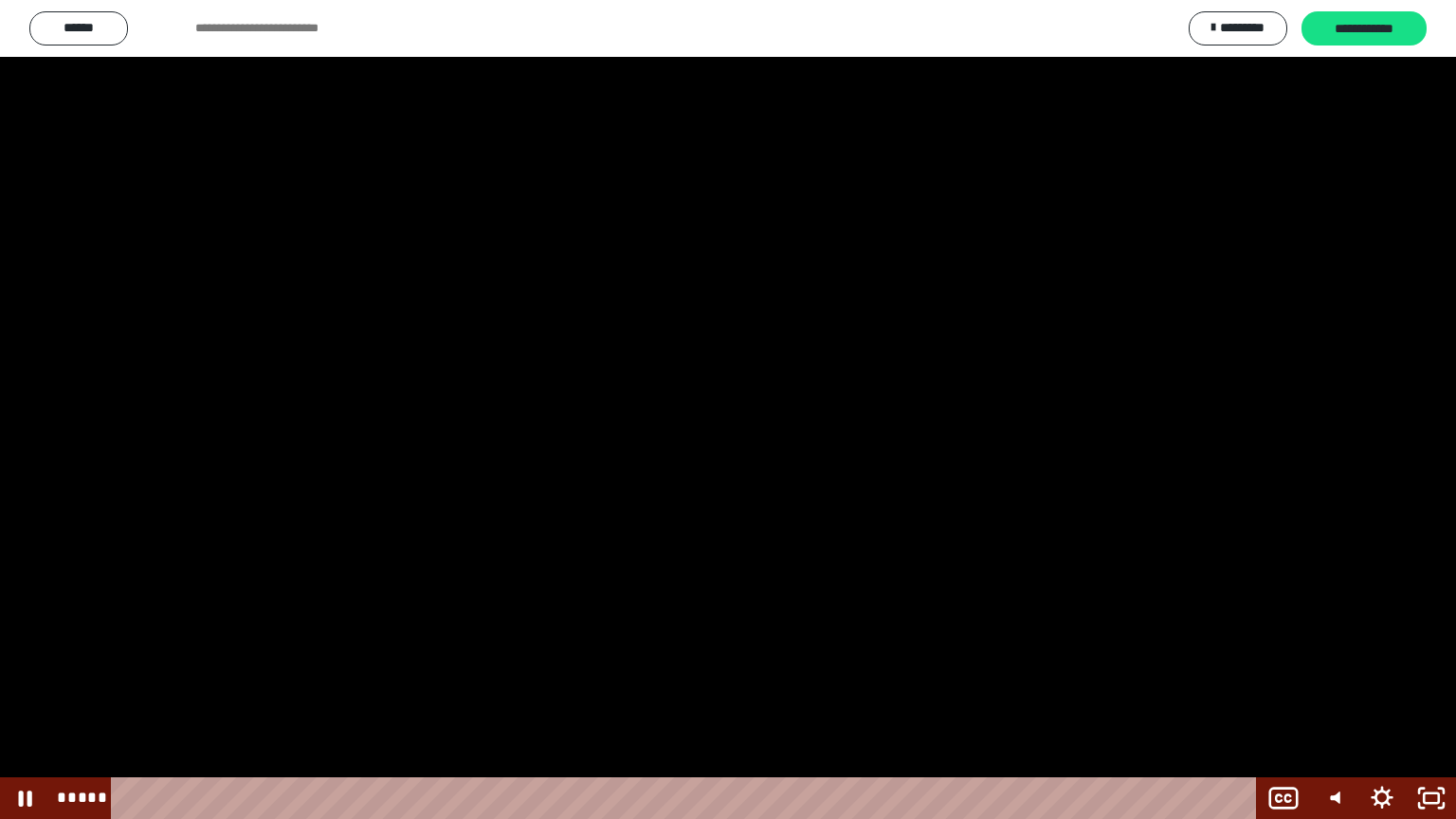 click at bounding box center [728, 410] 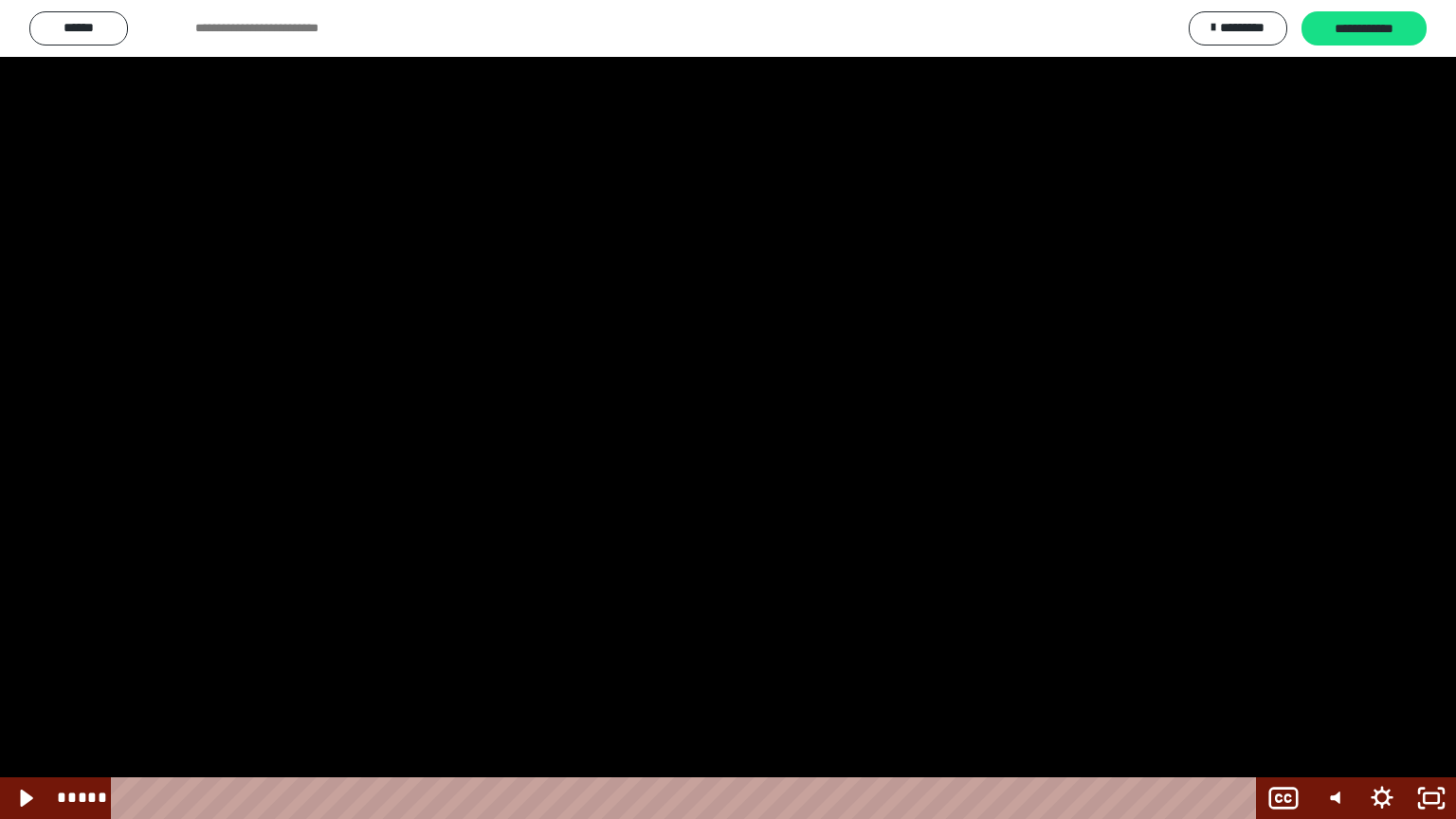 click at bounding box center [728, 410] 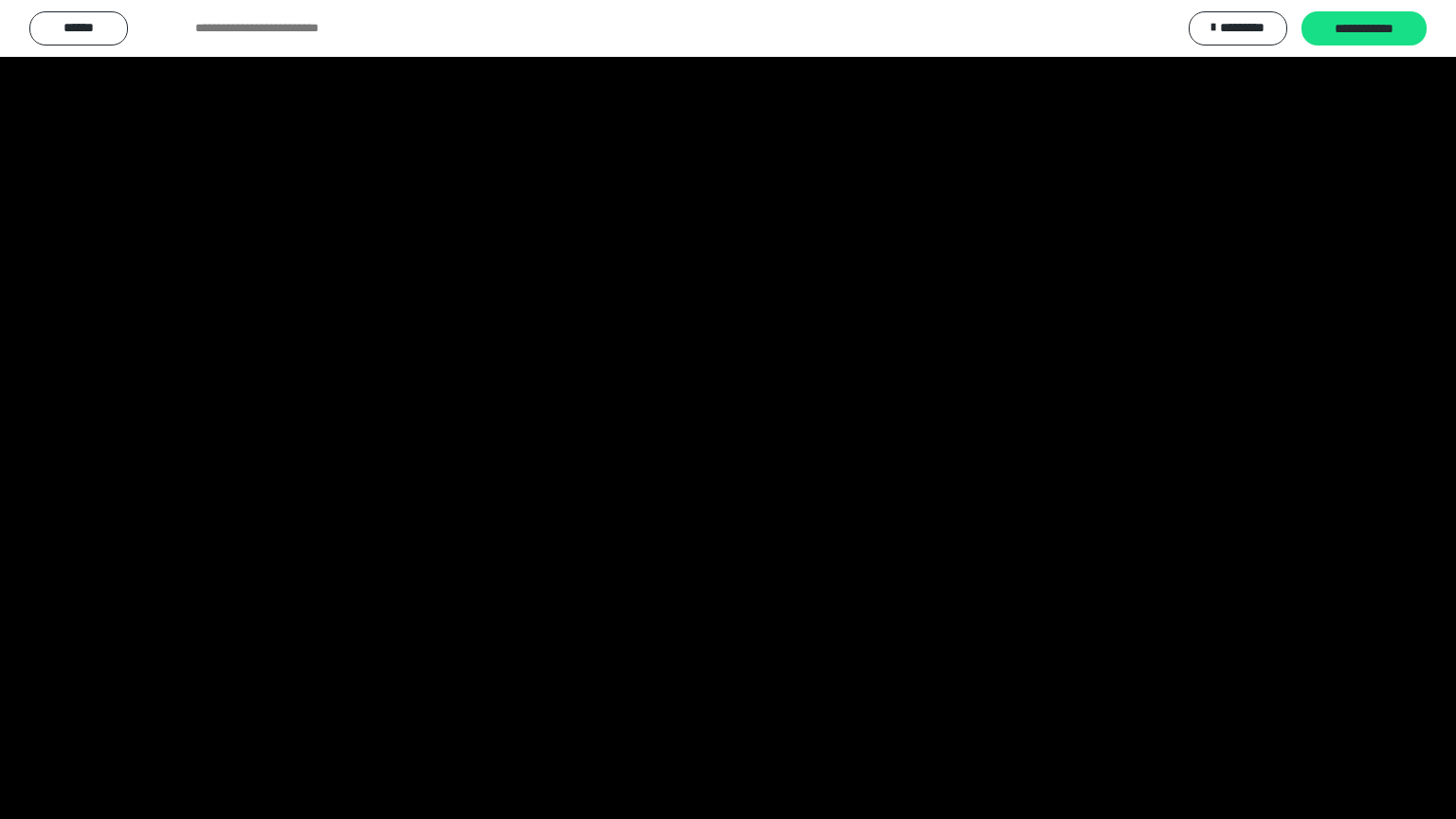 click at bounding box center [728, 410] 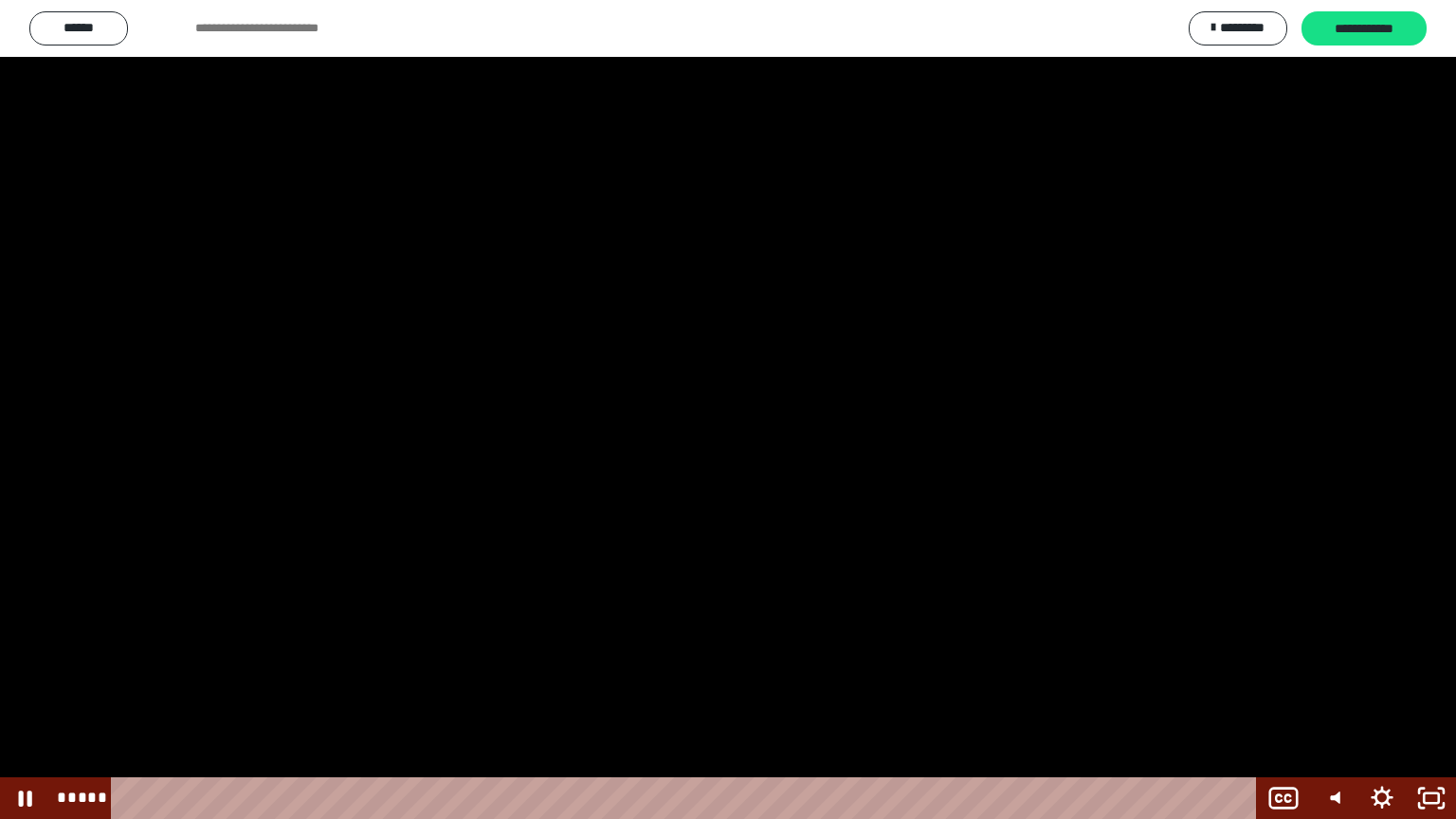 click at bounding box center [728, 410] 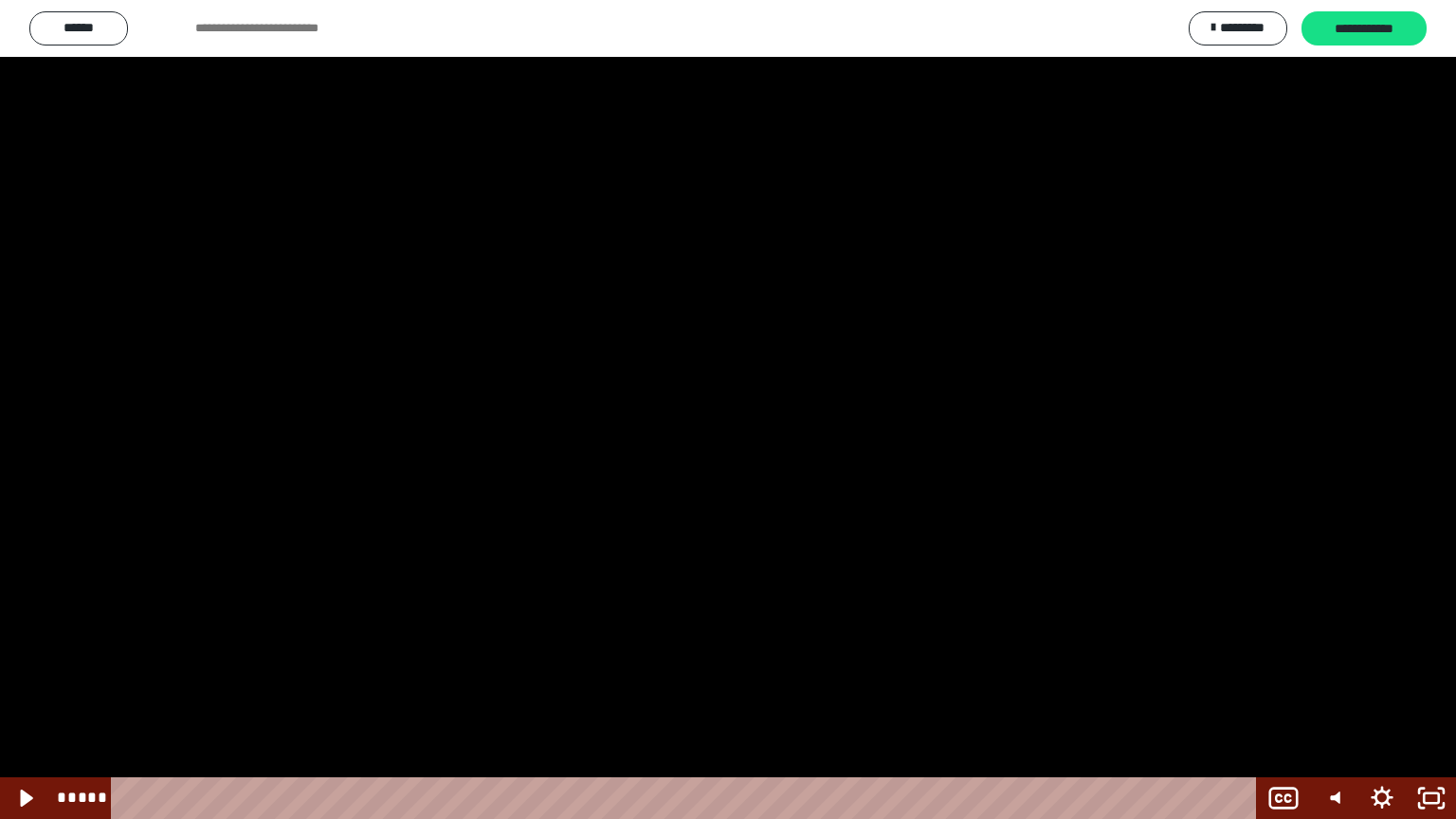 click at bounding box center [728, 410] 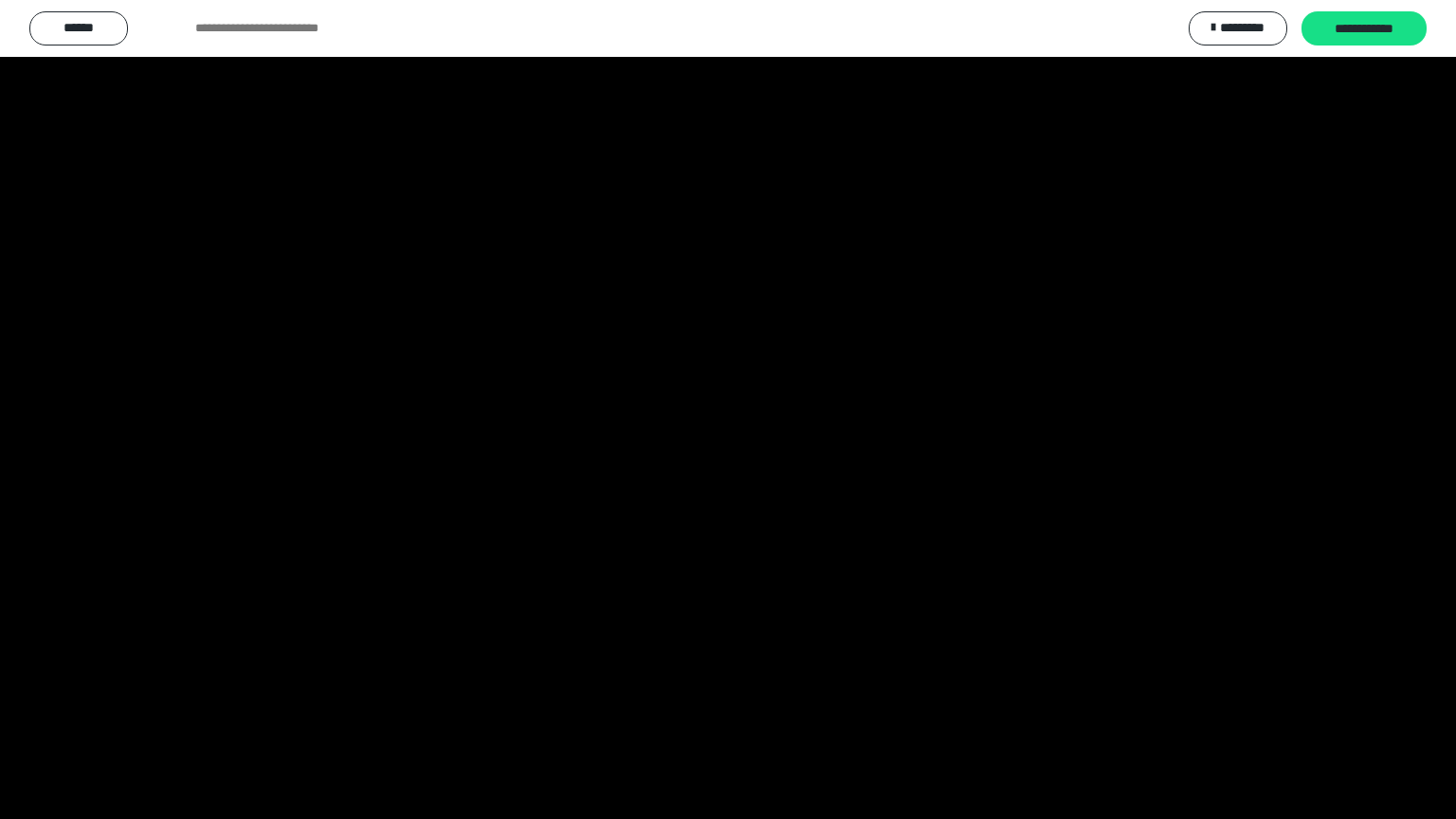 click at bounding box center (728, 410) 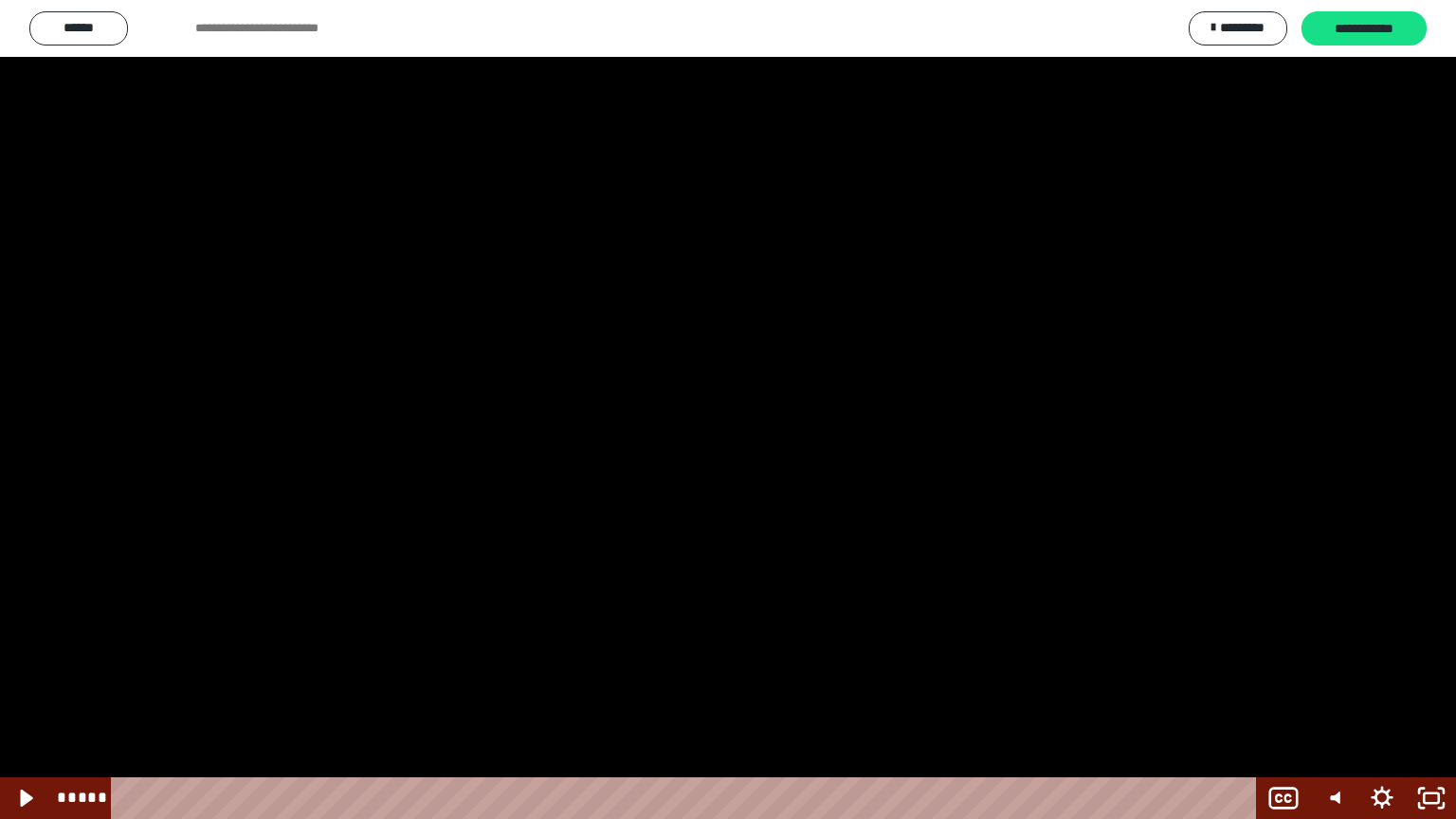 click at bounding box center [728, 410] 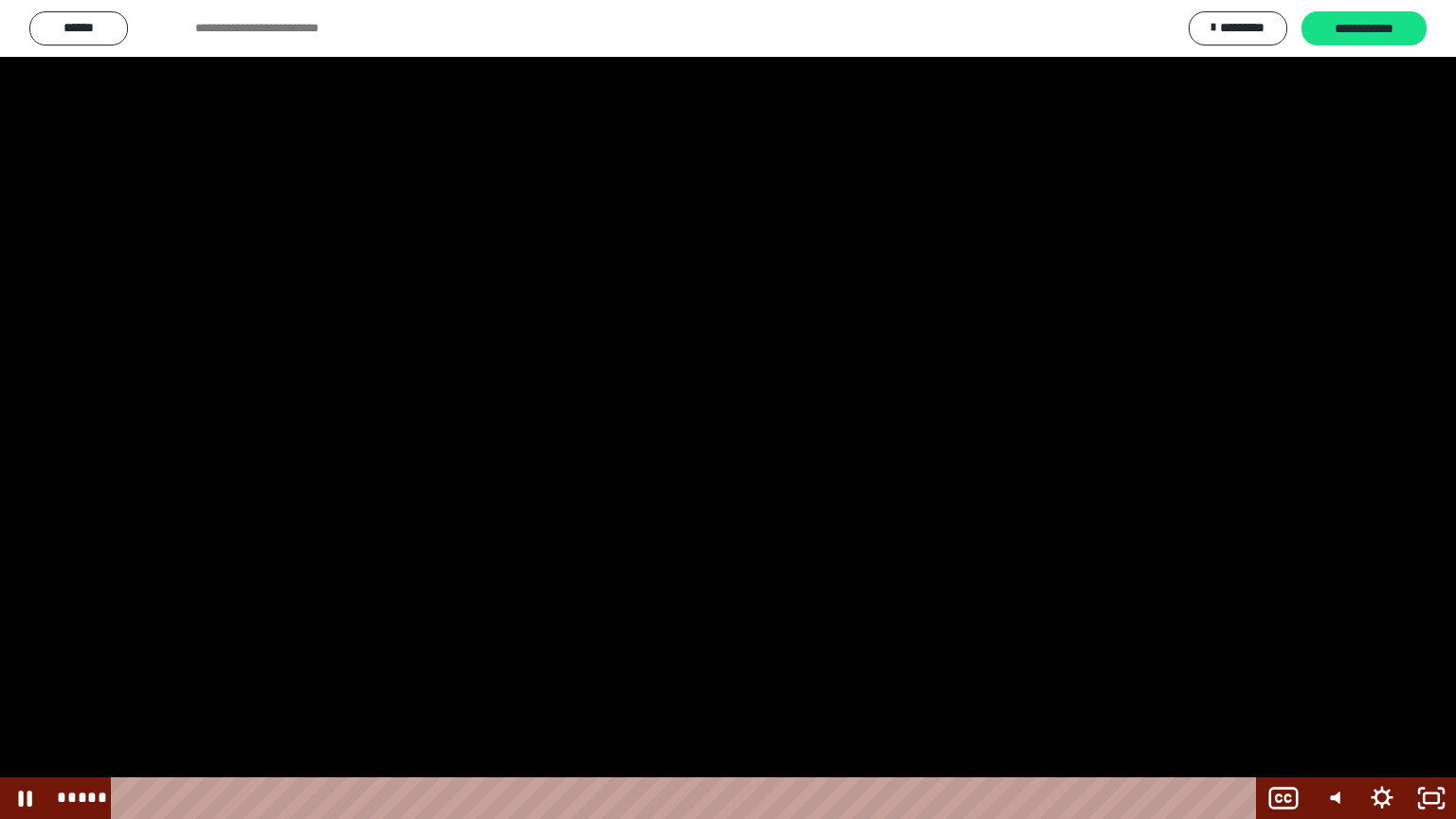 click at bounding box center (728, 410) 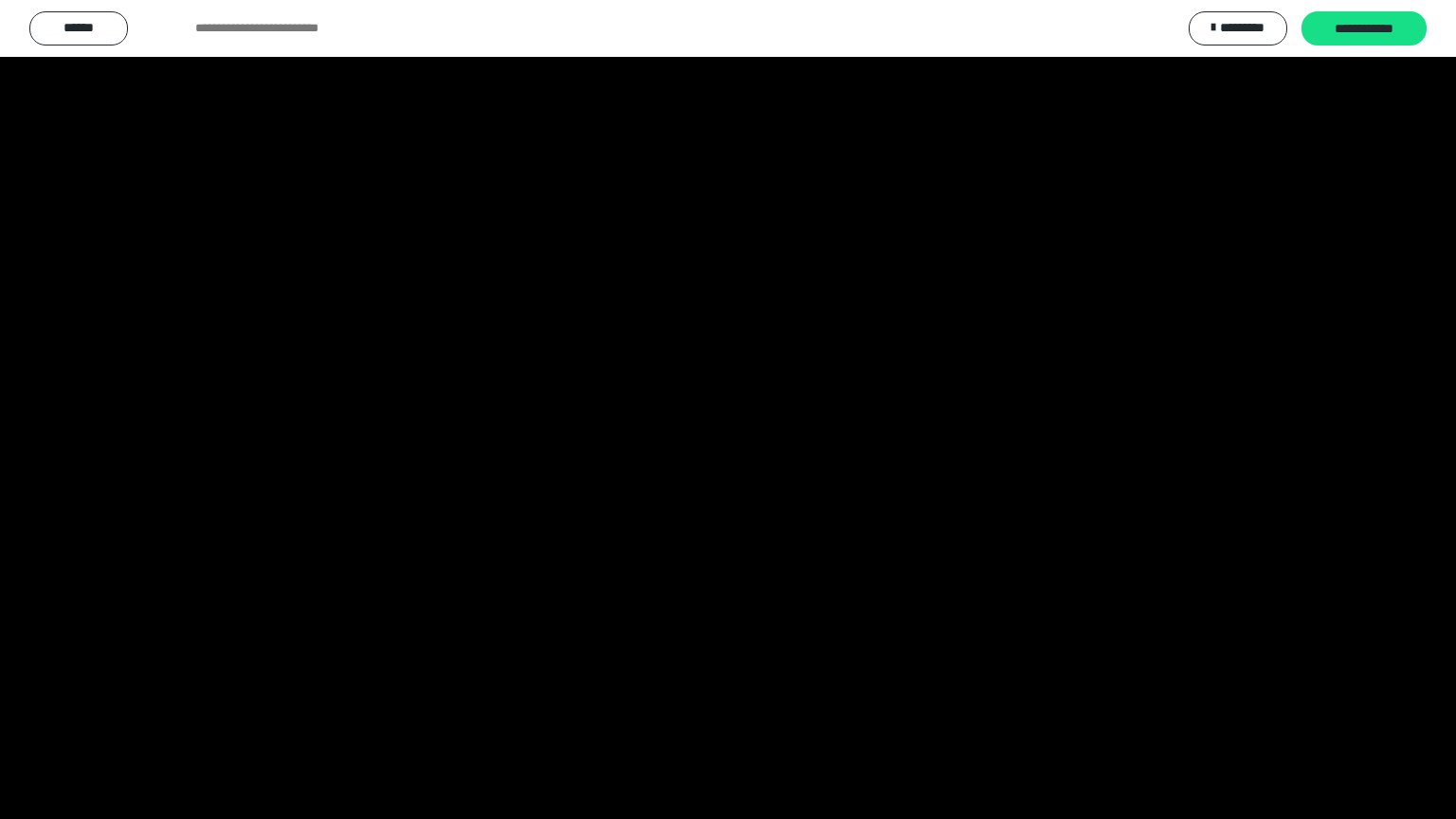 click at bounding box center (728, 410) 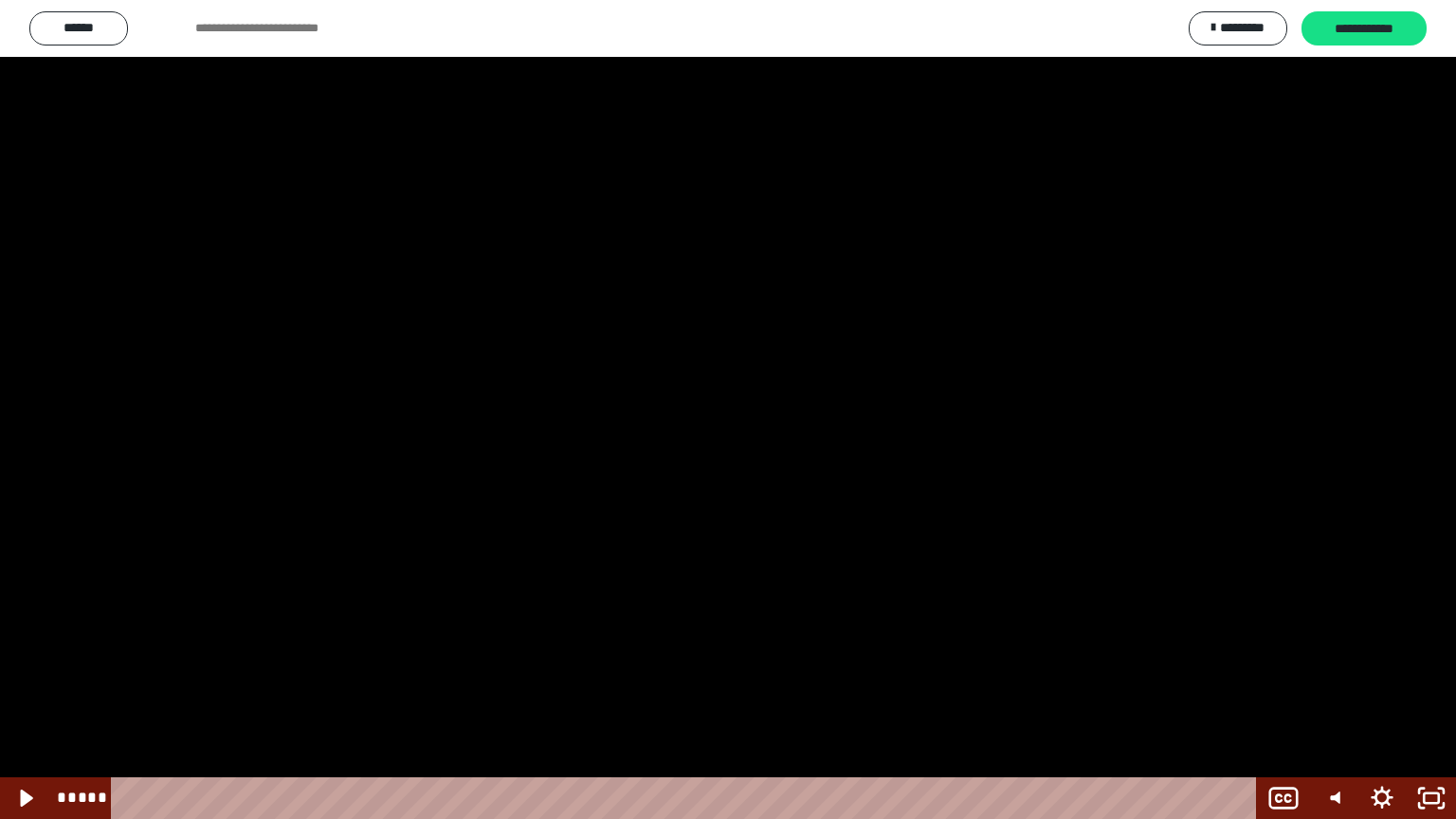 click at bounding box center [728, 410] 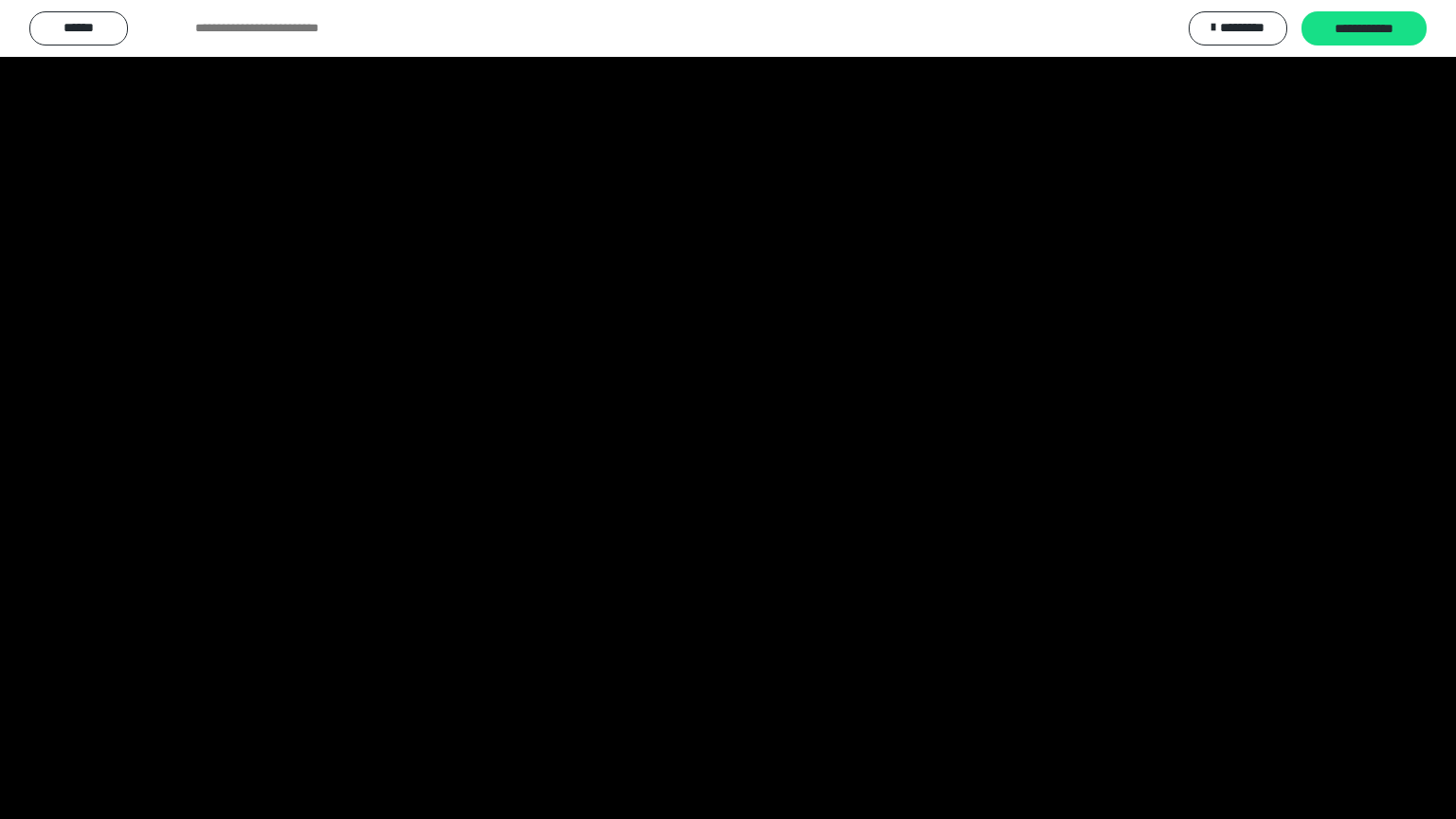 click at bounding box center [728, 410] 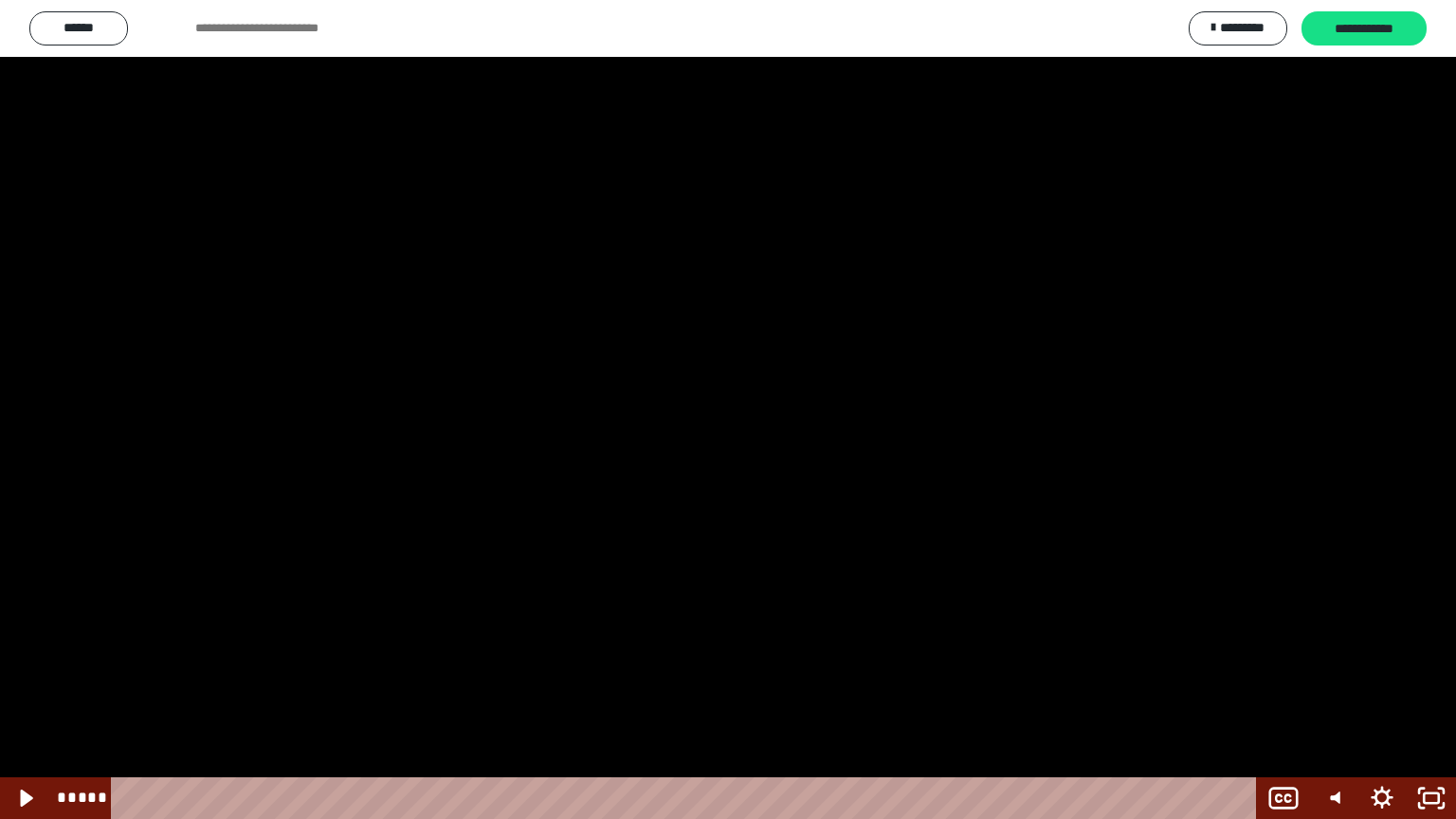 click at bounding box center (728, 410) 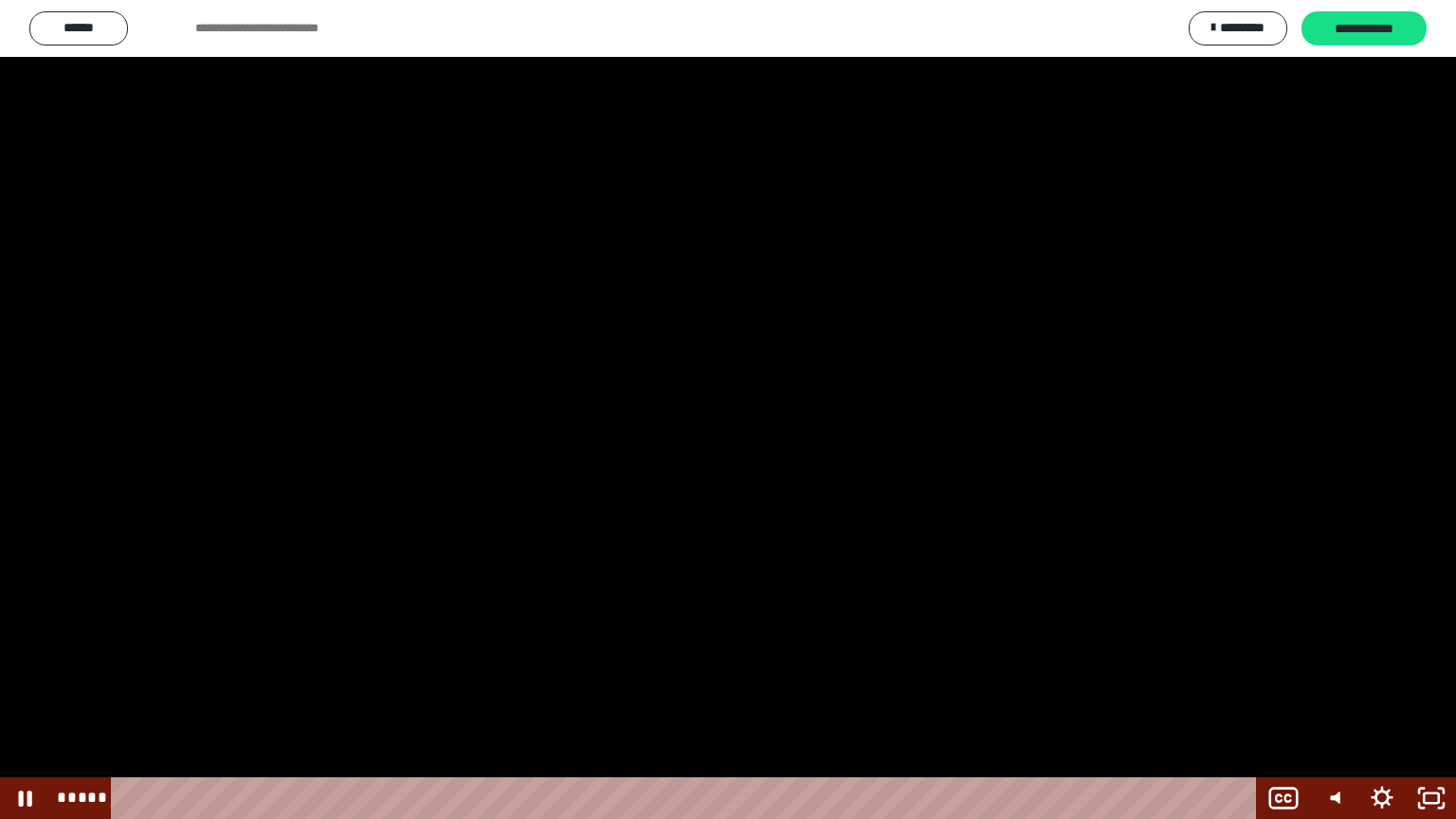 click at bounding box center [728, 410] 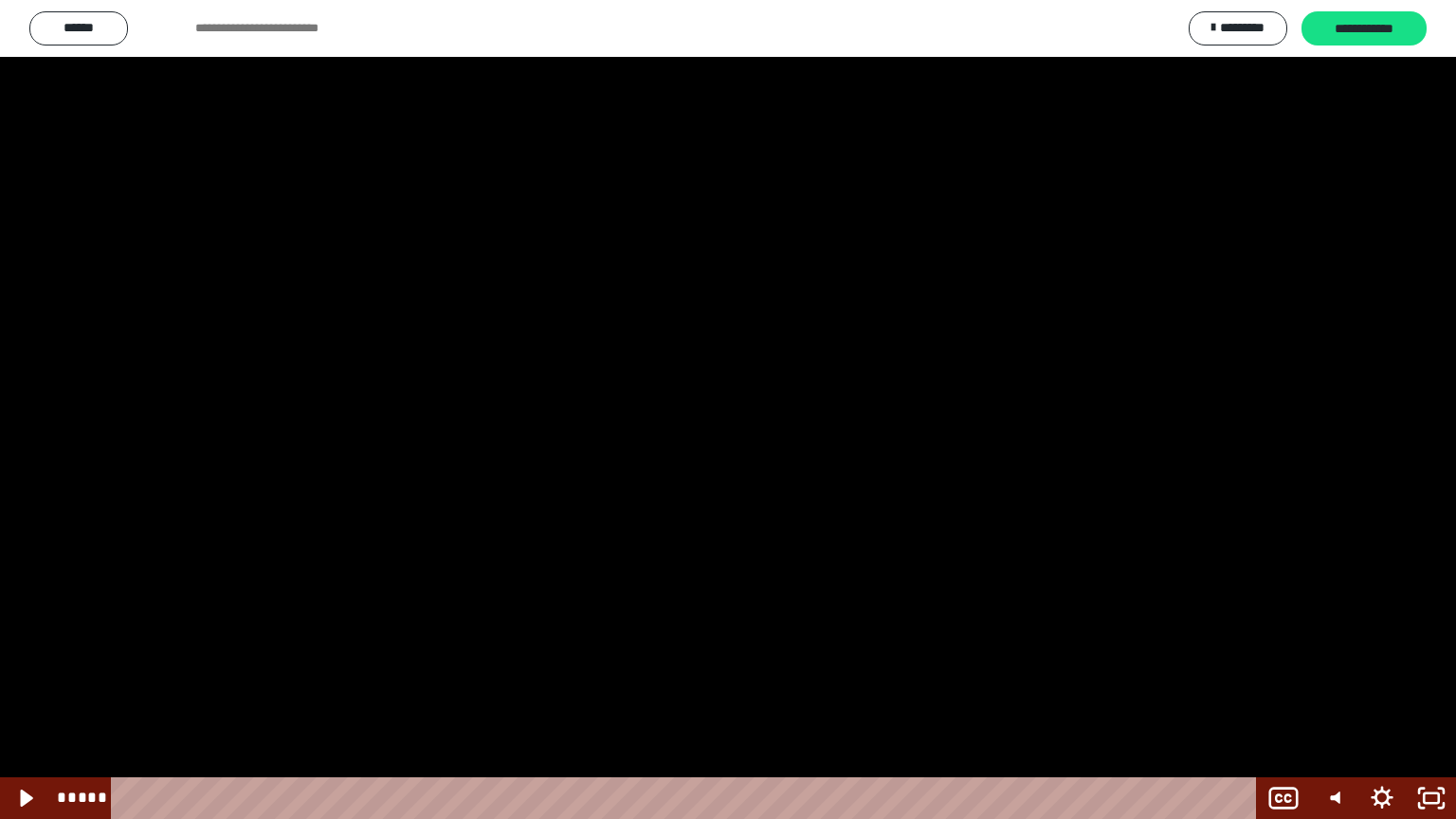 click at bounding box center (728, 410) 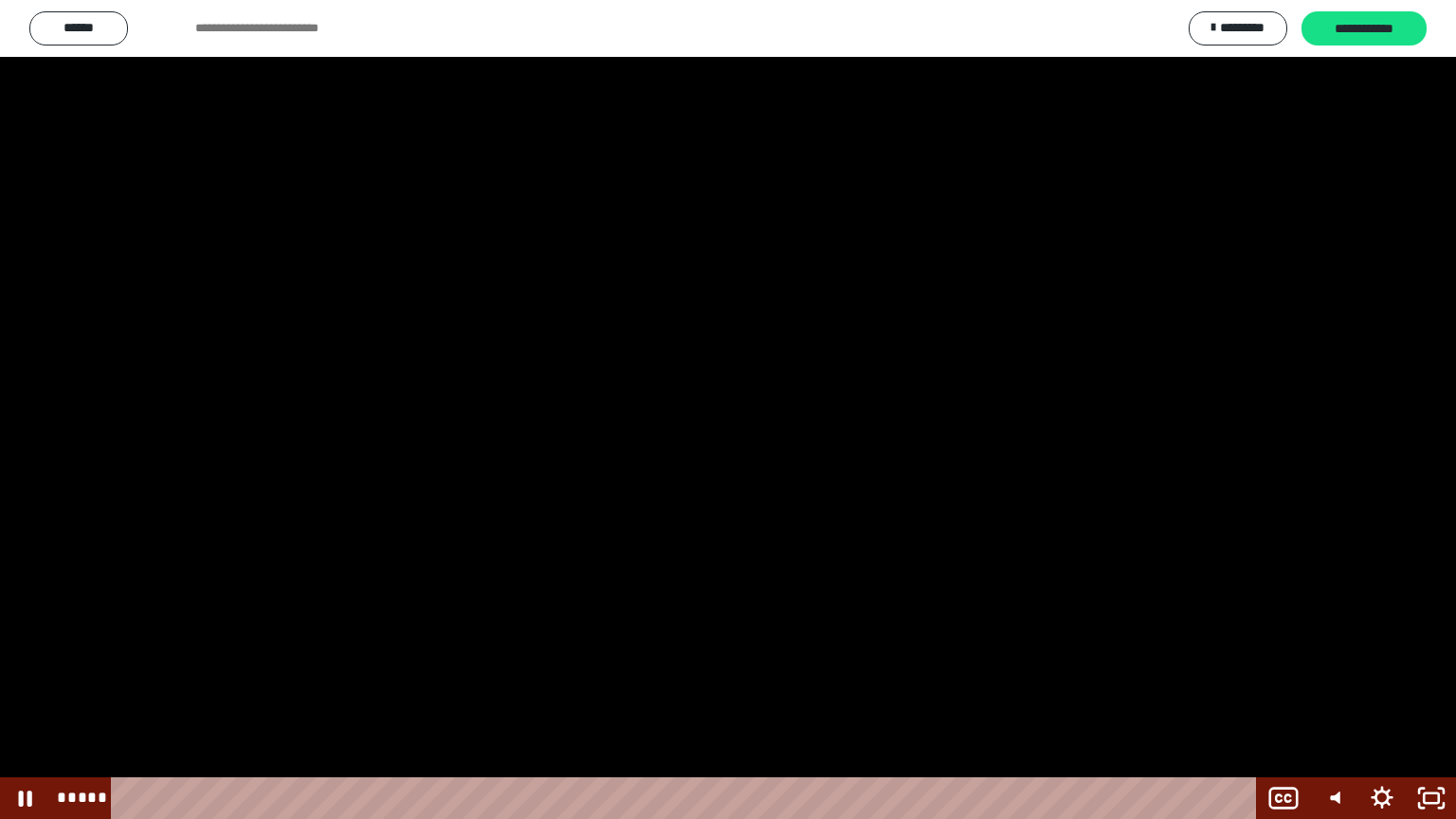 click at bounding box center [728, 410] 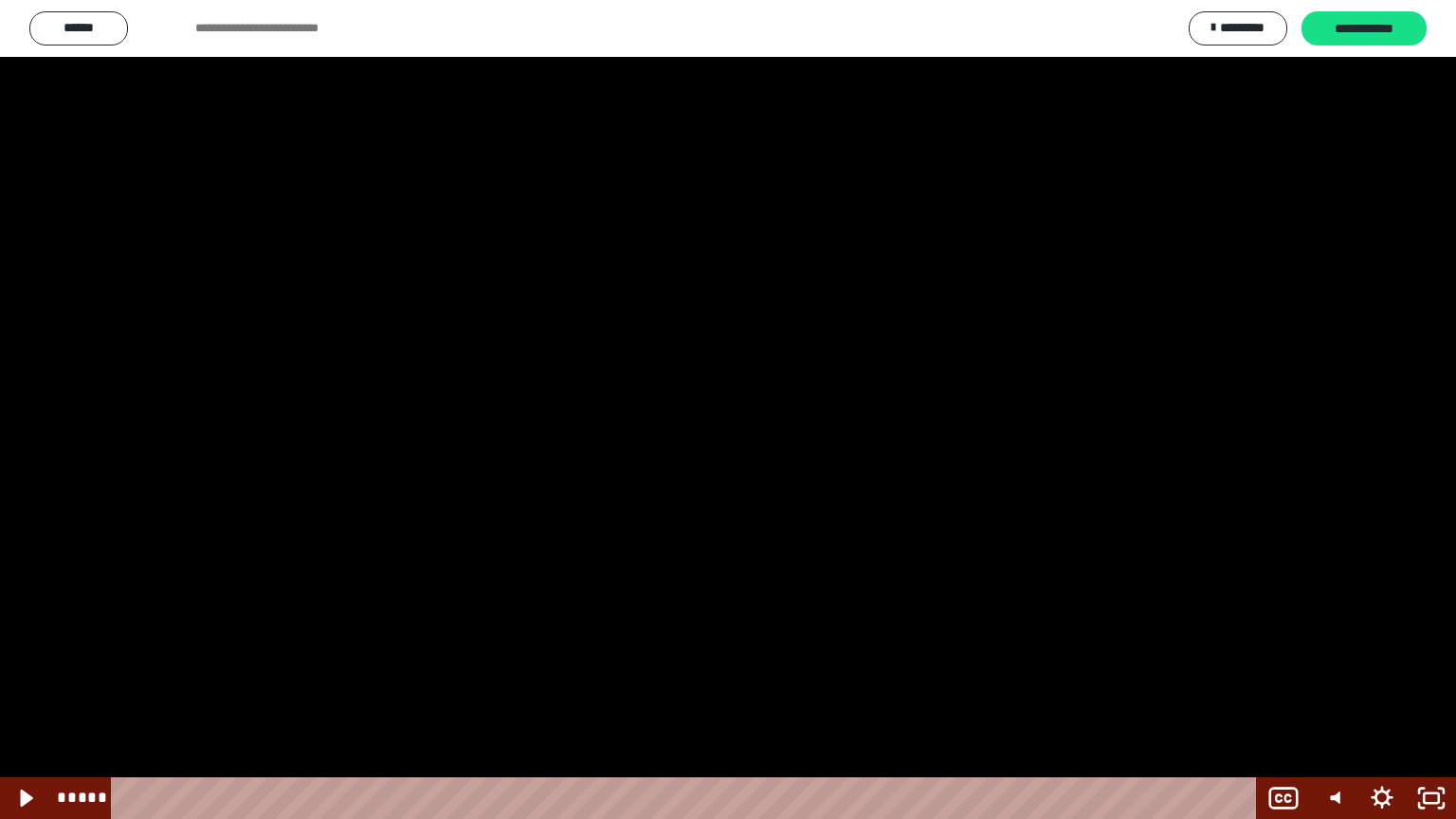 click at bounding box center (728, 410) 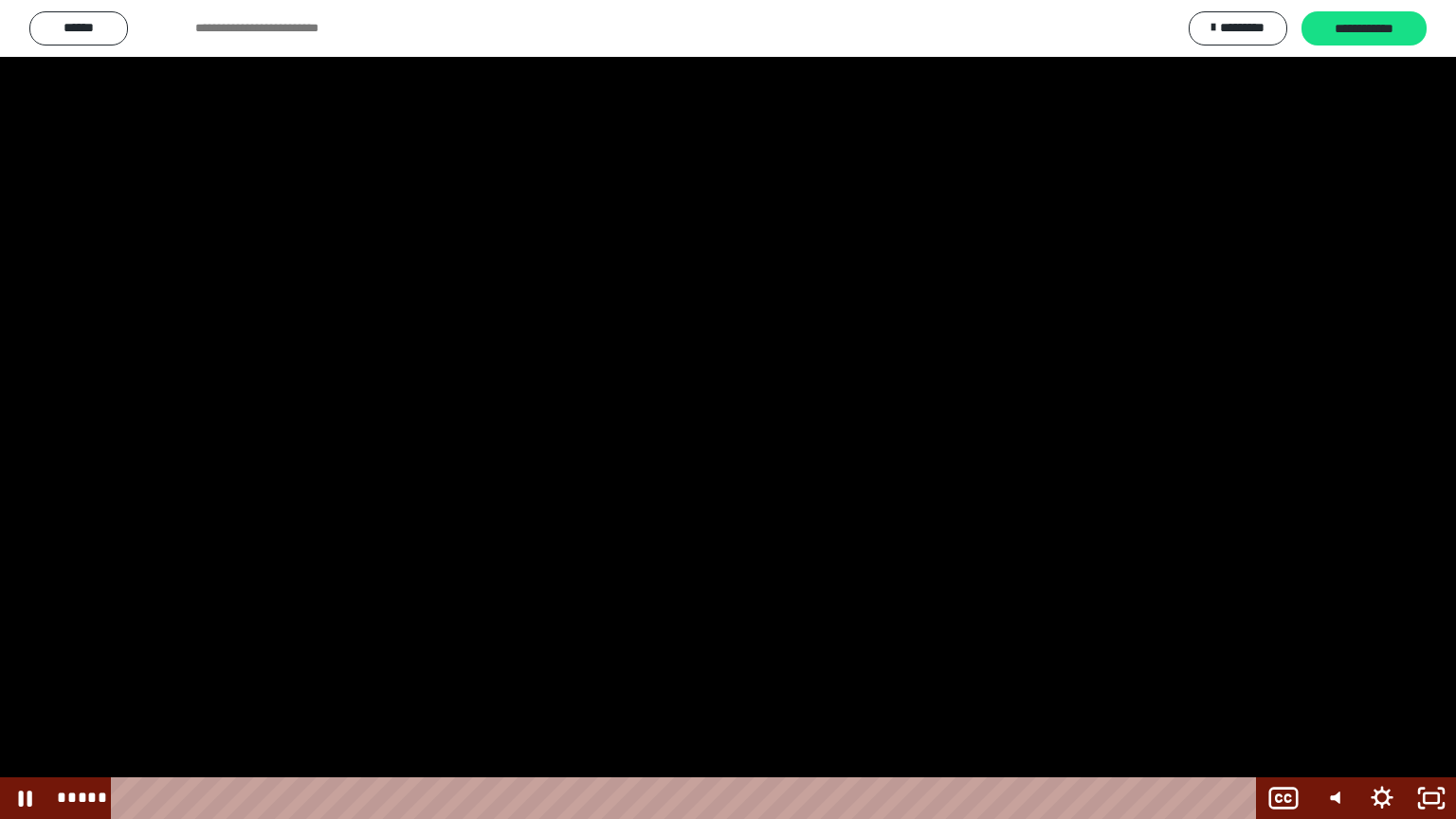 click at bounding box center [728, 410] 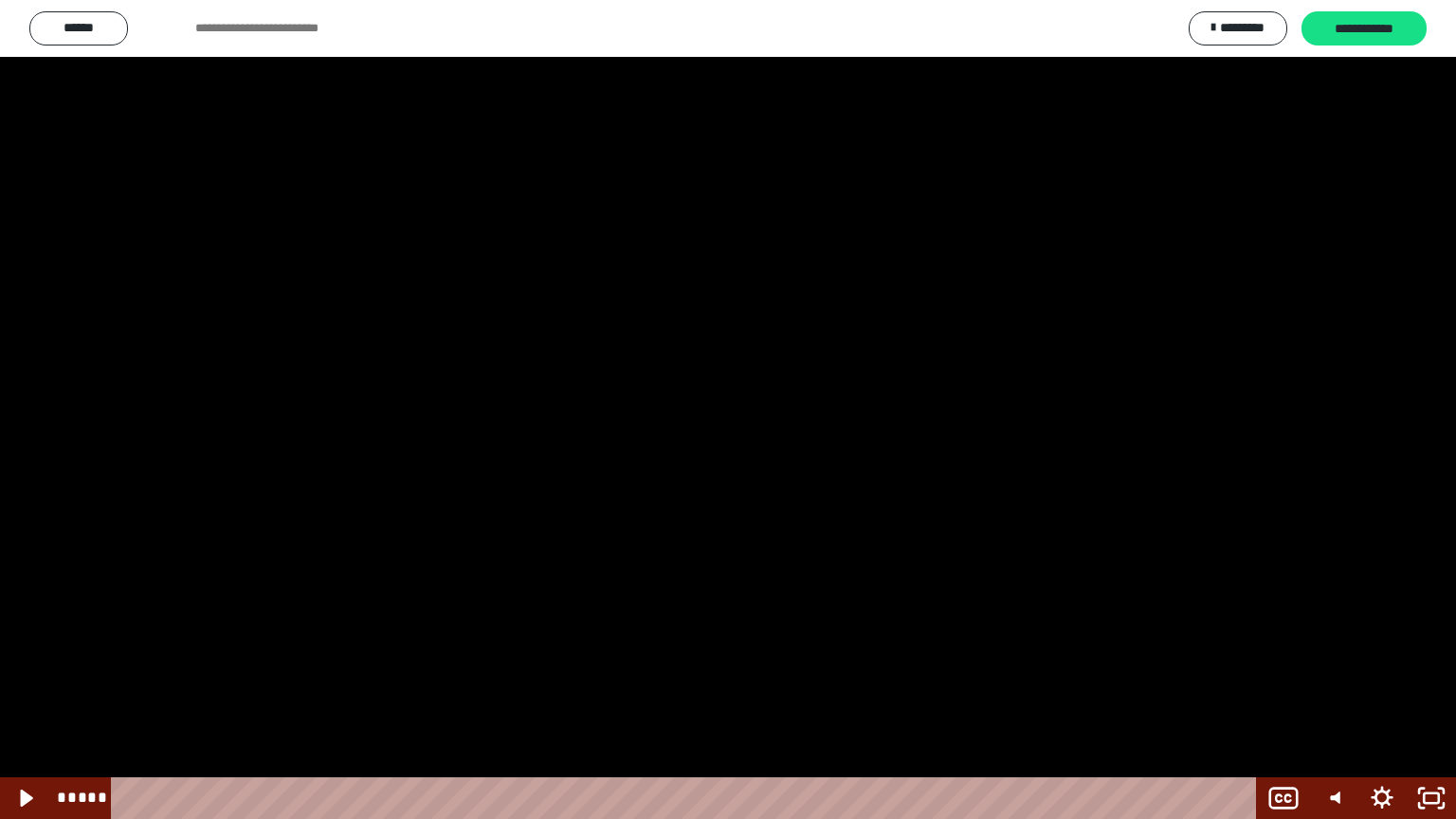 click at bounding box center [728, 410] 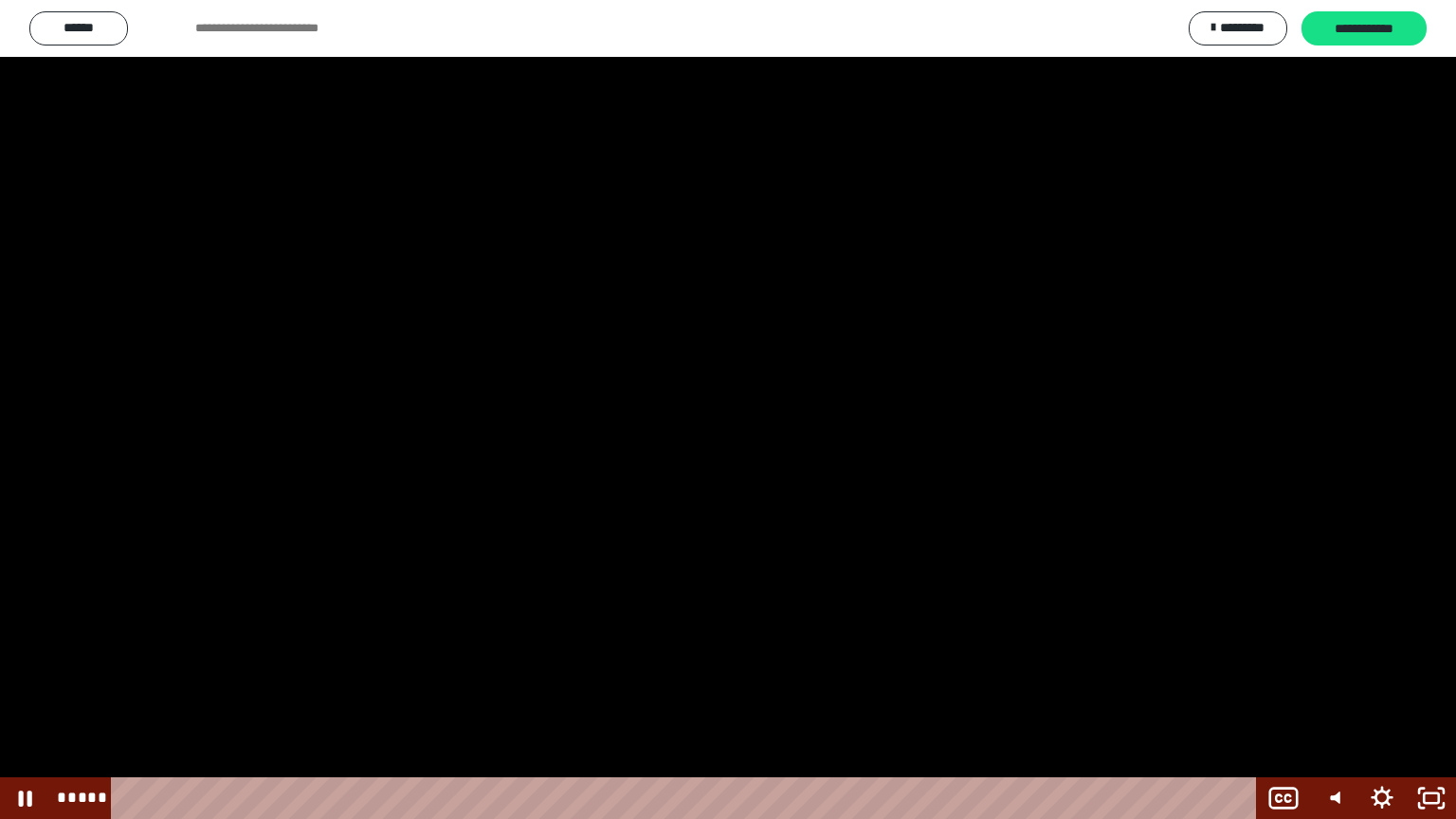 click at bounding box center [728, 410] 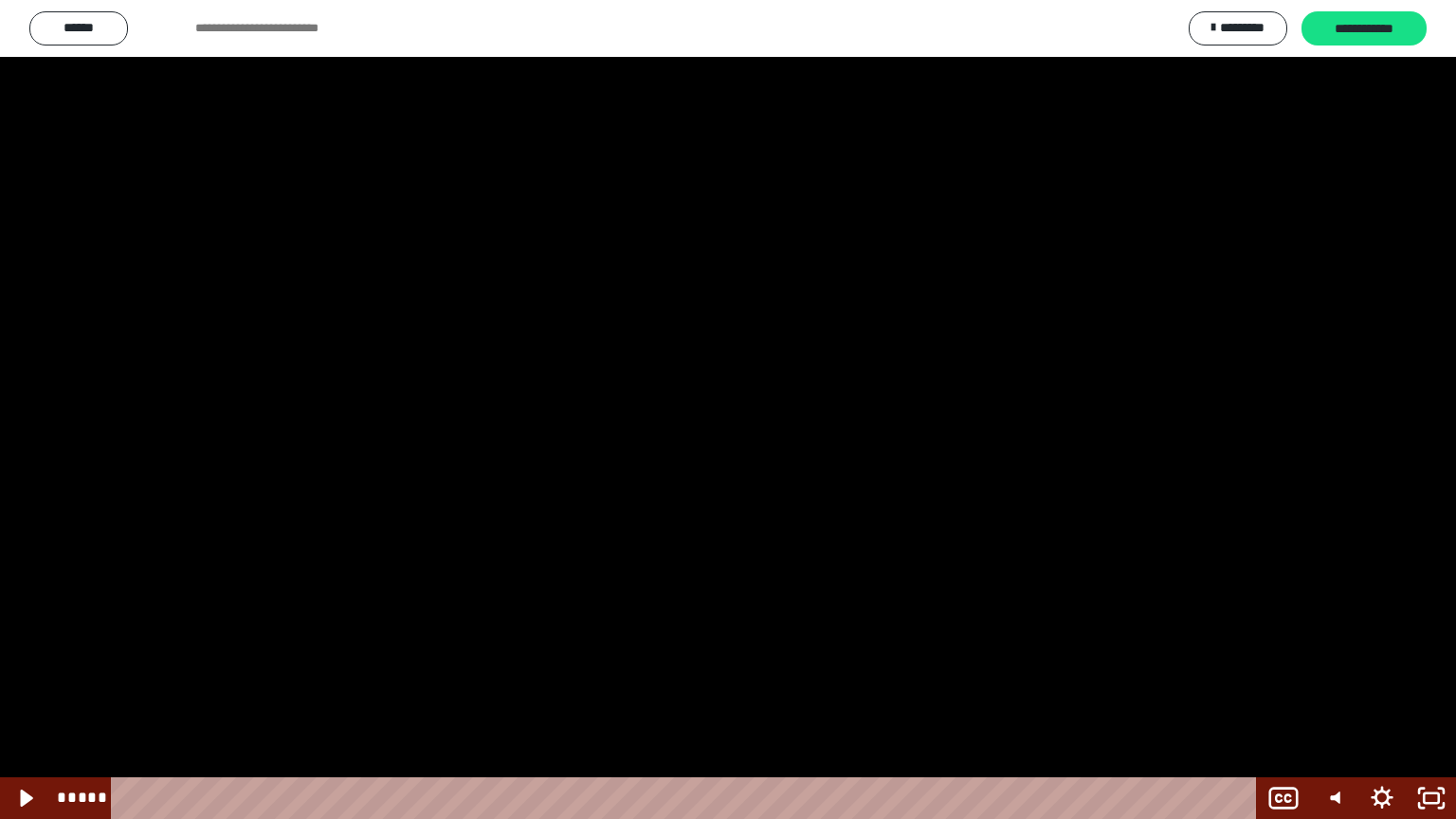 click at bounding box center (728, 410) 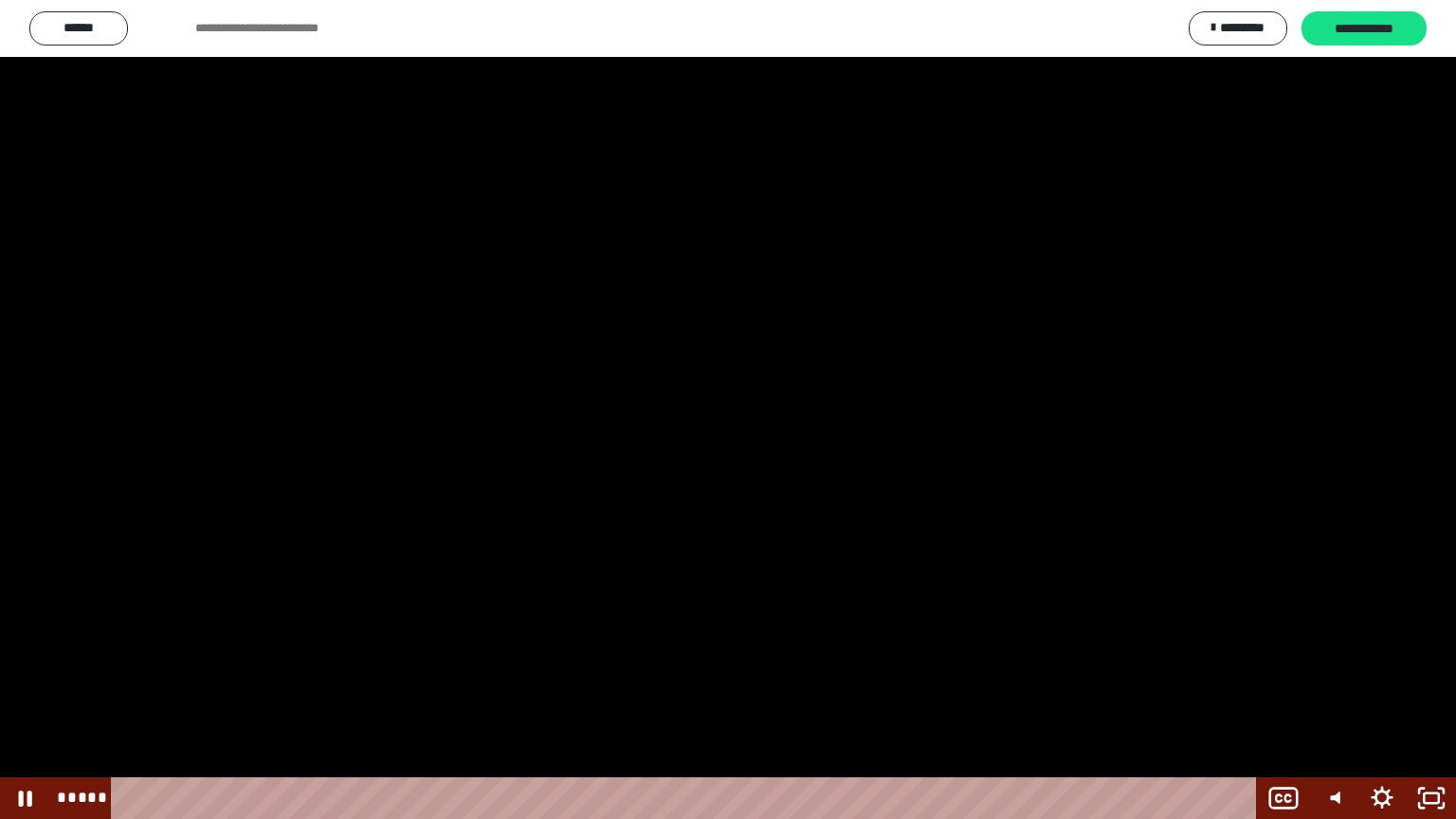 click at bounding box center [728, 410] 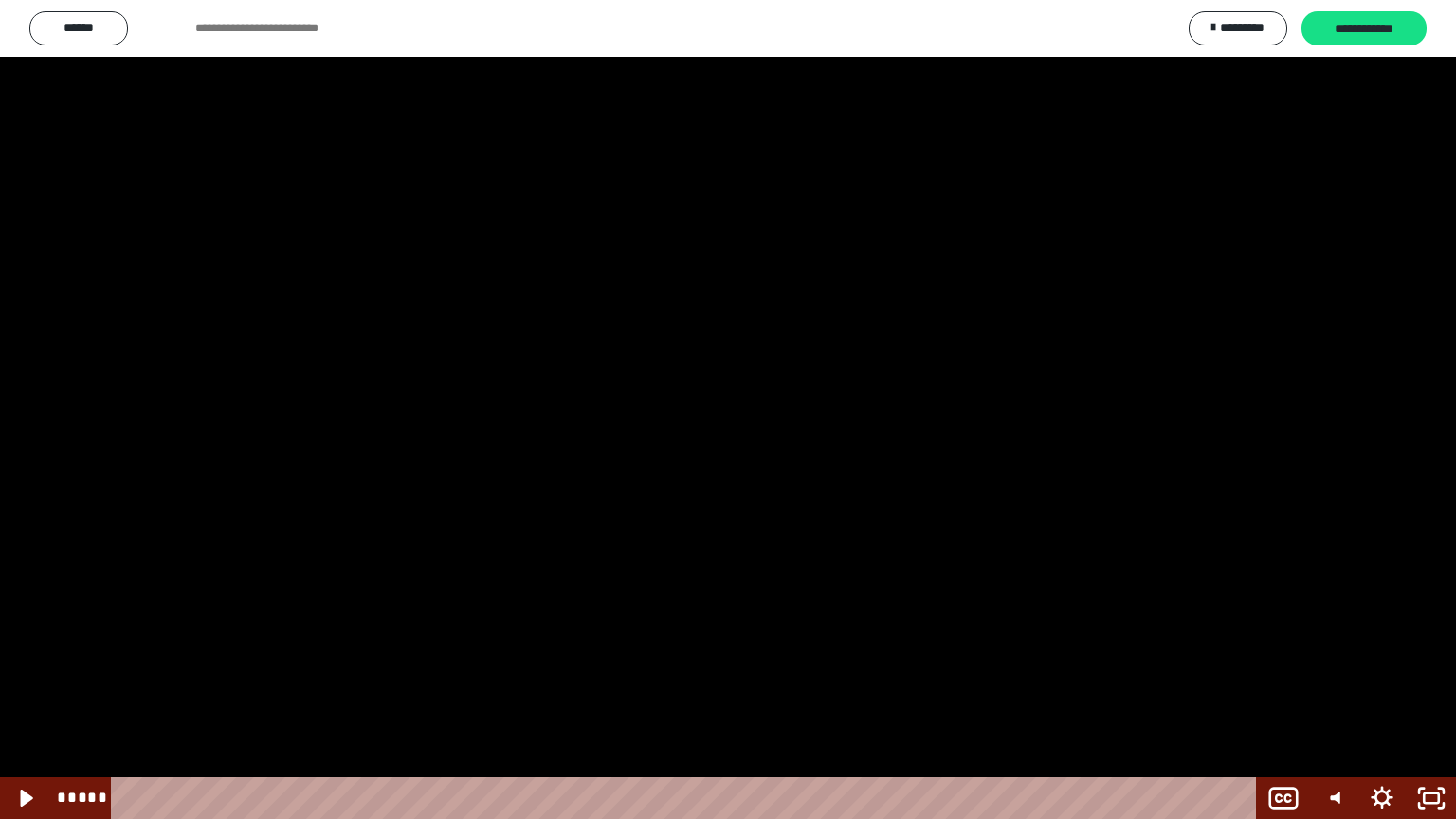 click at bounding box center [728, 410] 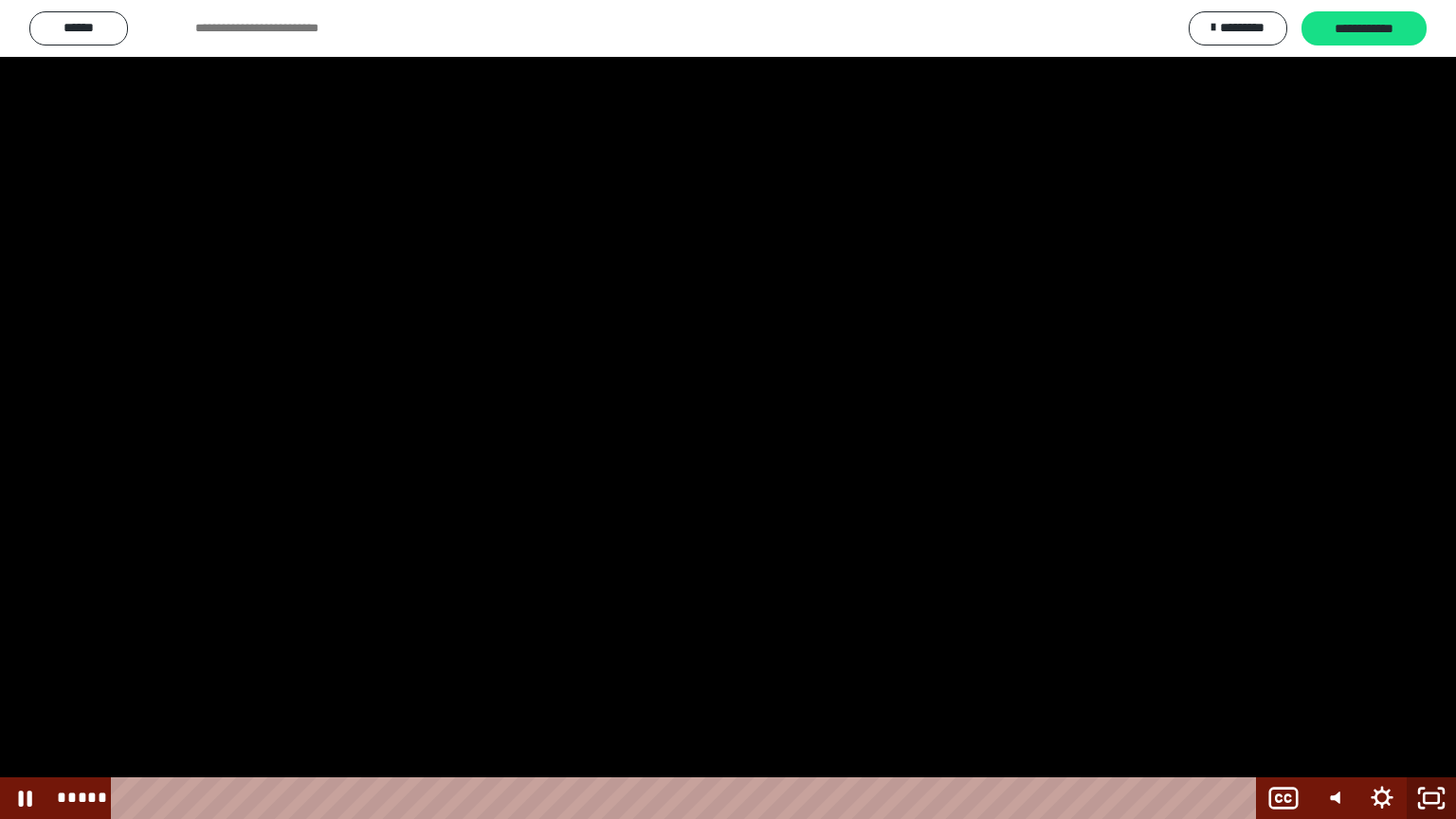 click 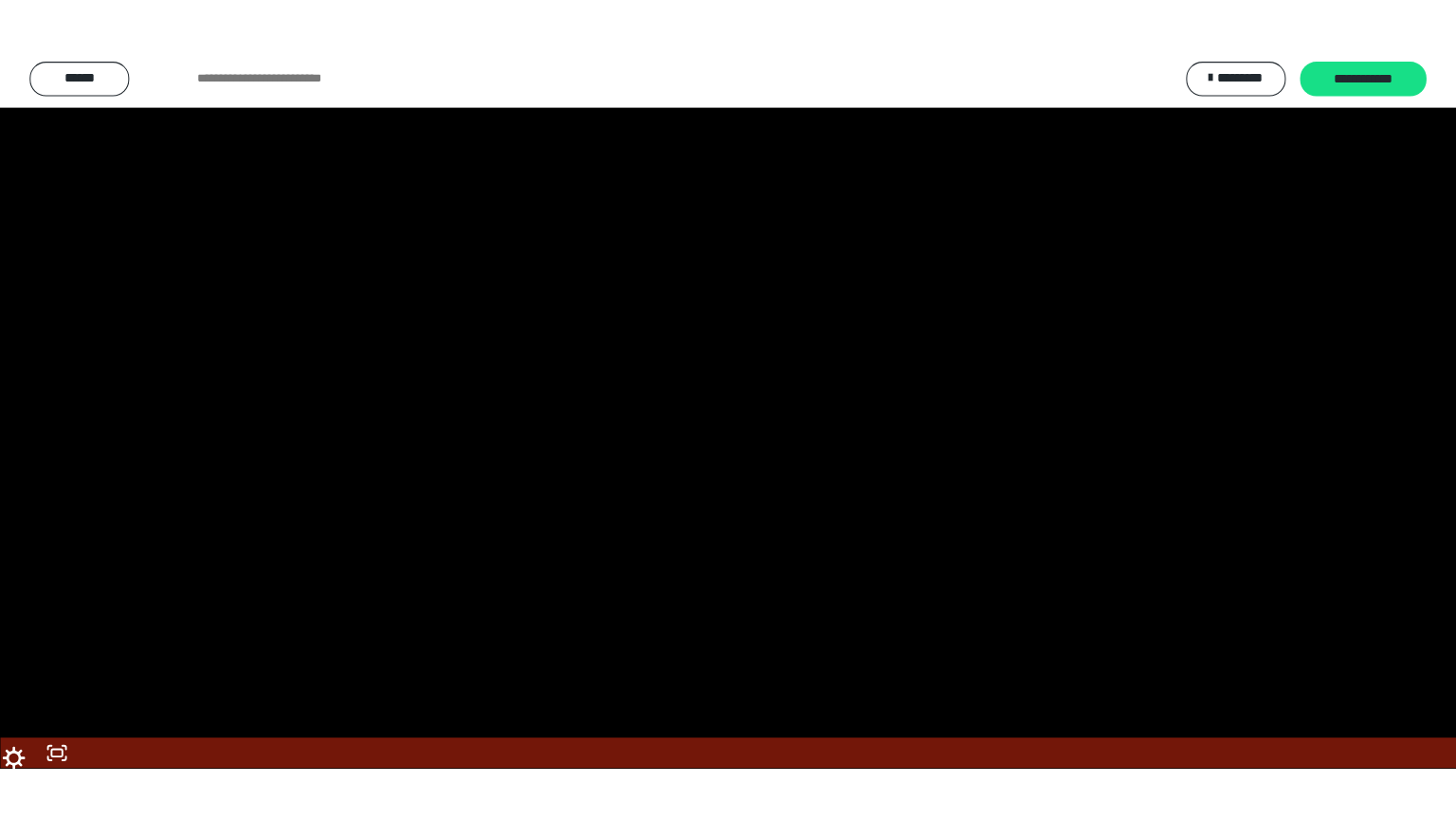 scroll, scrollTop: 2291, scrollLeft: 0, axis: vertical 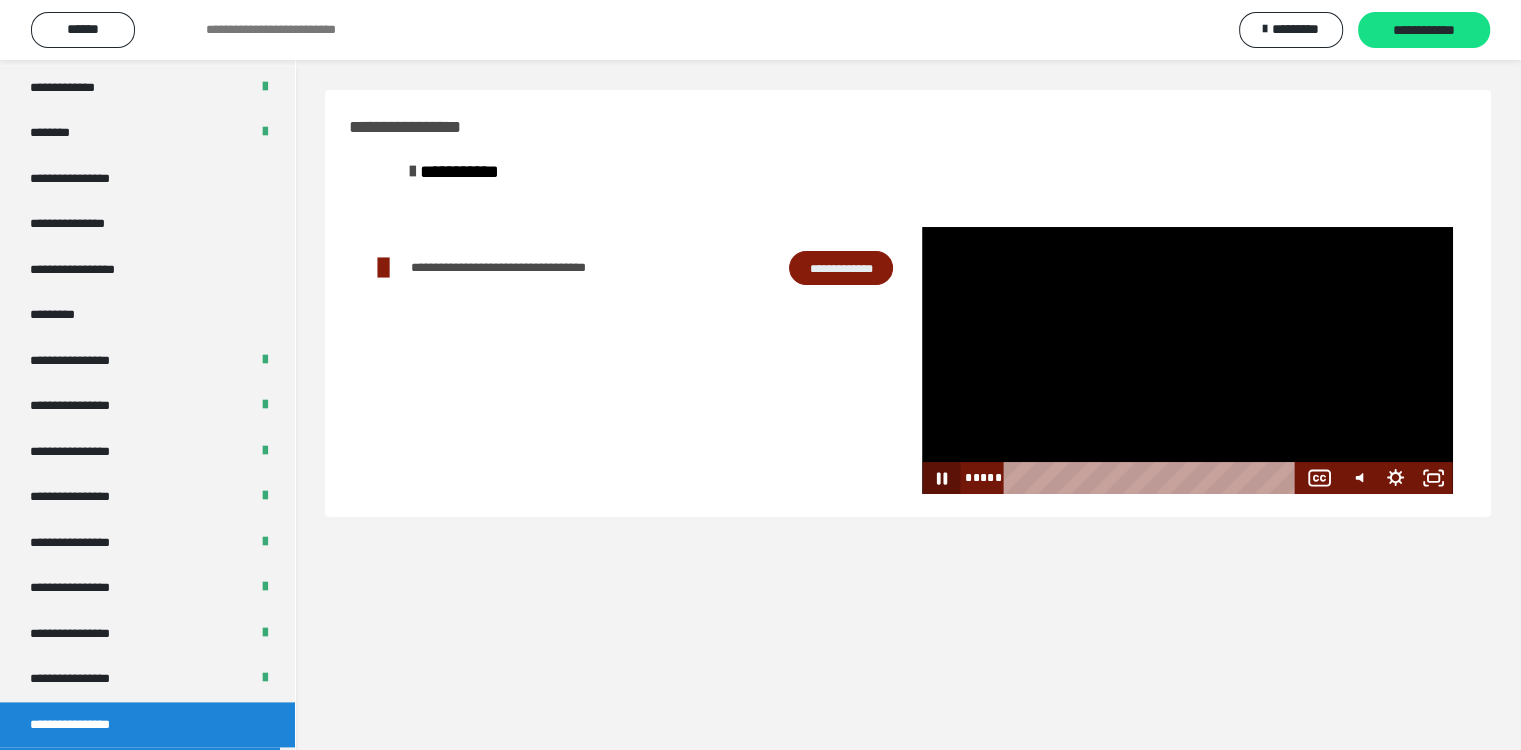 click 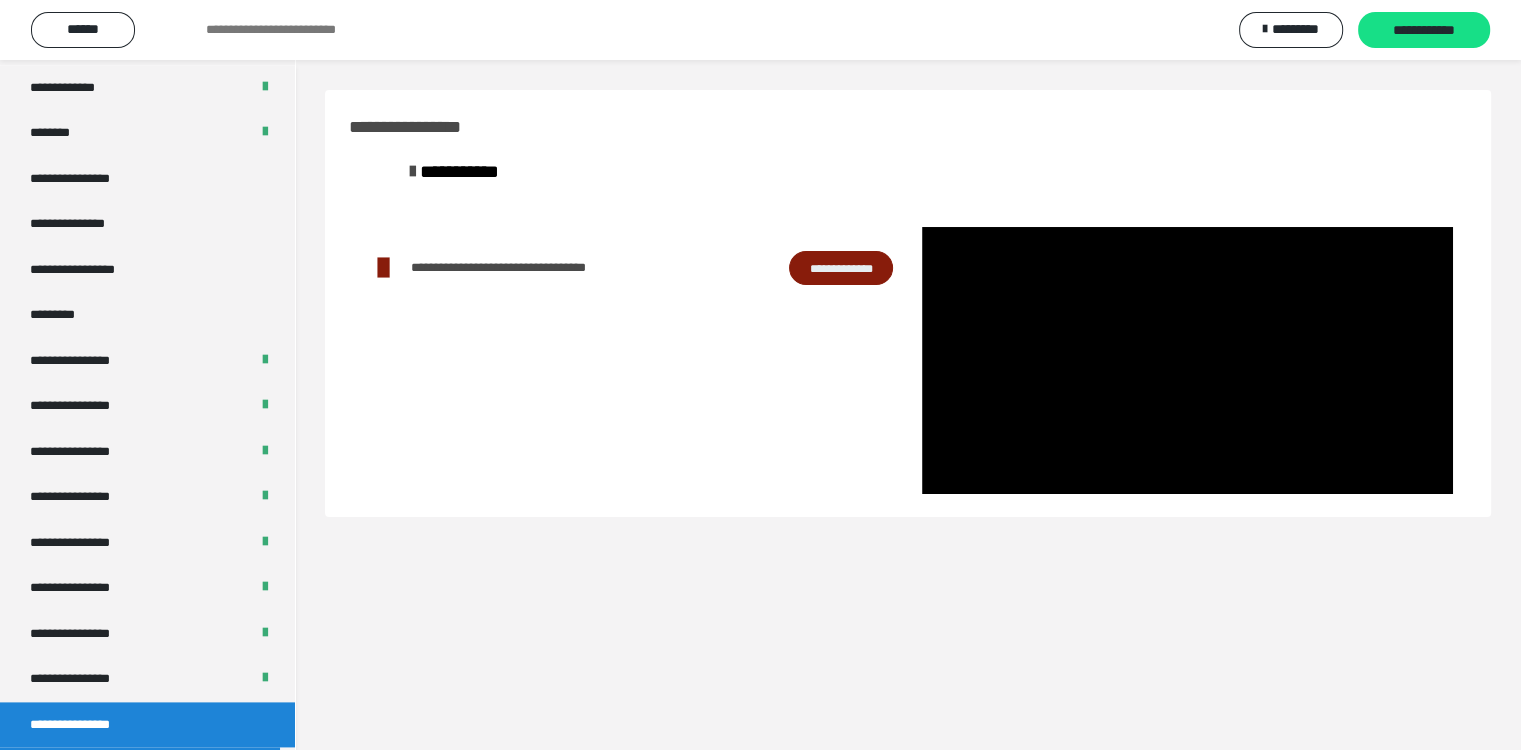 click on "**********" at bounding box center [539, 268] 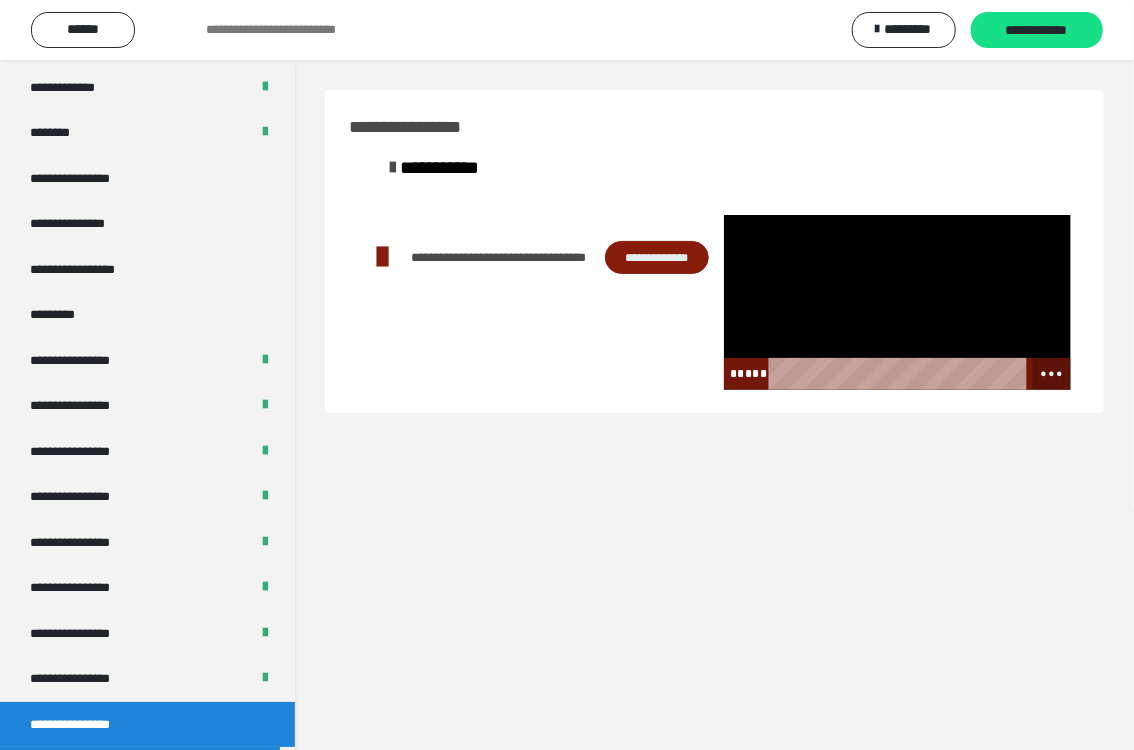 click 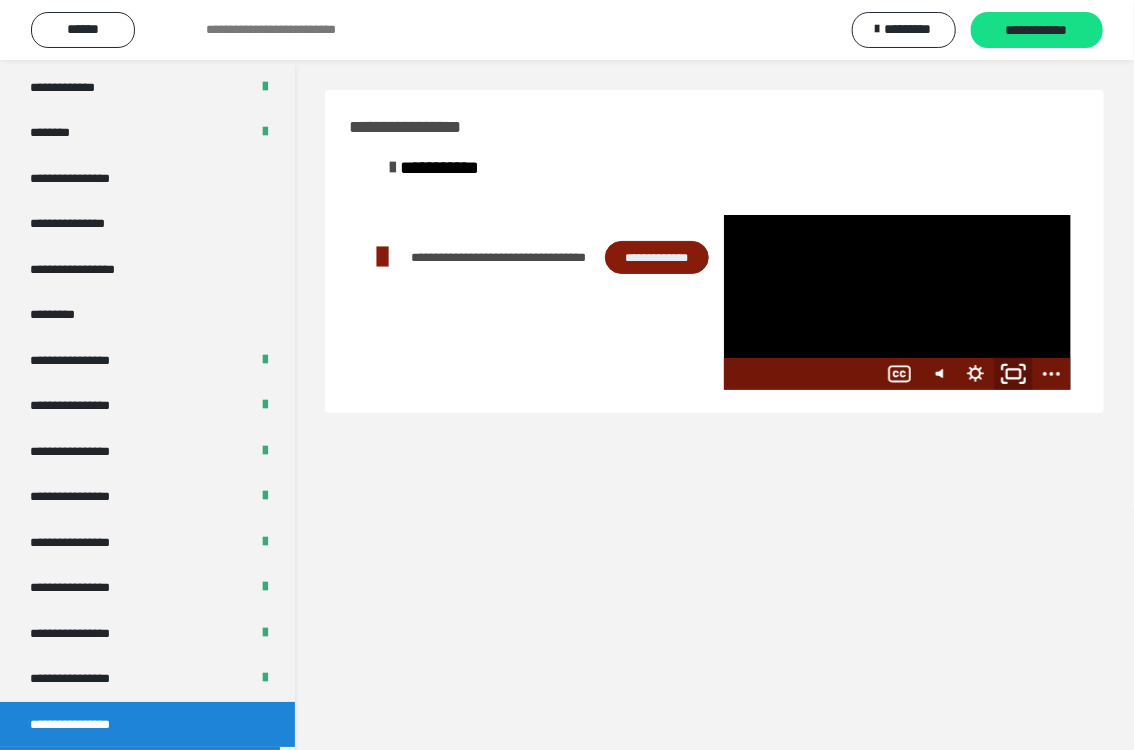 click 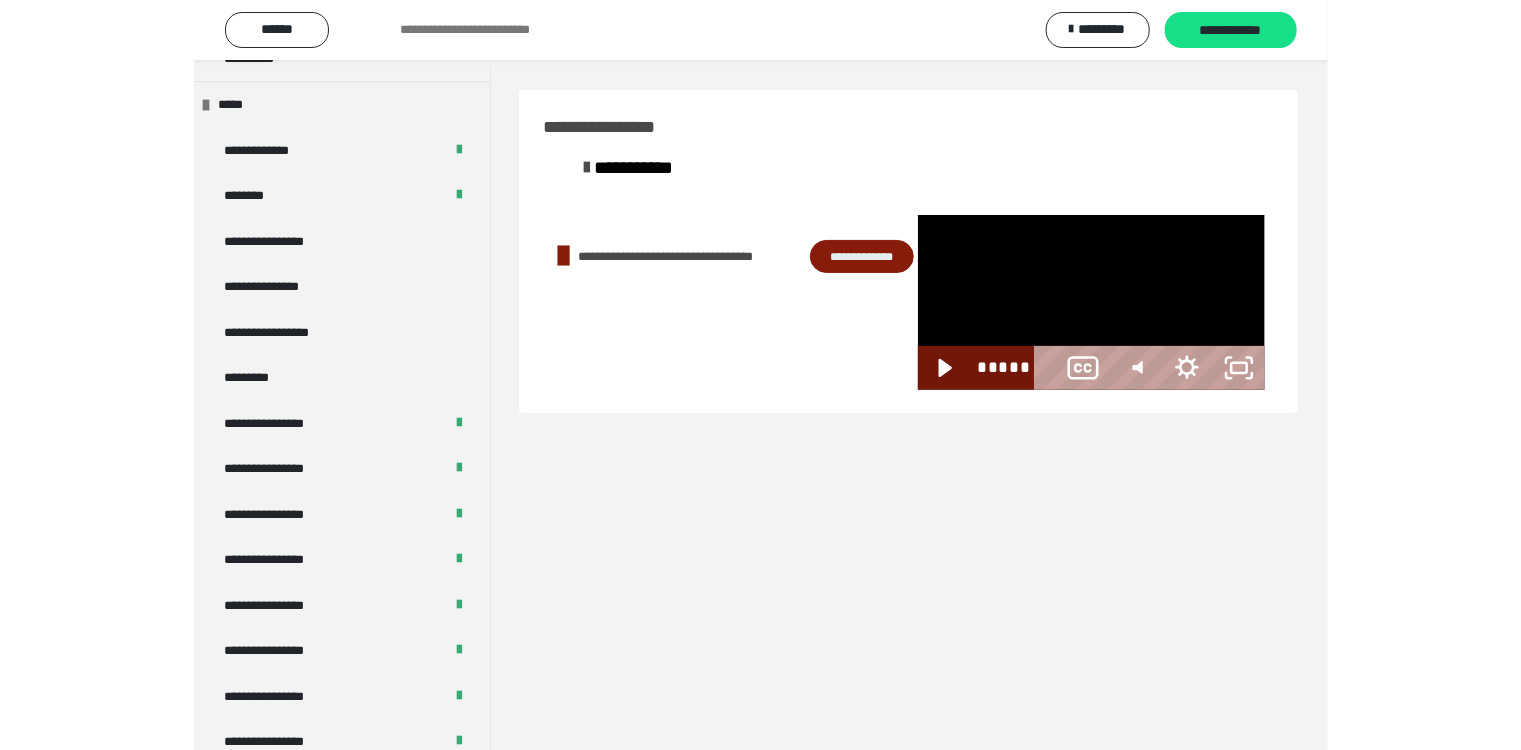 scroll, scrollTop: 2350, scrollLeft: 0, axis: vertical 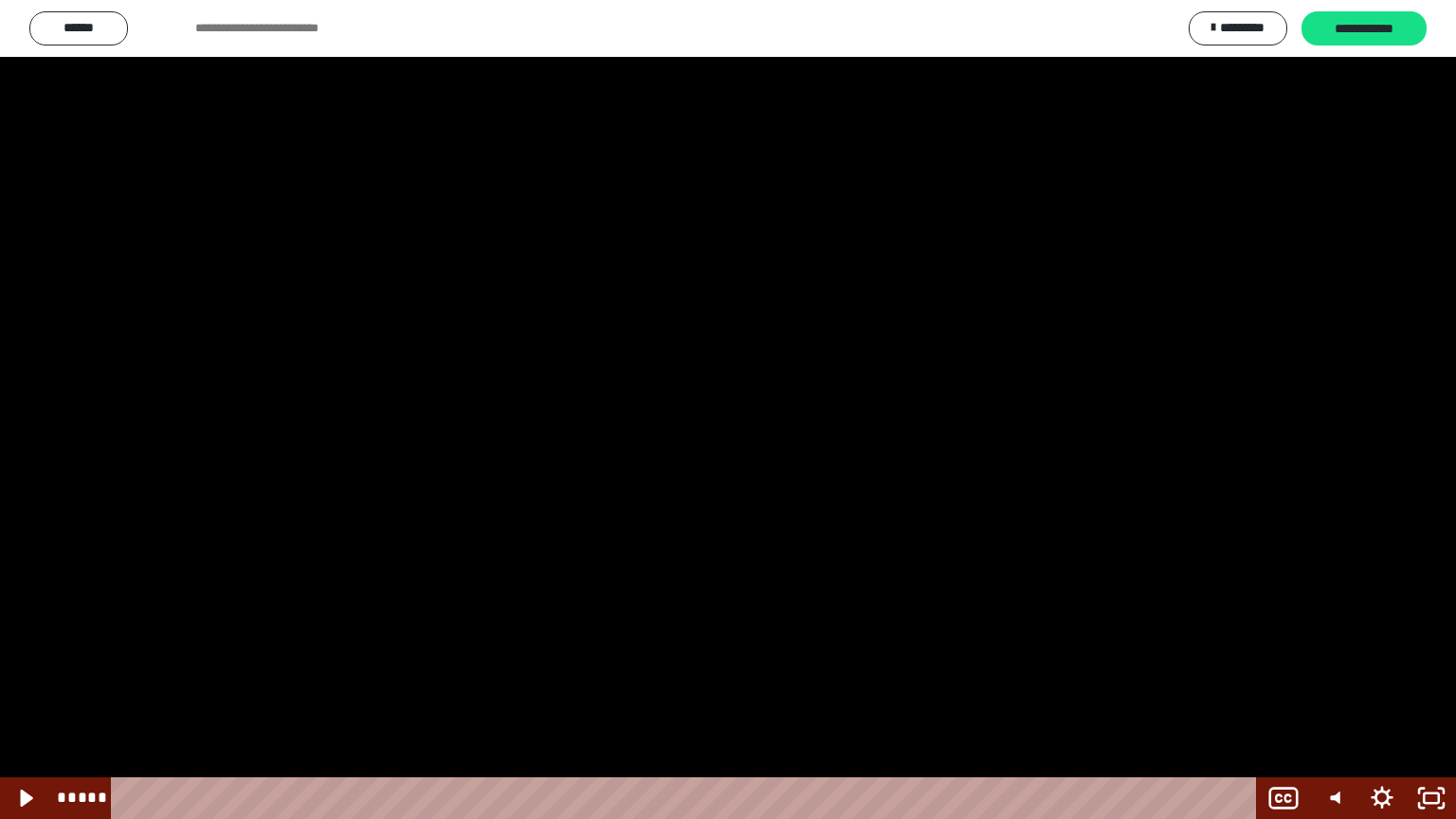 click at bounding box center [728, 410] 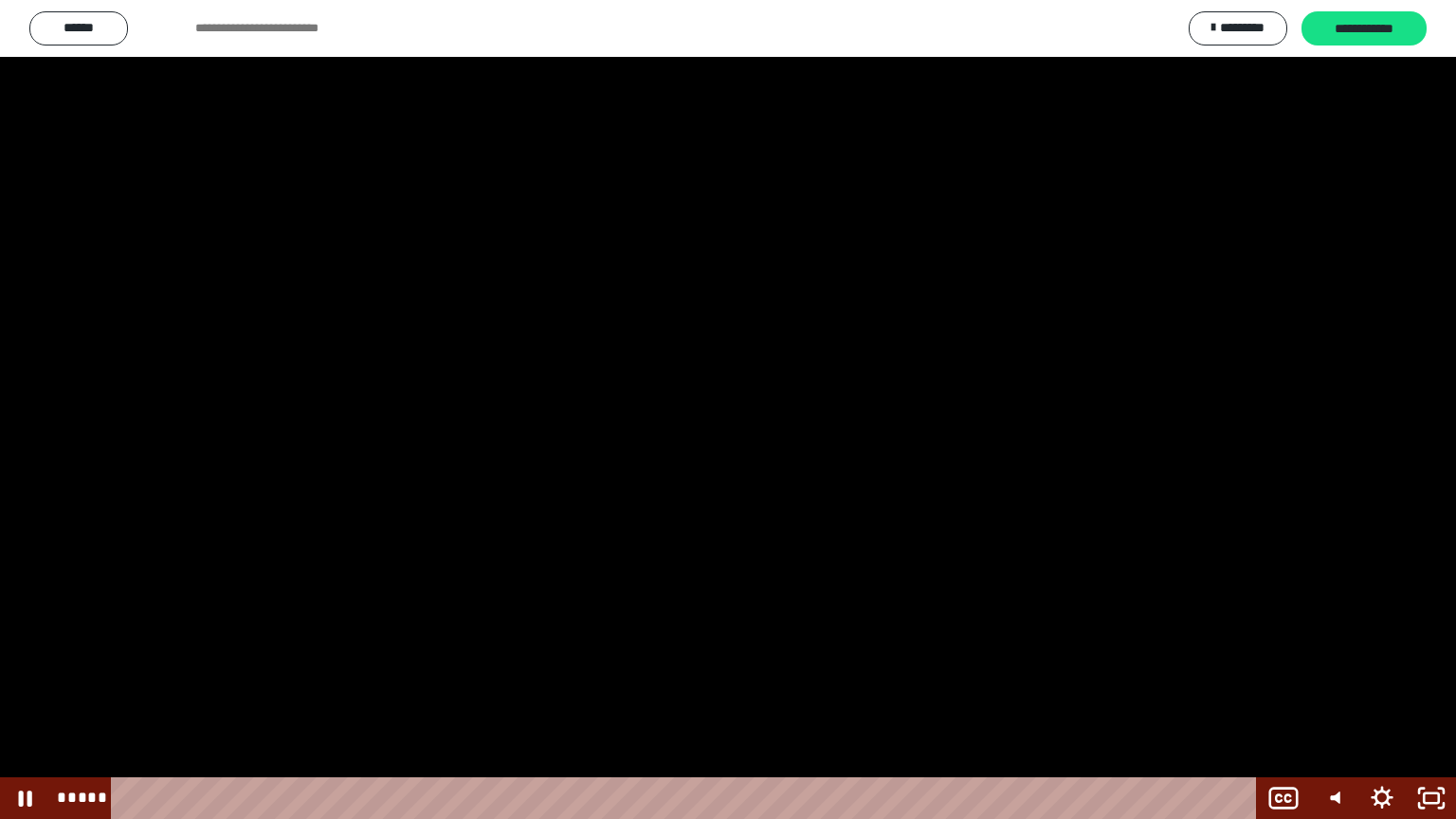 click at bounding box center [728, 410] 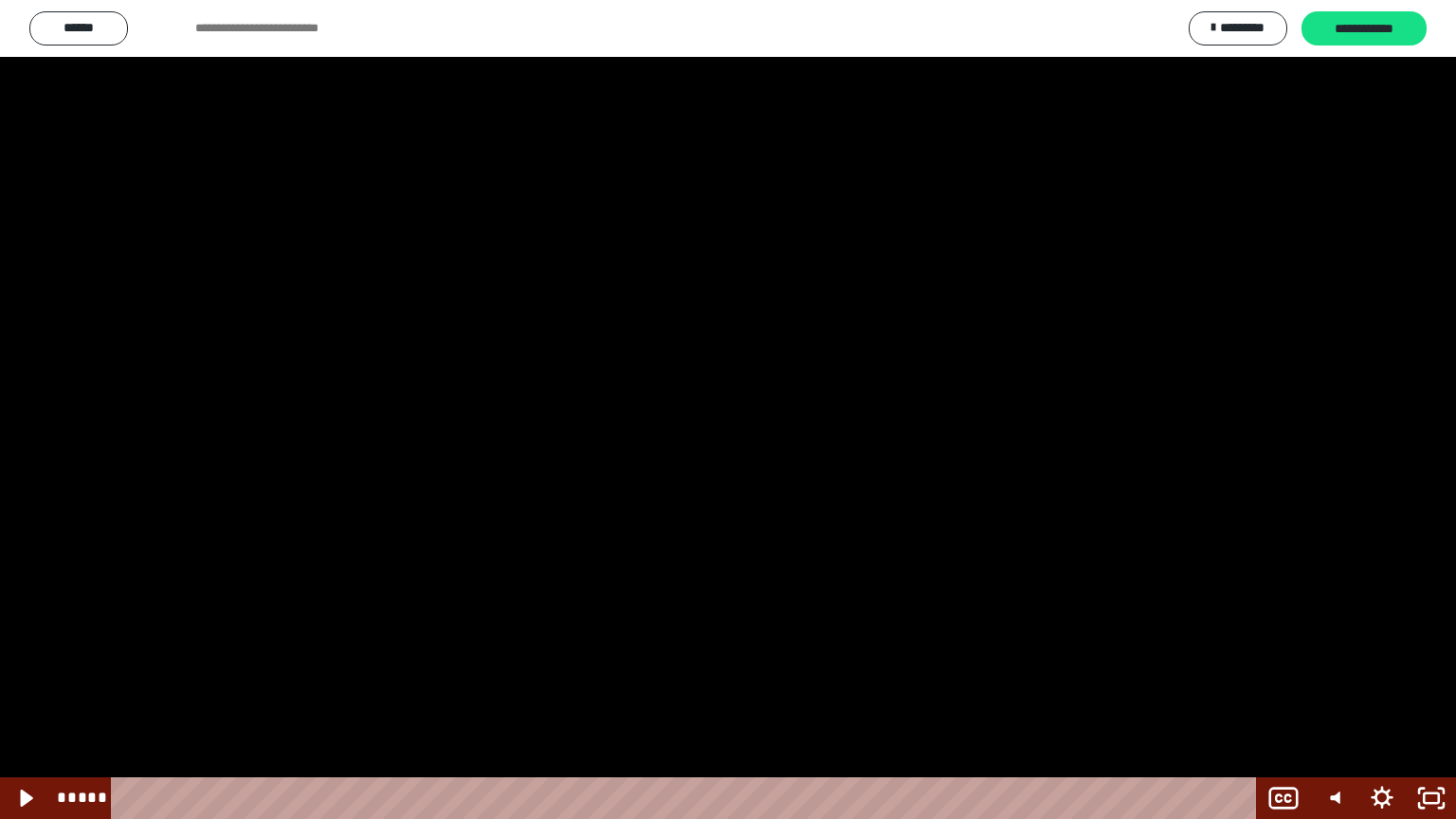 click at bounding box center (728, 410) 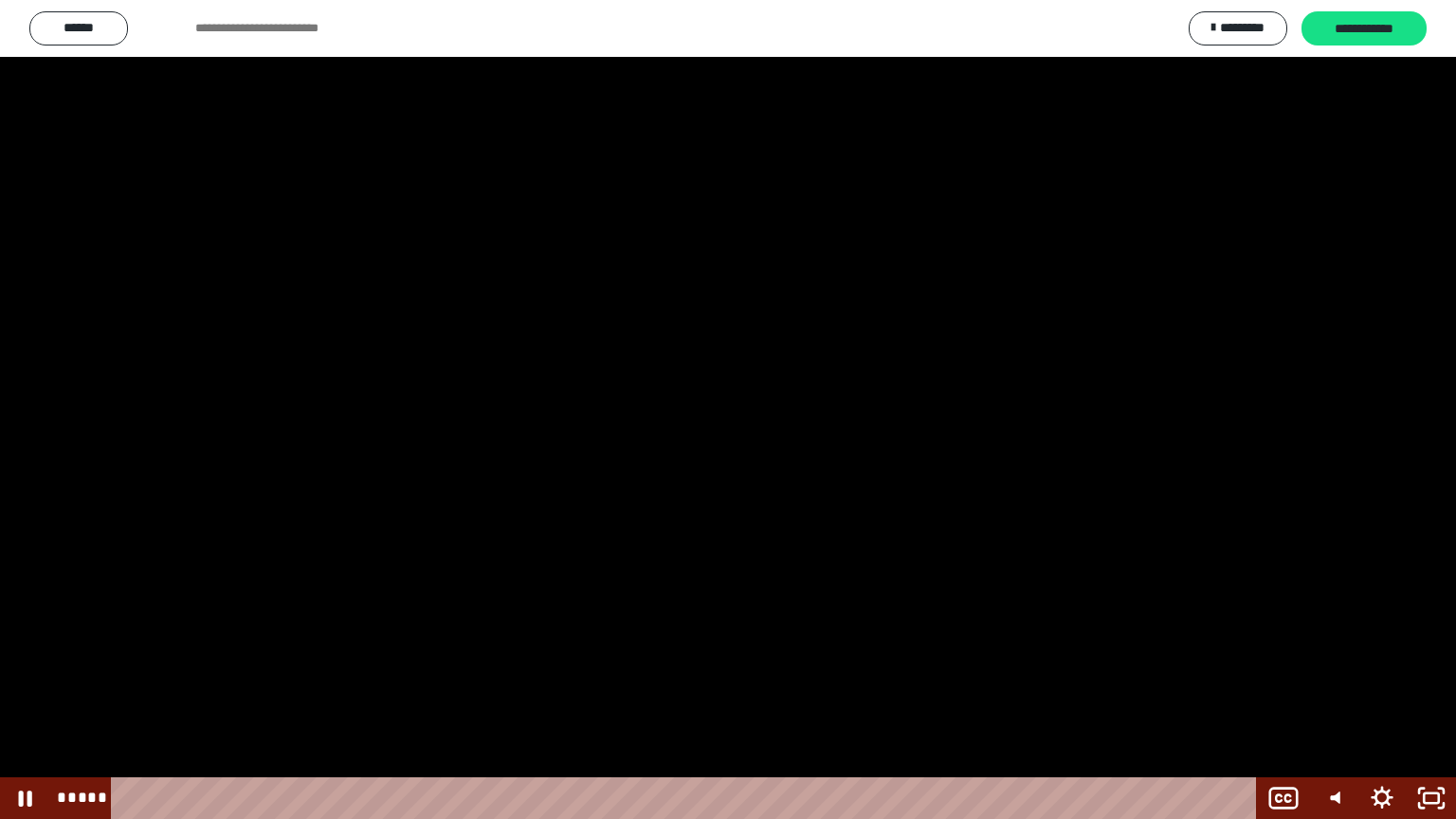 click at bounding box center (728, 410) 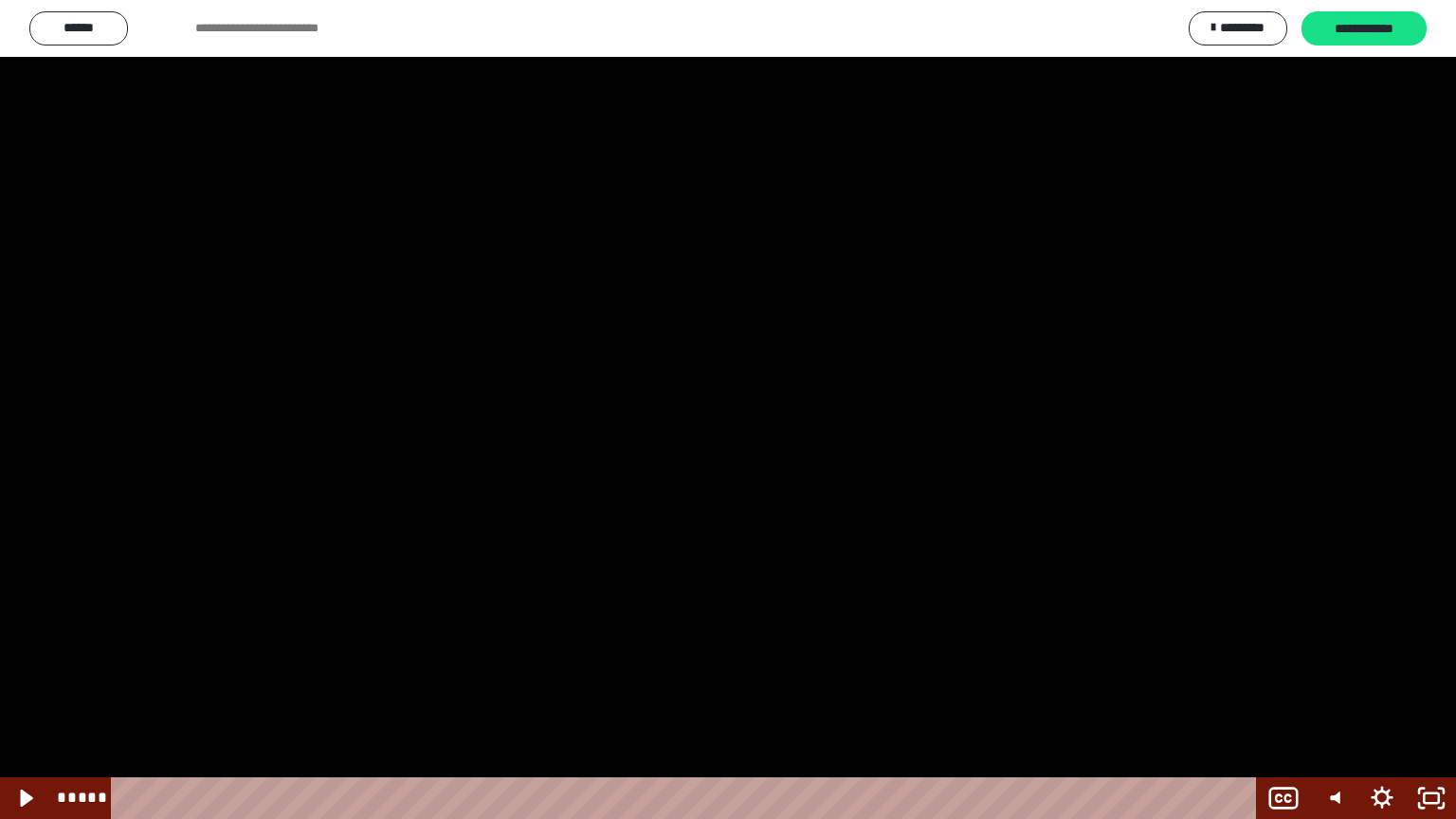 click at bounding box center [728, 410] 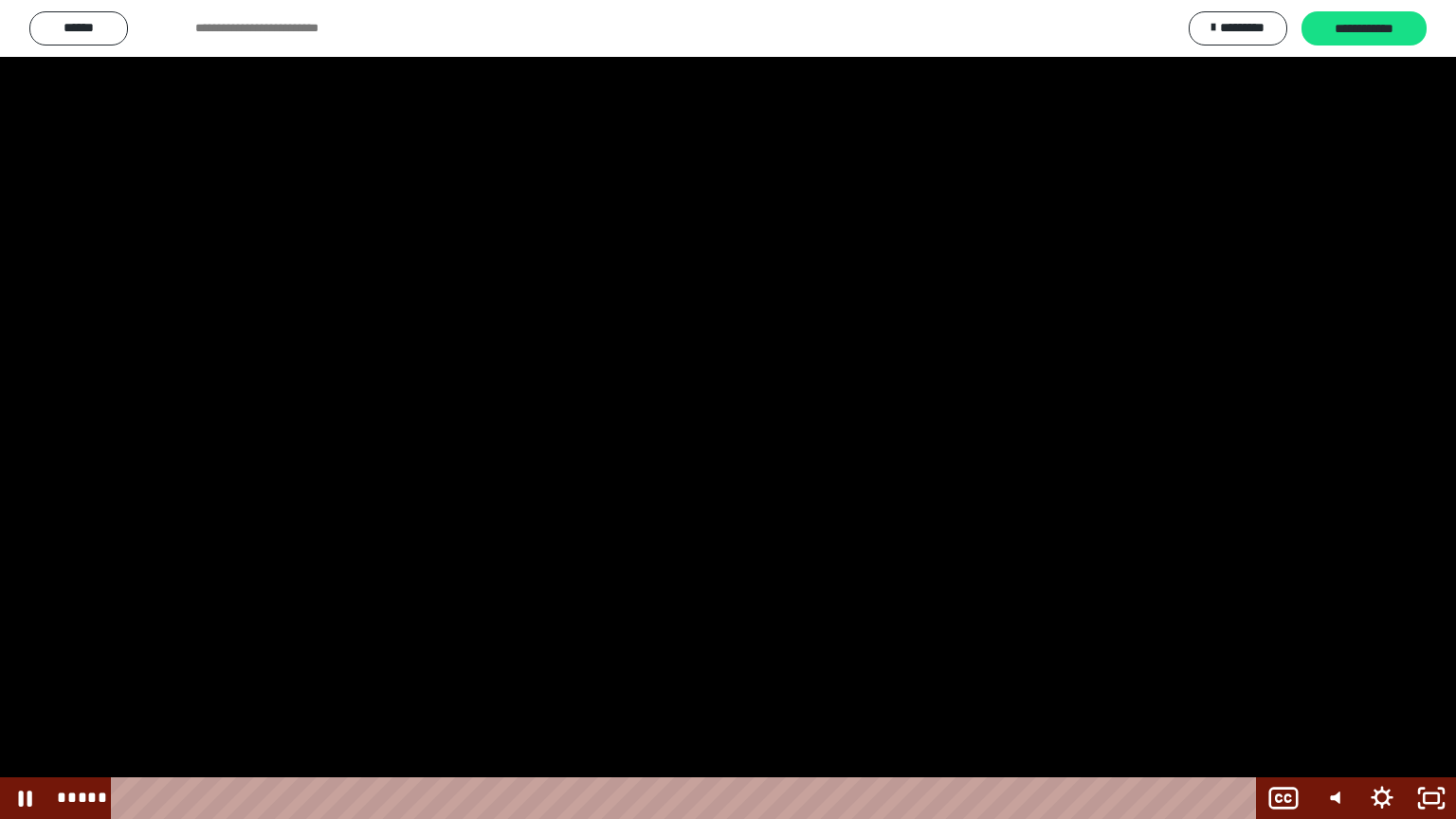 click at bounding box center (728, 410) 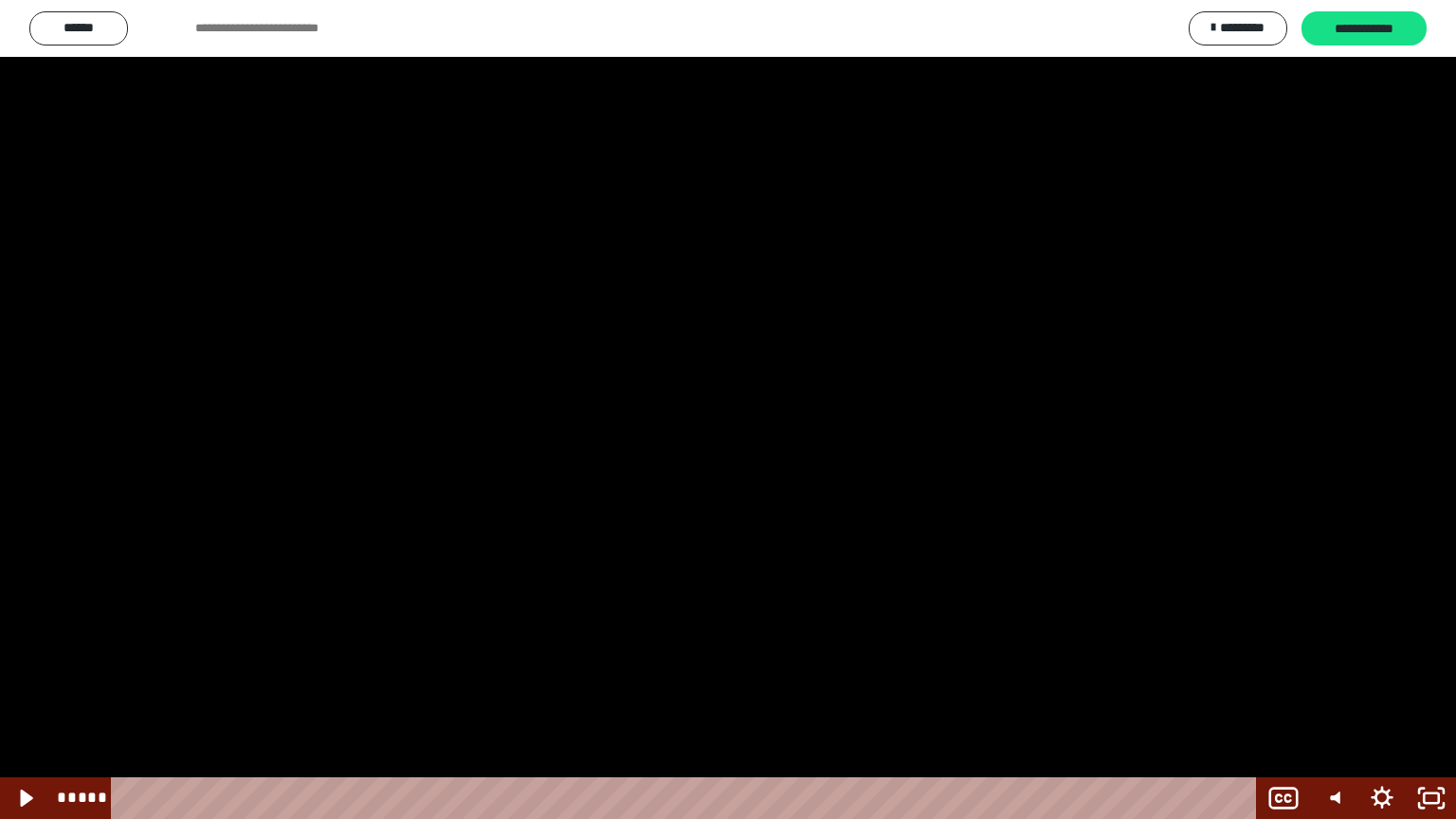 click at bounding box center (728, 410) 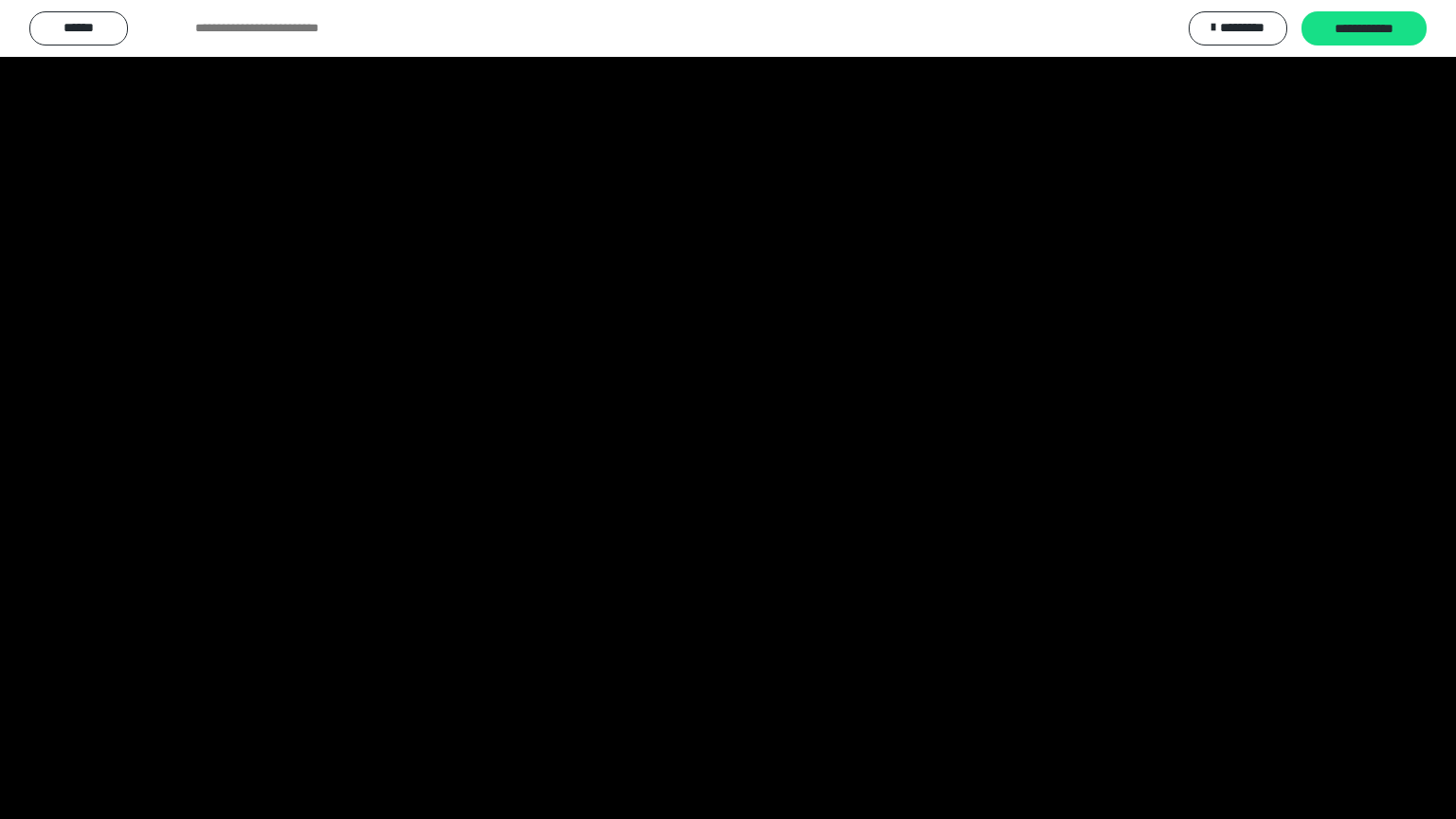 click at bounding box center (728, 410) 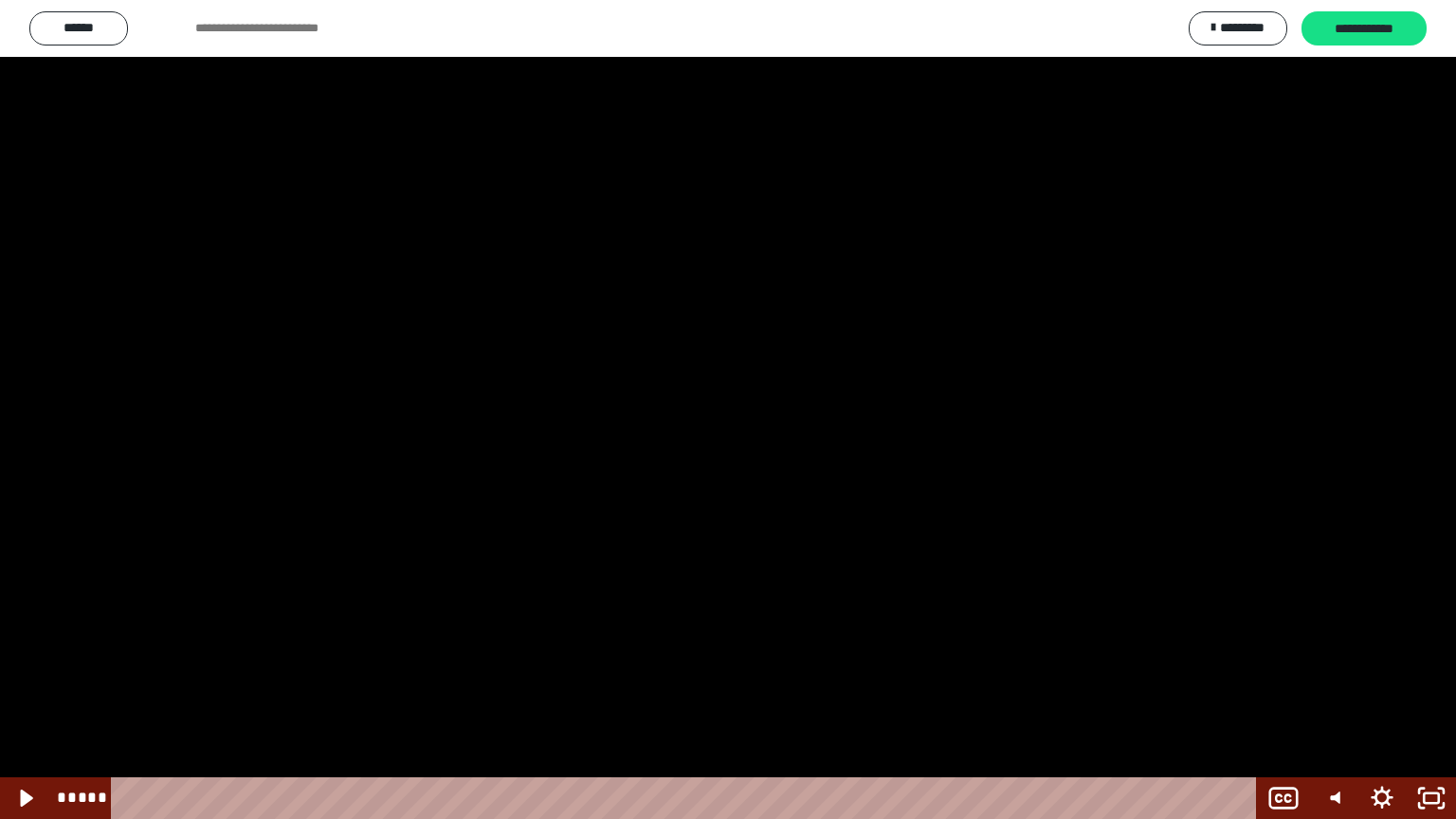 click at bounding box center [728, 410] 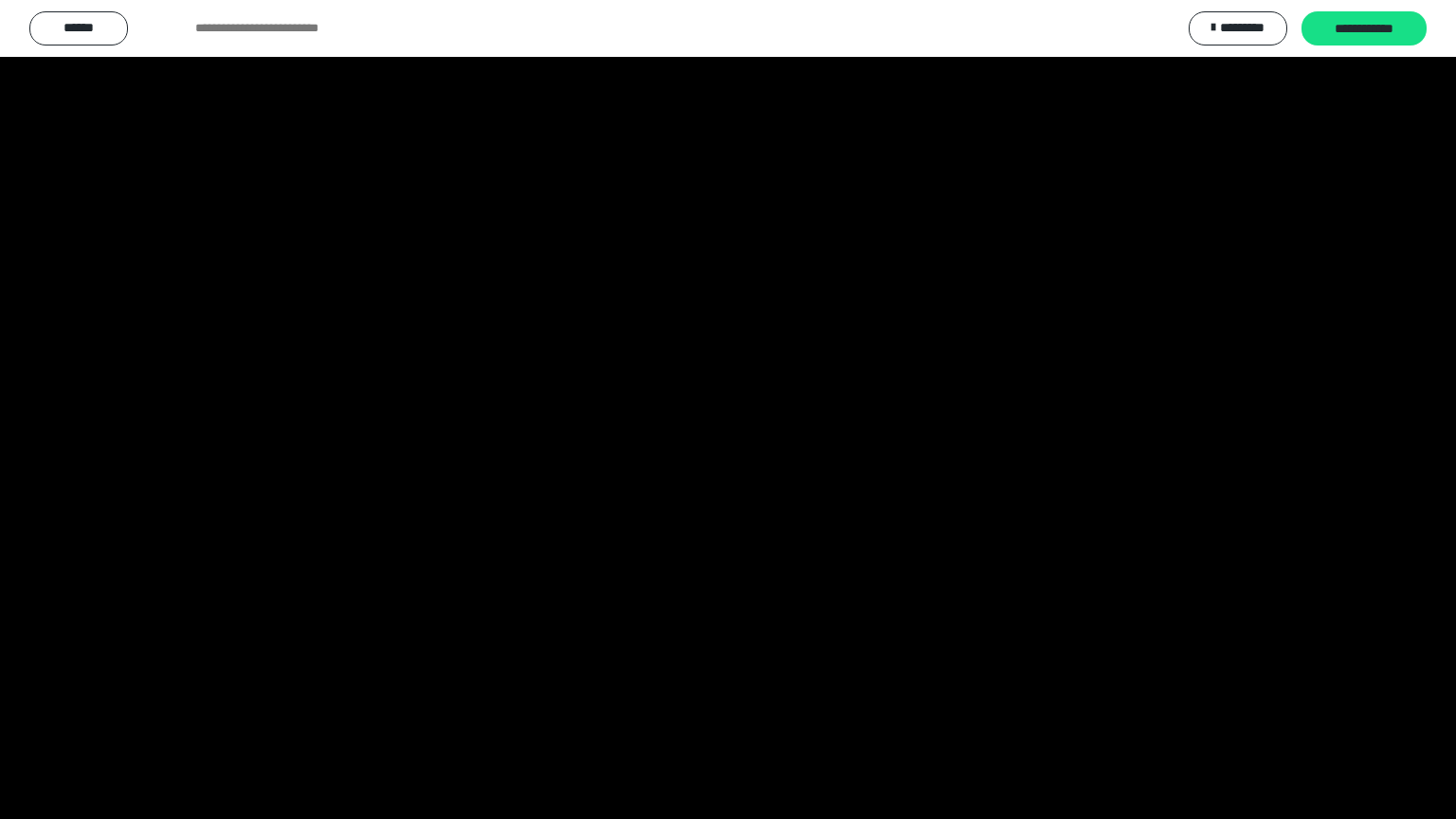 click at bounding box center (728, 410) 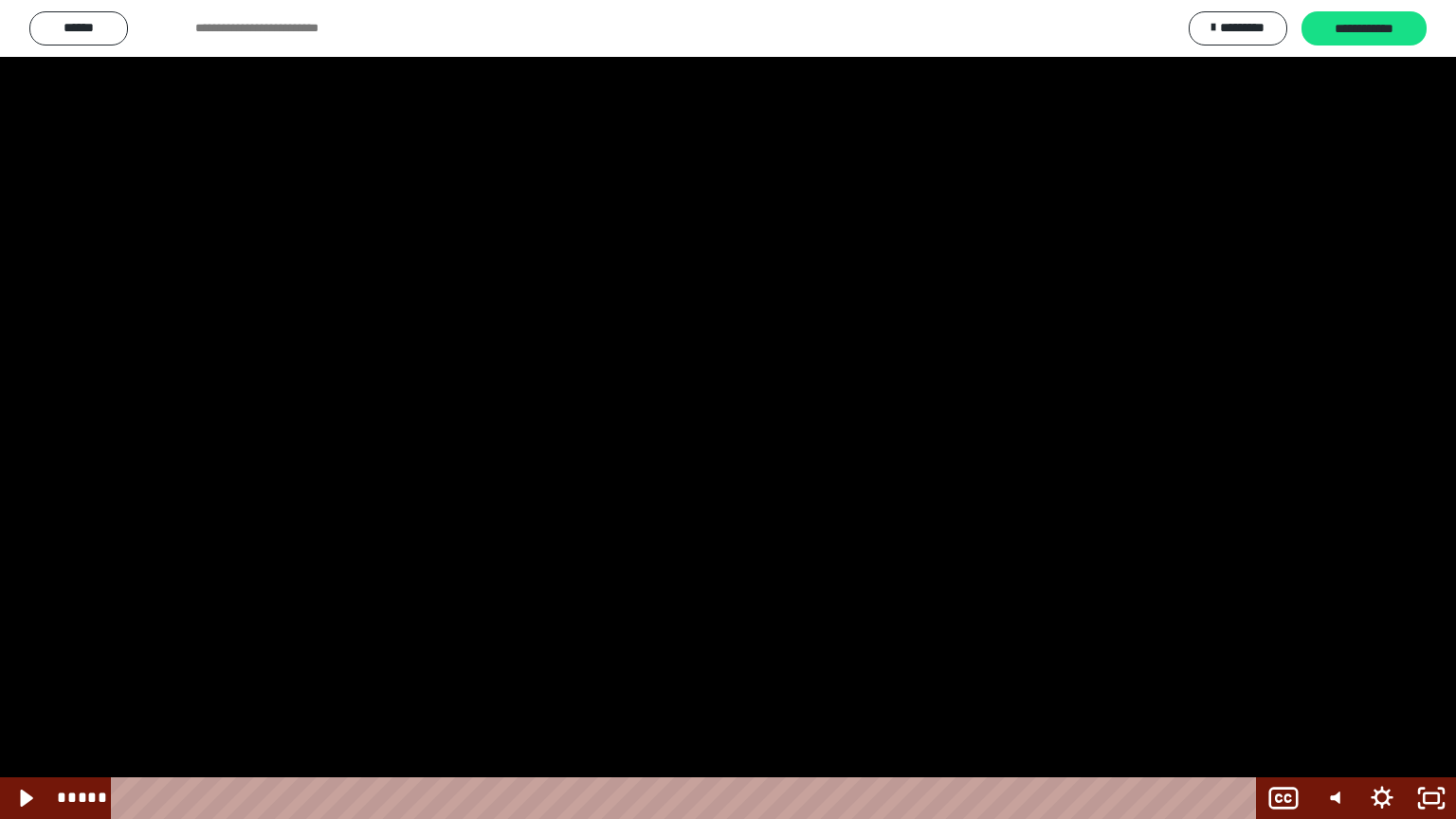 click at bounding box center [728, 410] 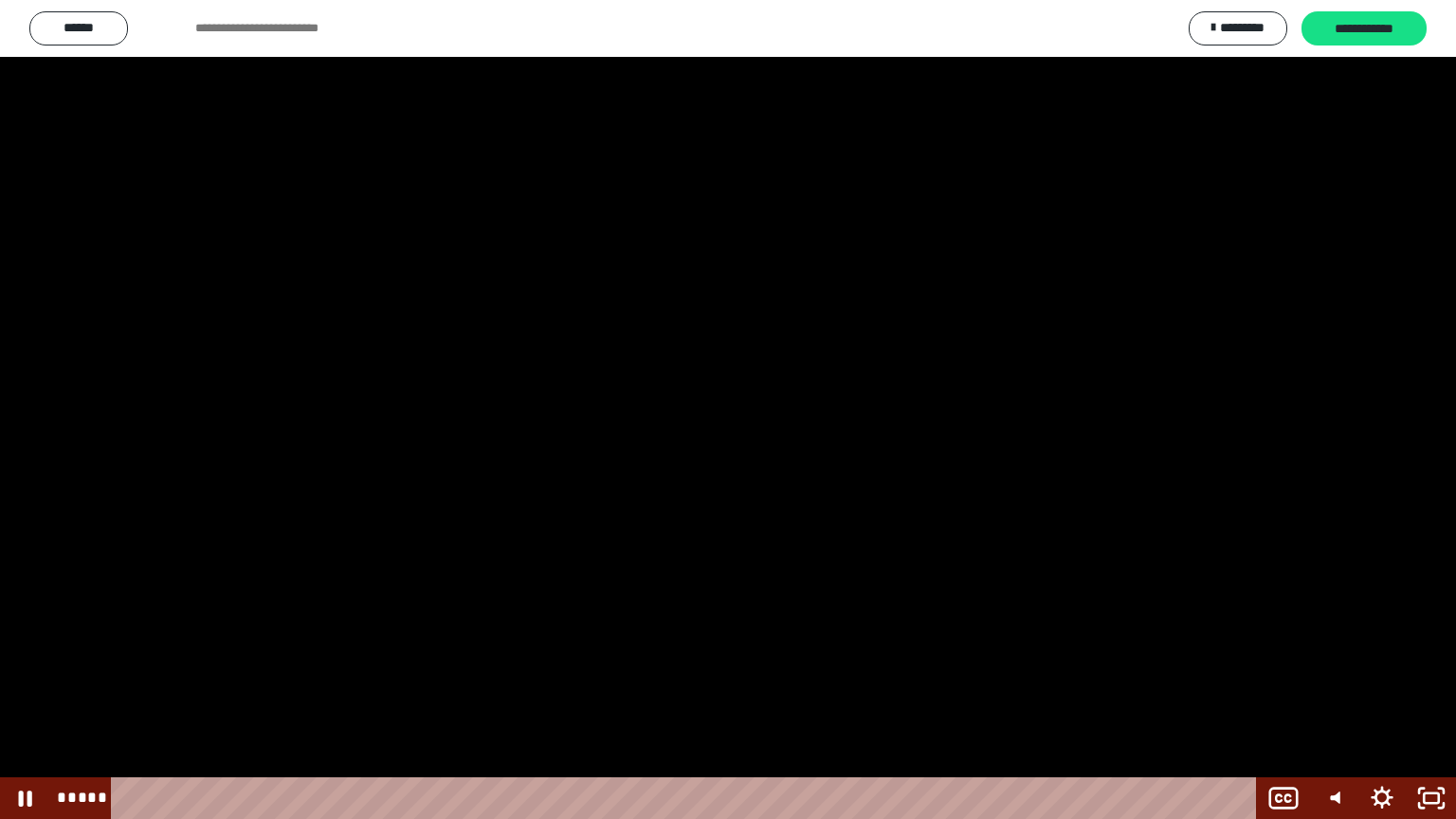 click at bounding box center (728, 410) 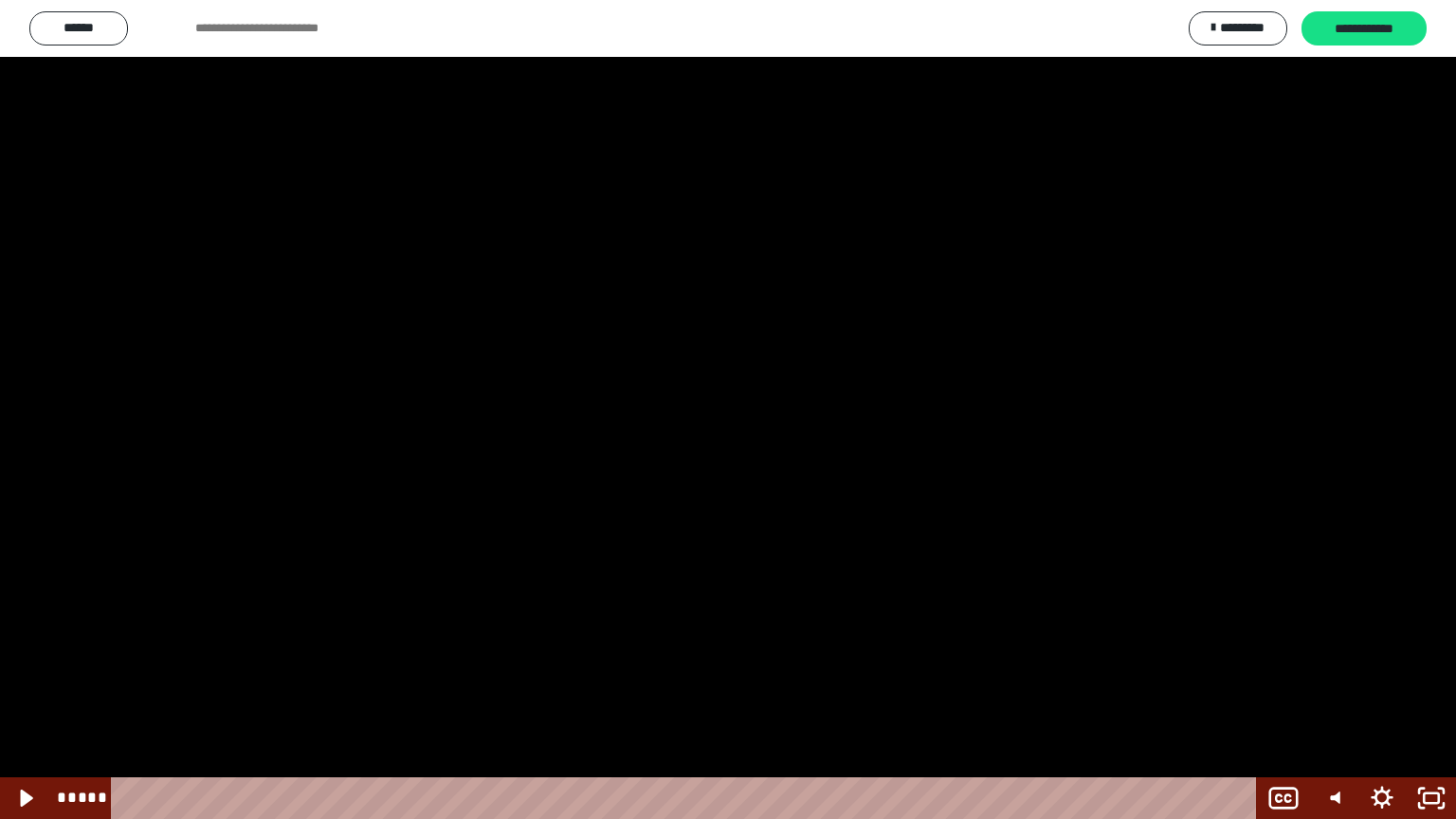 click at bounding box center (728, 410) 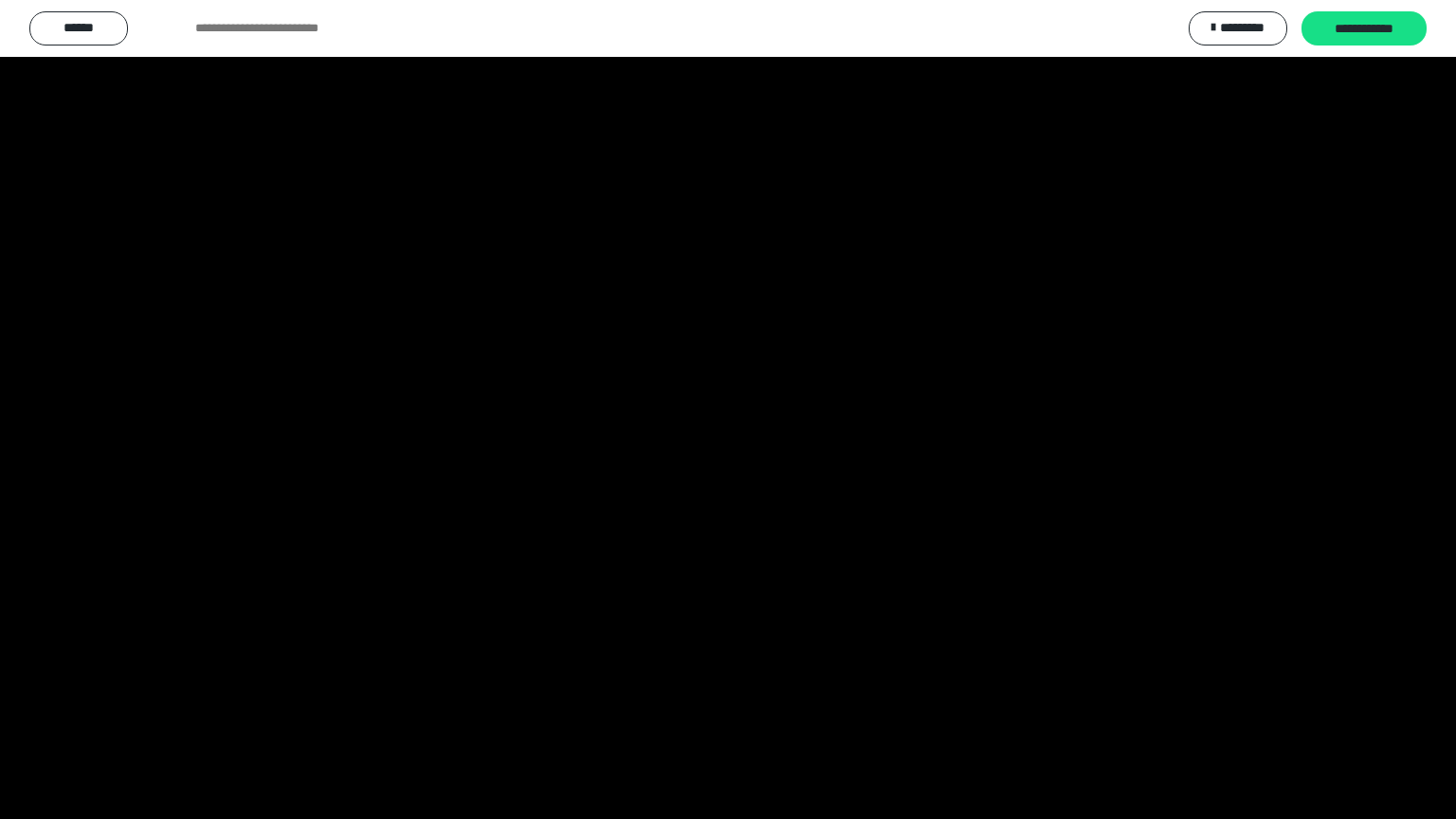click at bounding box center [728, 410] 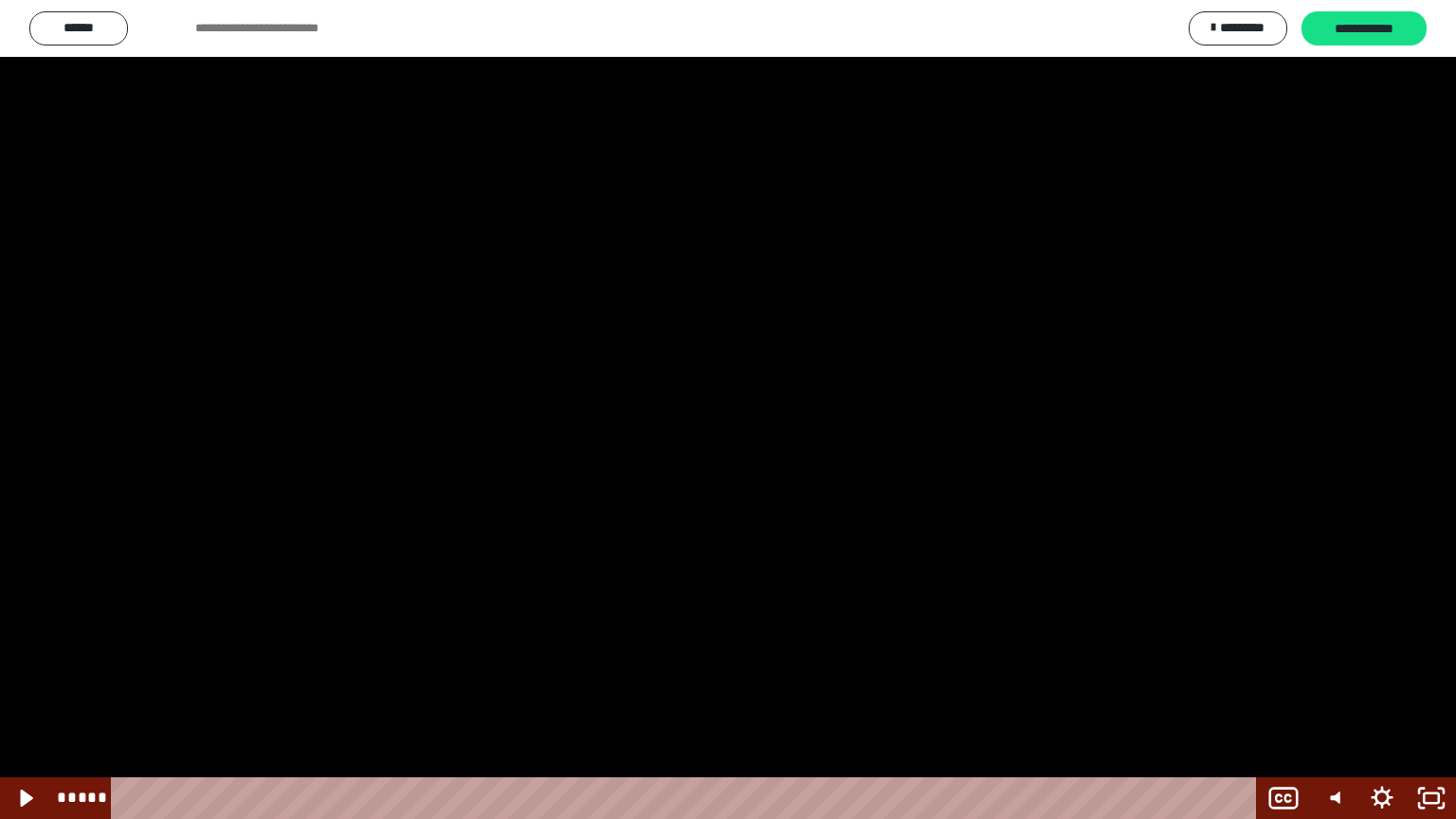 click at bounding box center (728, 410) 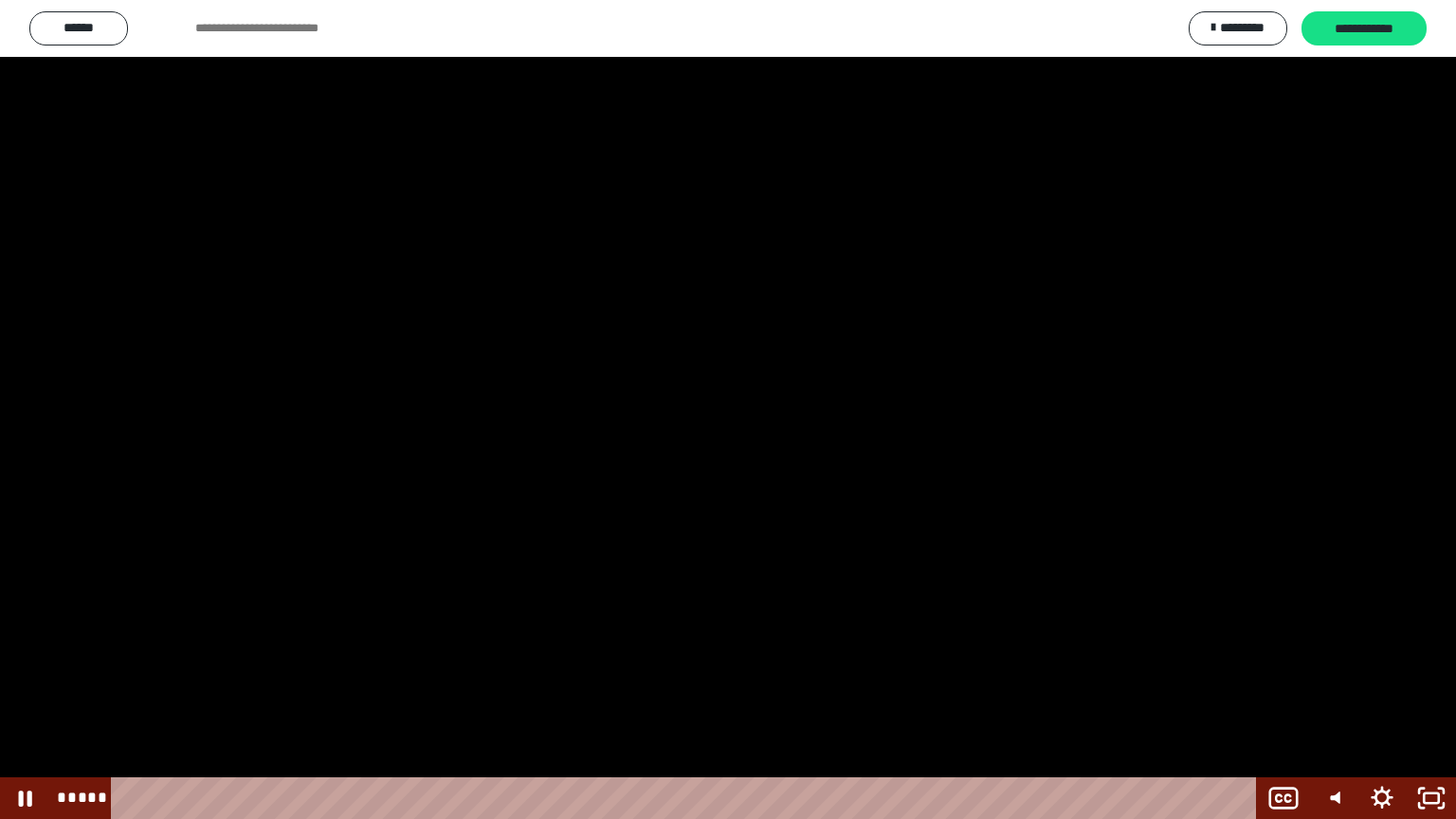 click at bounding box center [728, 410] 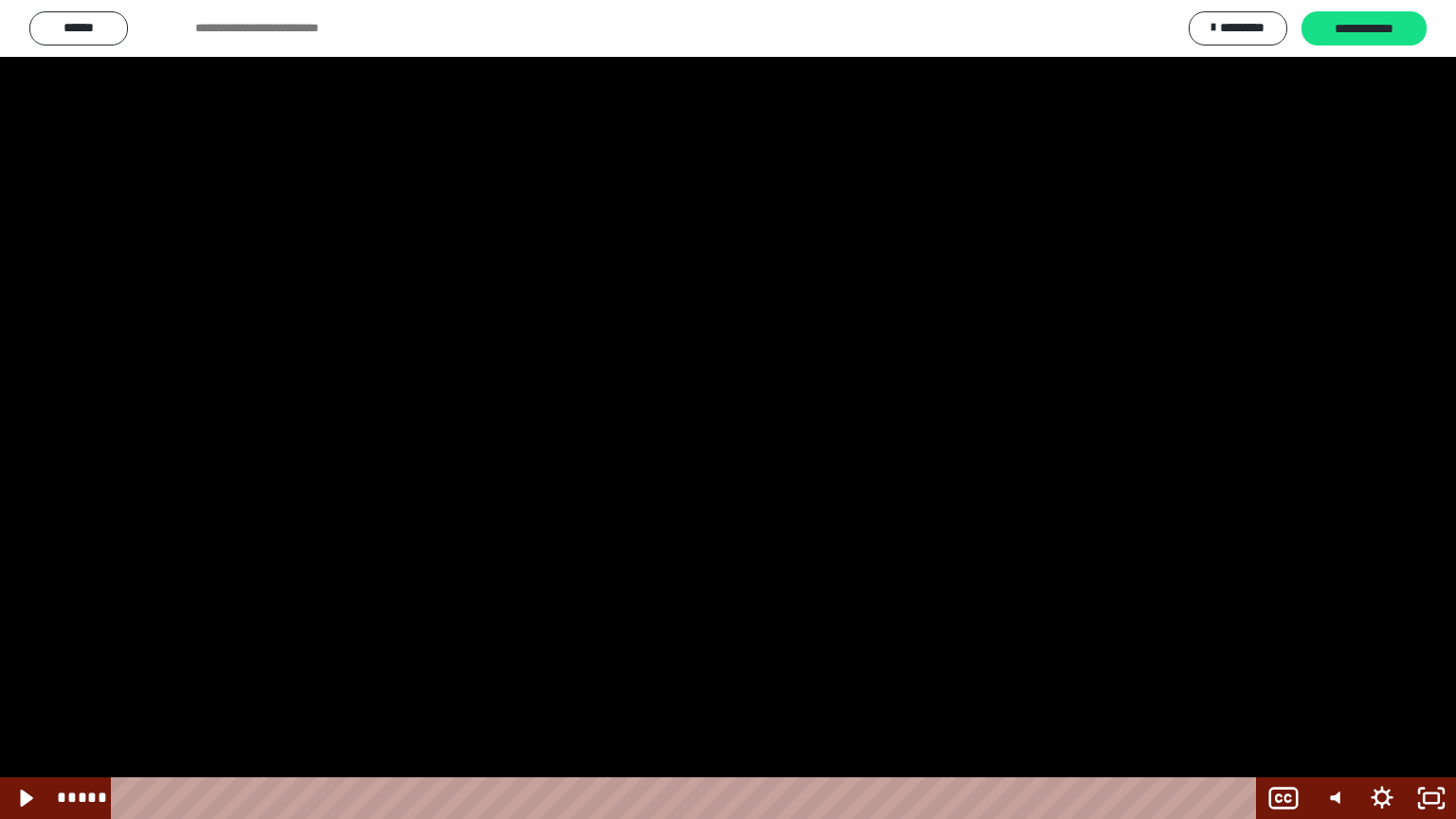 click at bounding box center [728, 410] 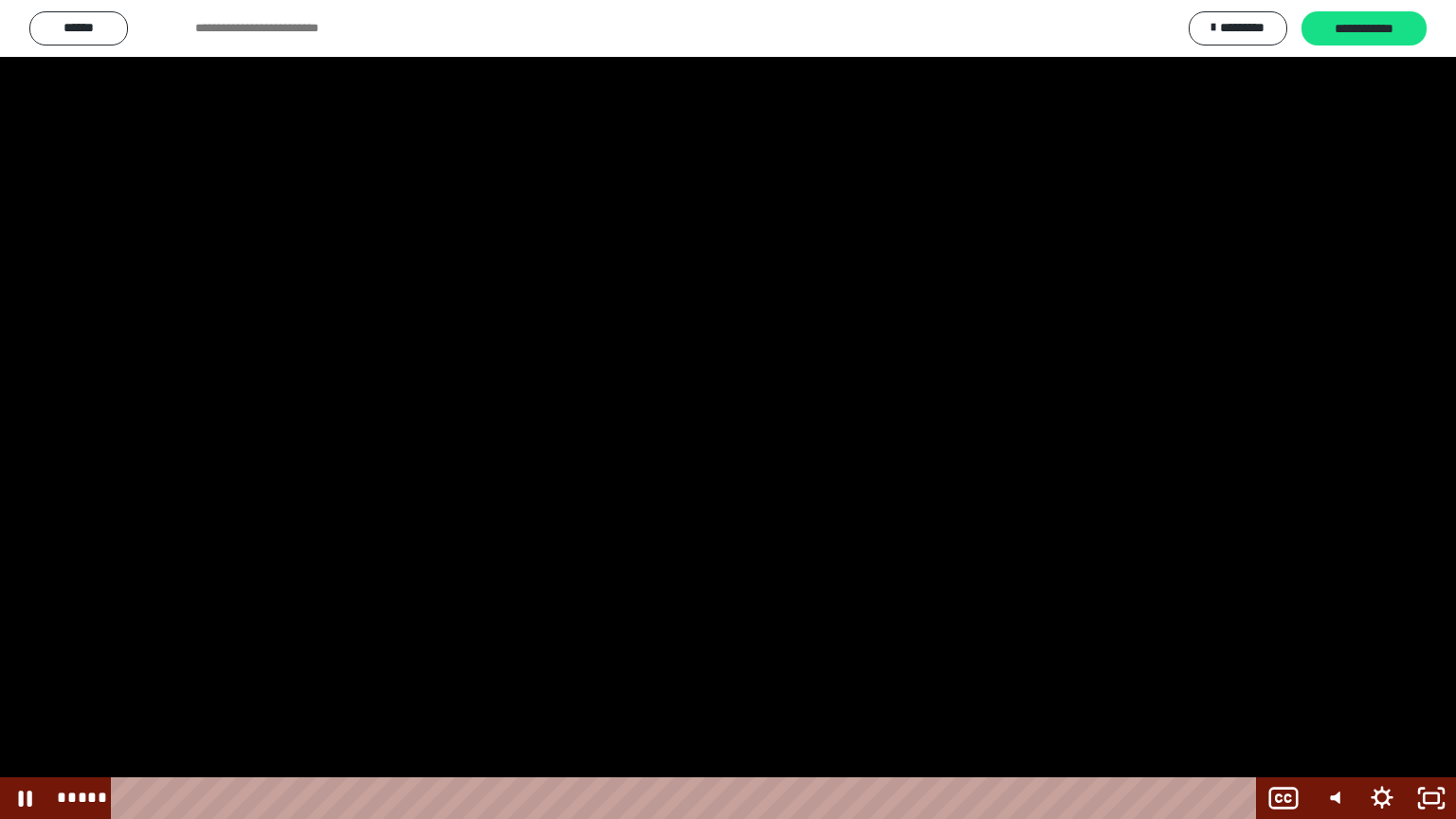 click at bounding box center (728, 410) 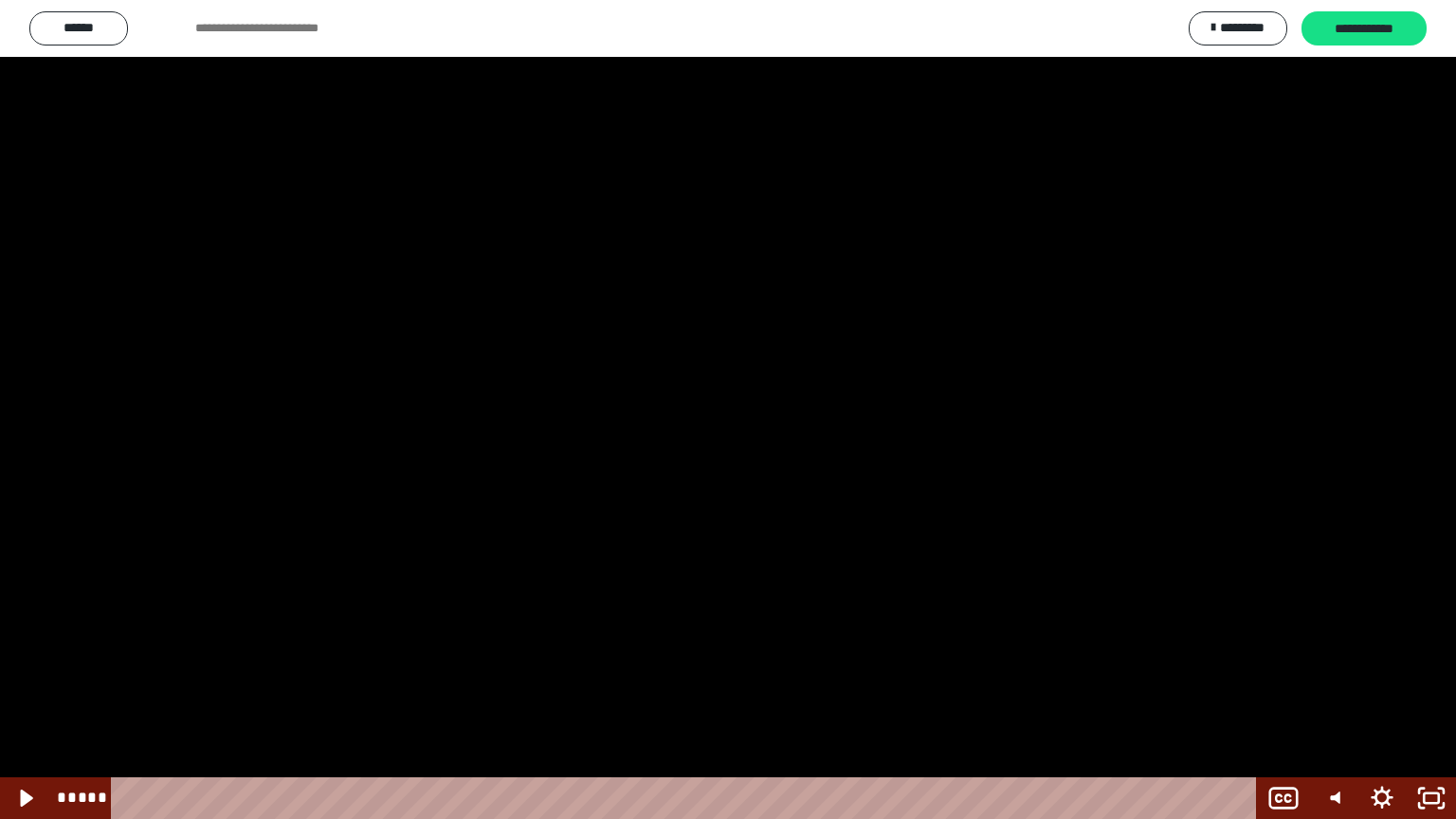 click at bounding box center (728, 410) 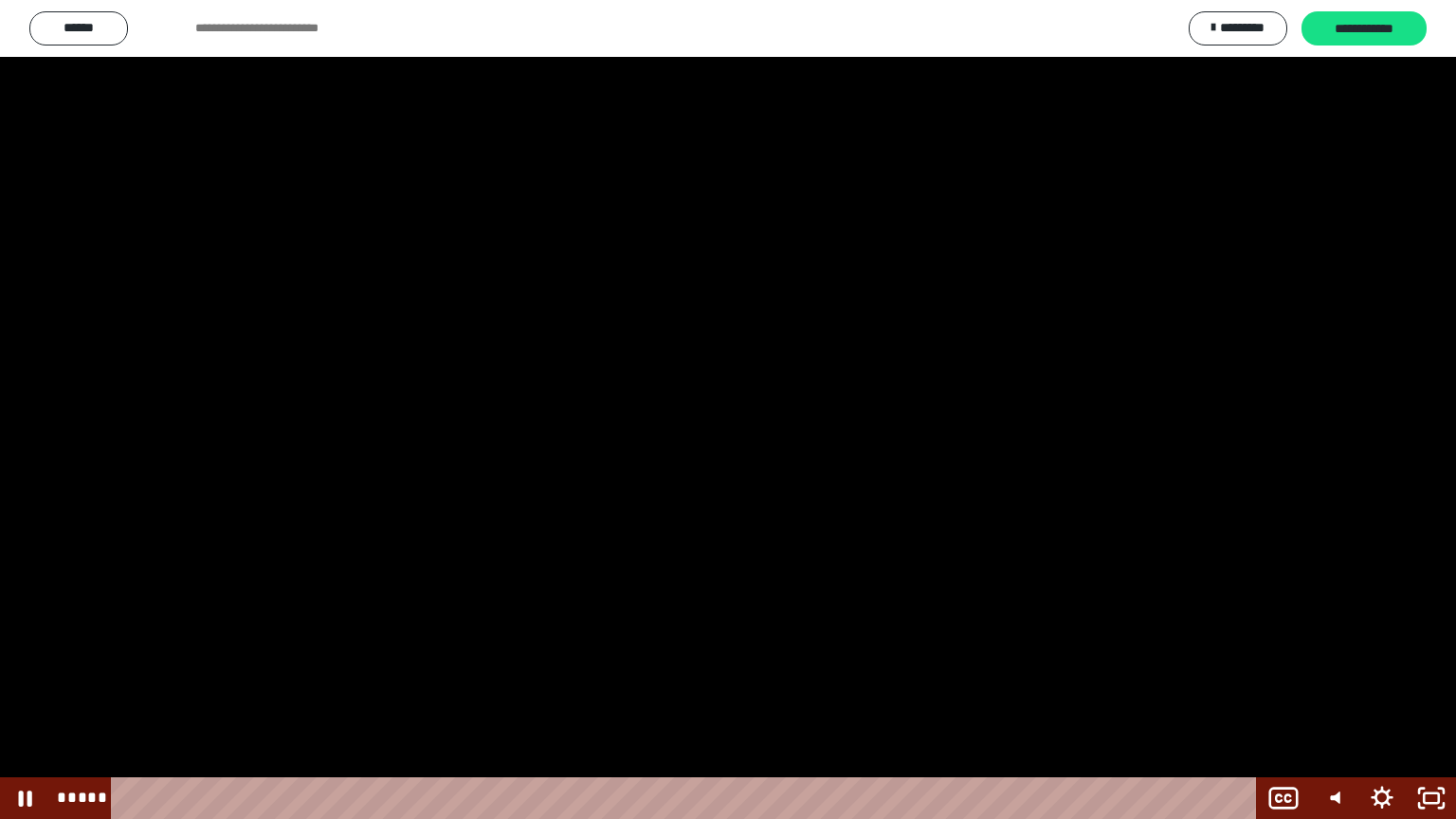 click at bounding box center [728, 410] 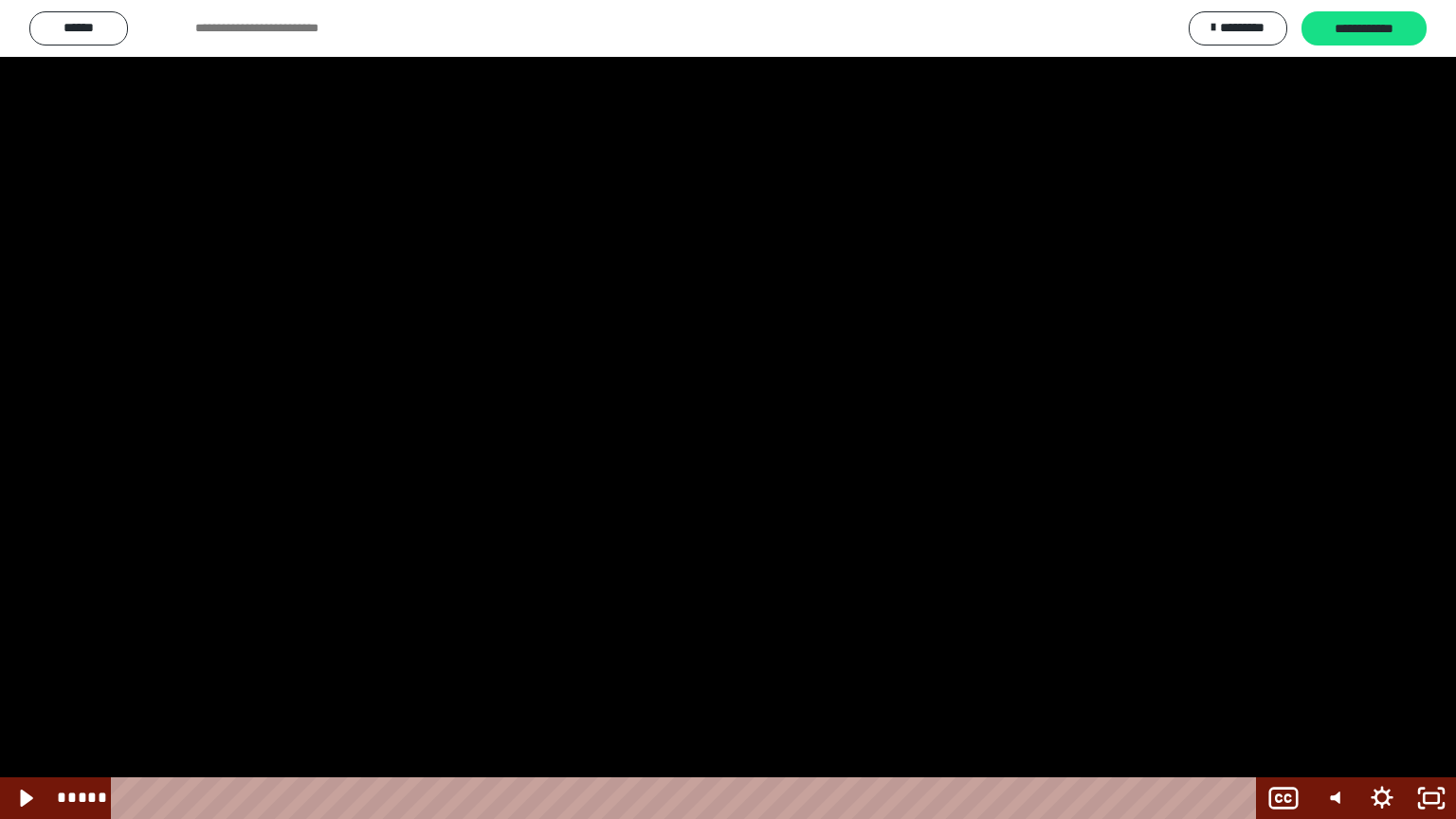 click at bounding box center [728, 410] 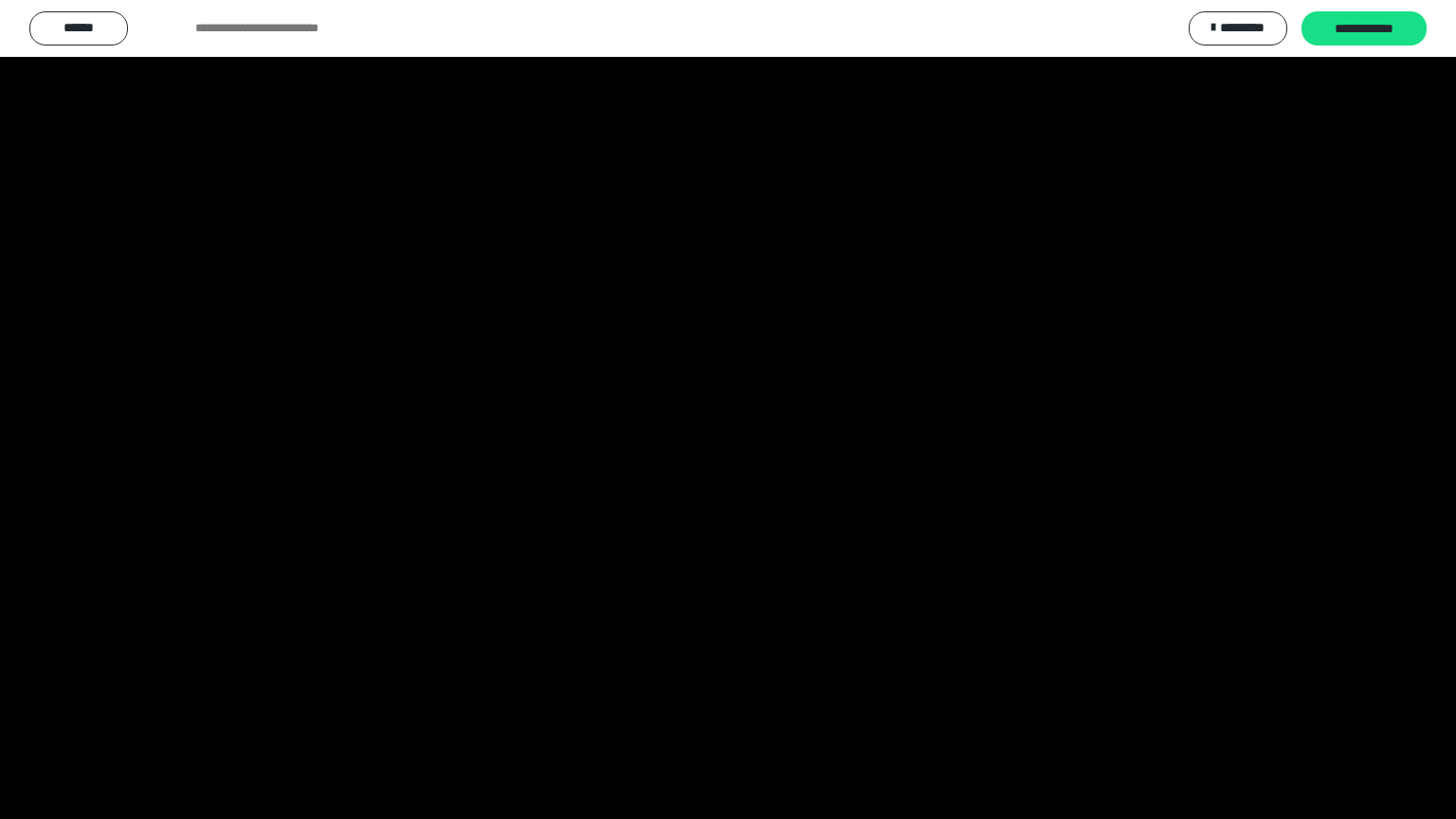 click at bounding box center (728, 410) 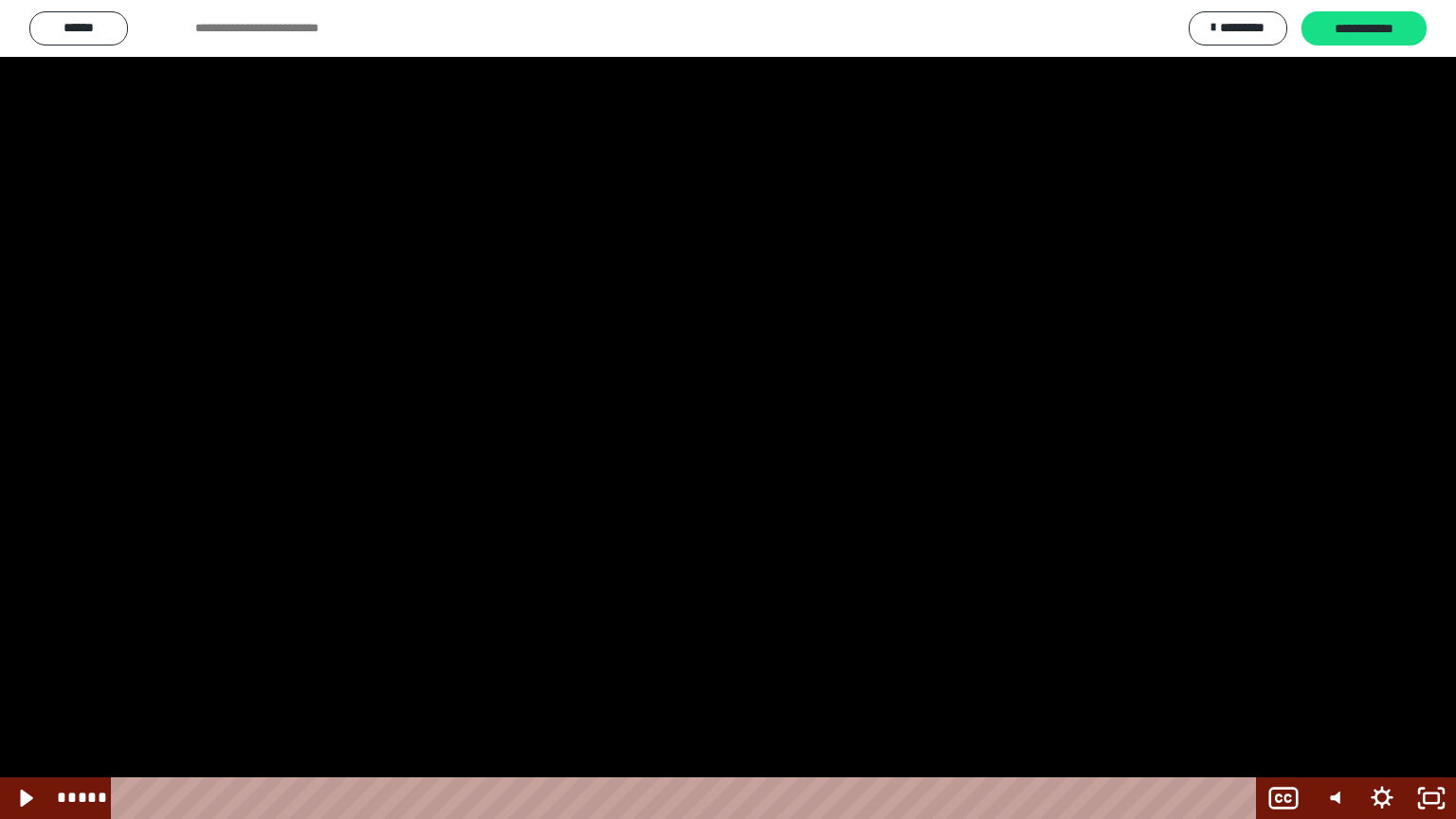 click at bounding box center [728, 410] 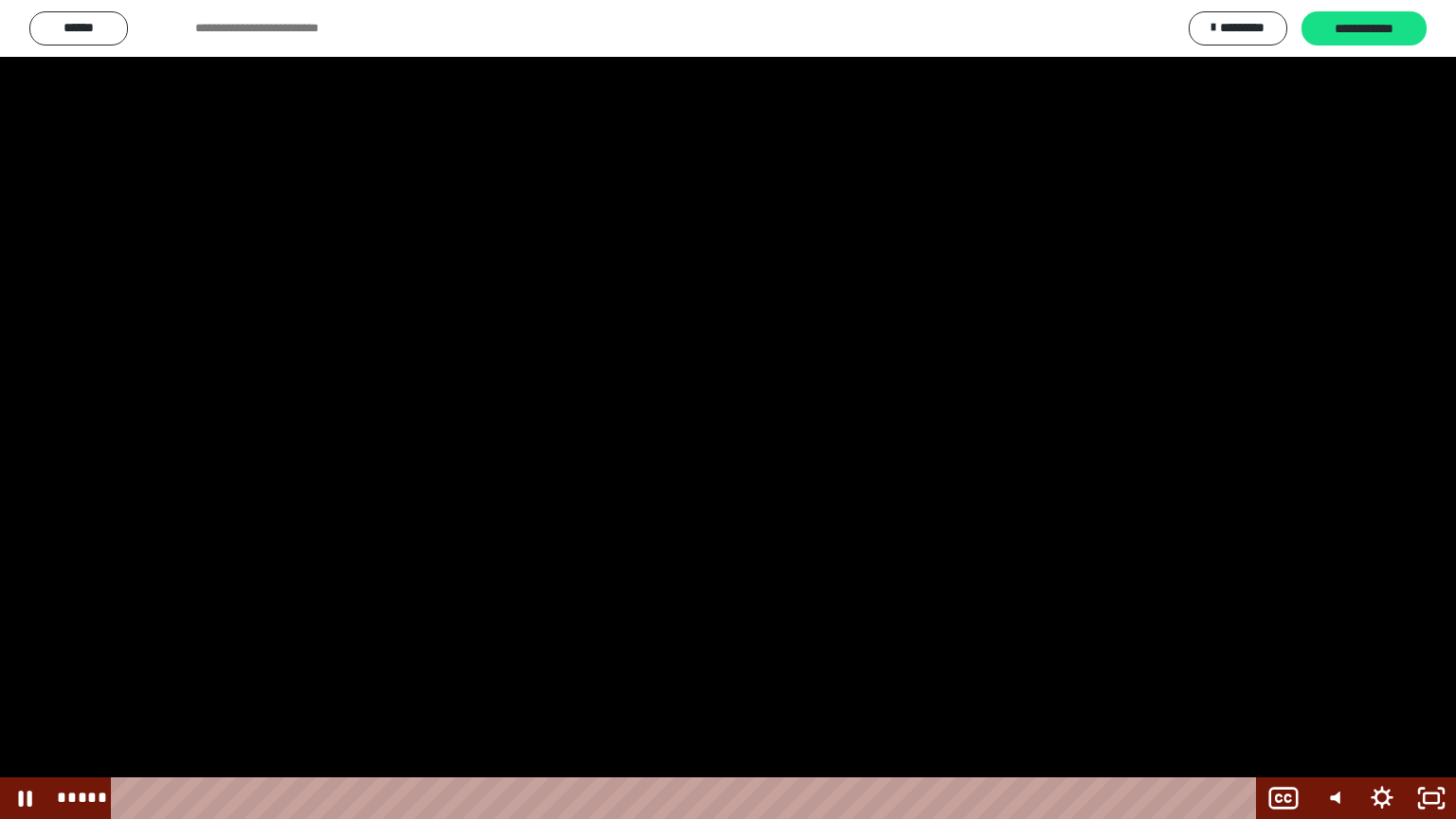 click at bounding box center (728, 410) 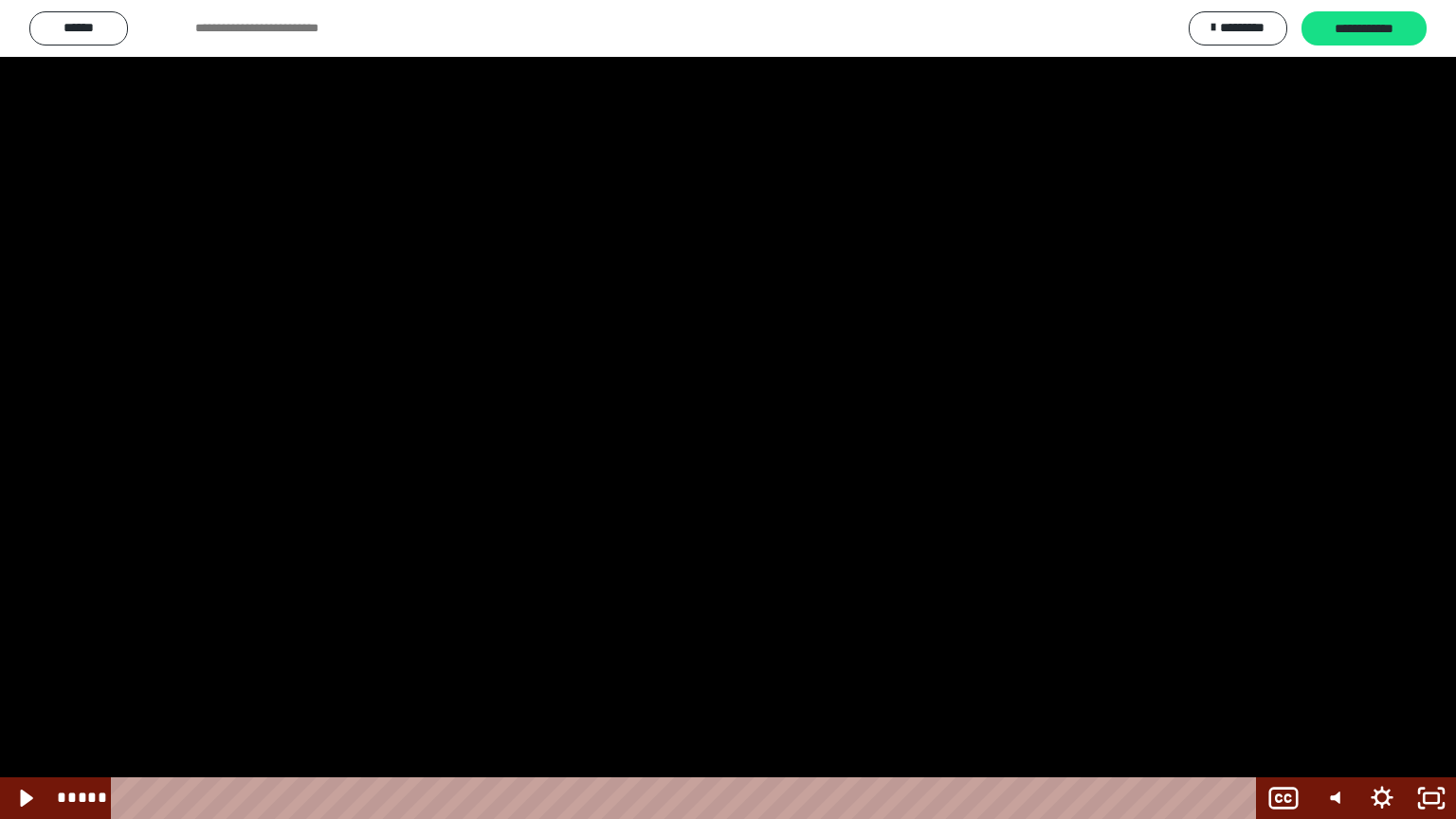 drag, startPoint x: 897, startPoint y: 470, endPoint x: 910, endPoint y: 493, distance: 26.41969 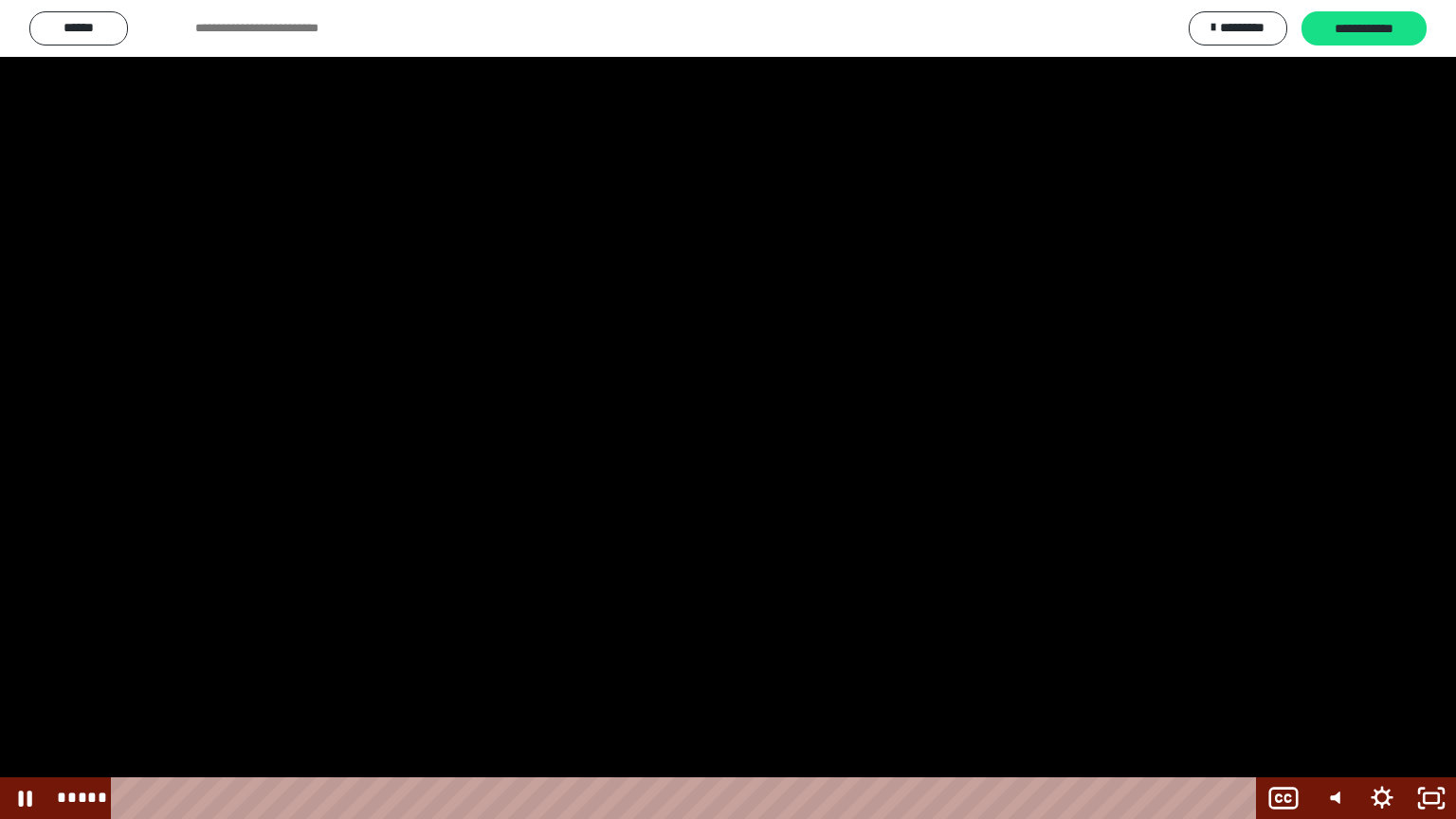 click at bounding box center (728, 410) 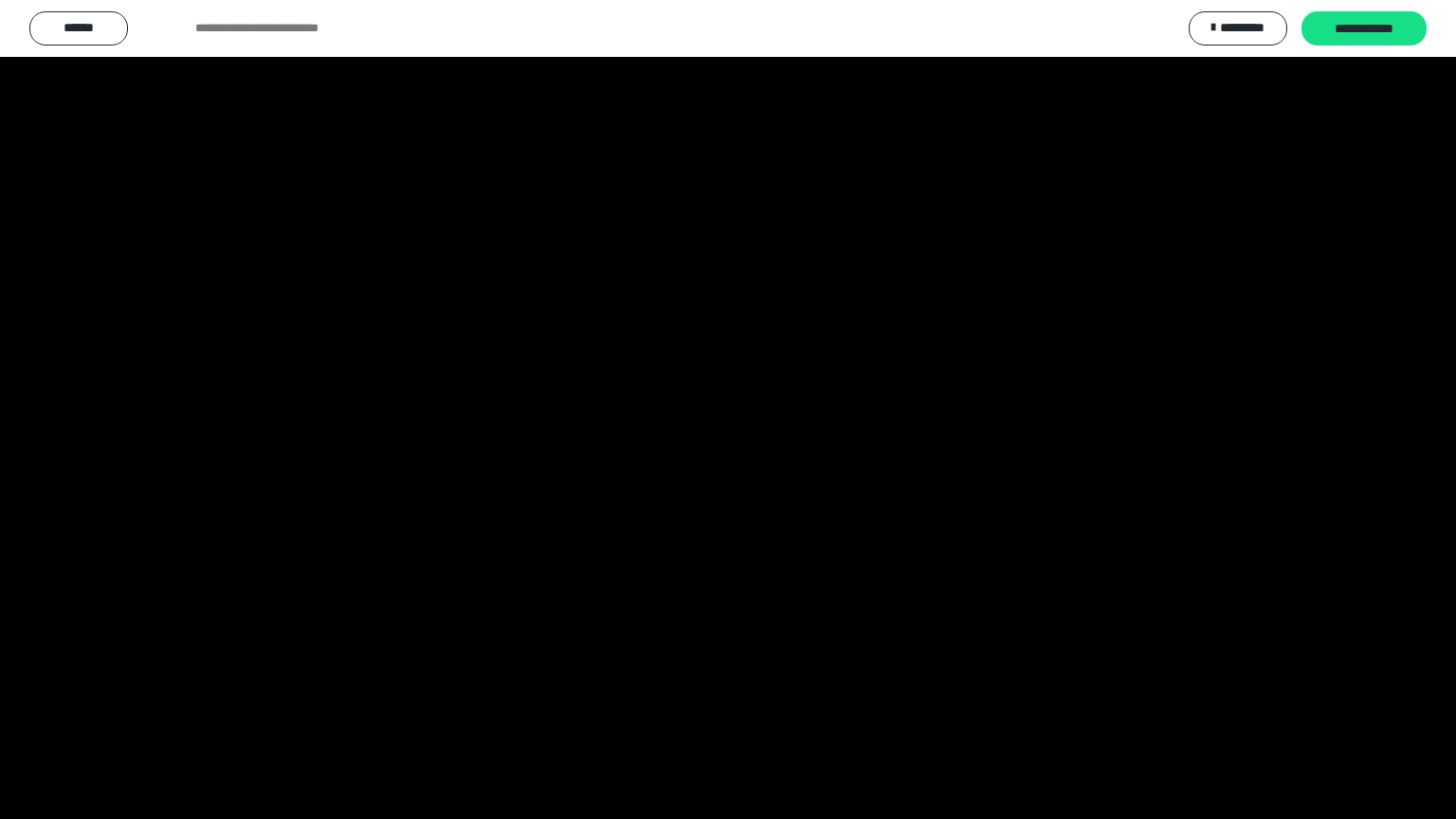click at bounding box center (728, 410) 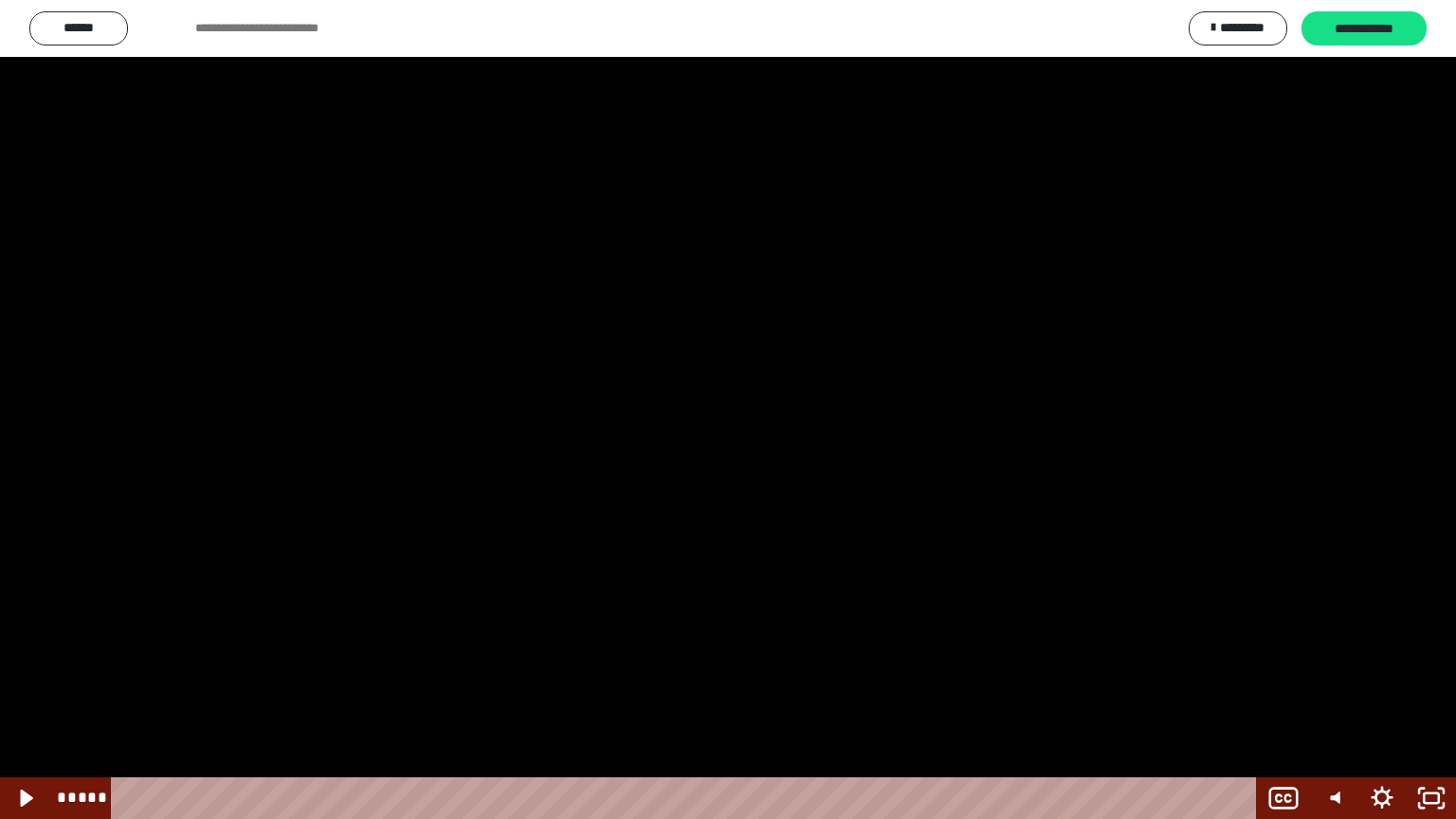 click at bounding box center [728, 410] 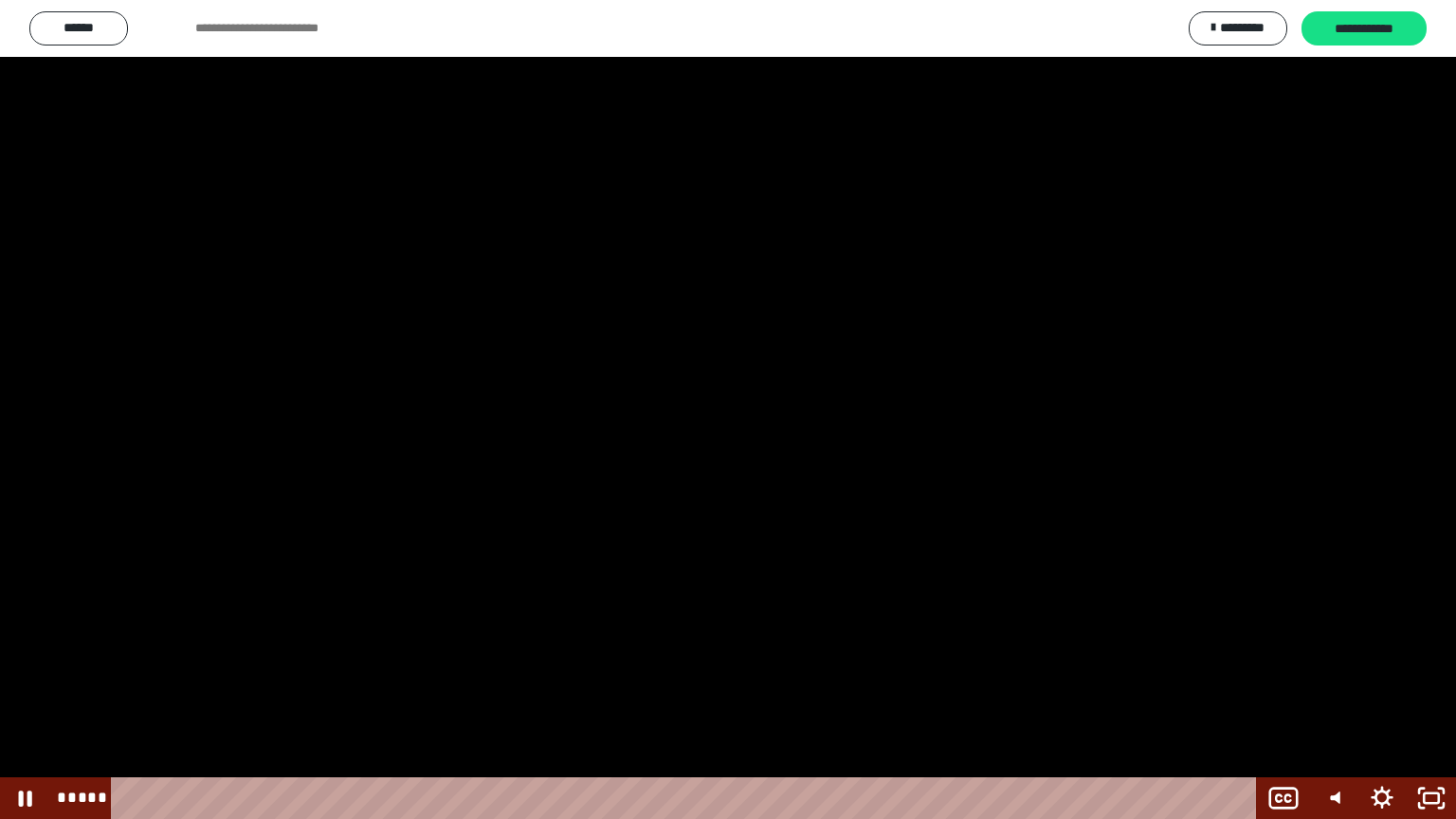 click at bounding box center [728, 410] 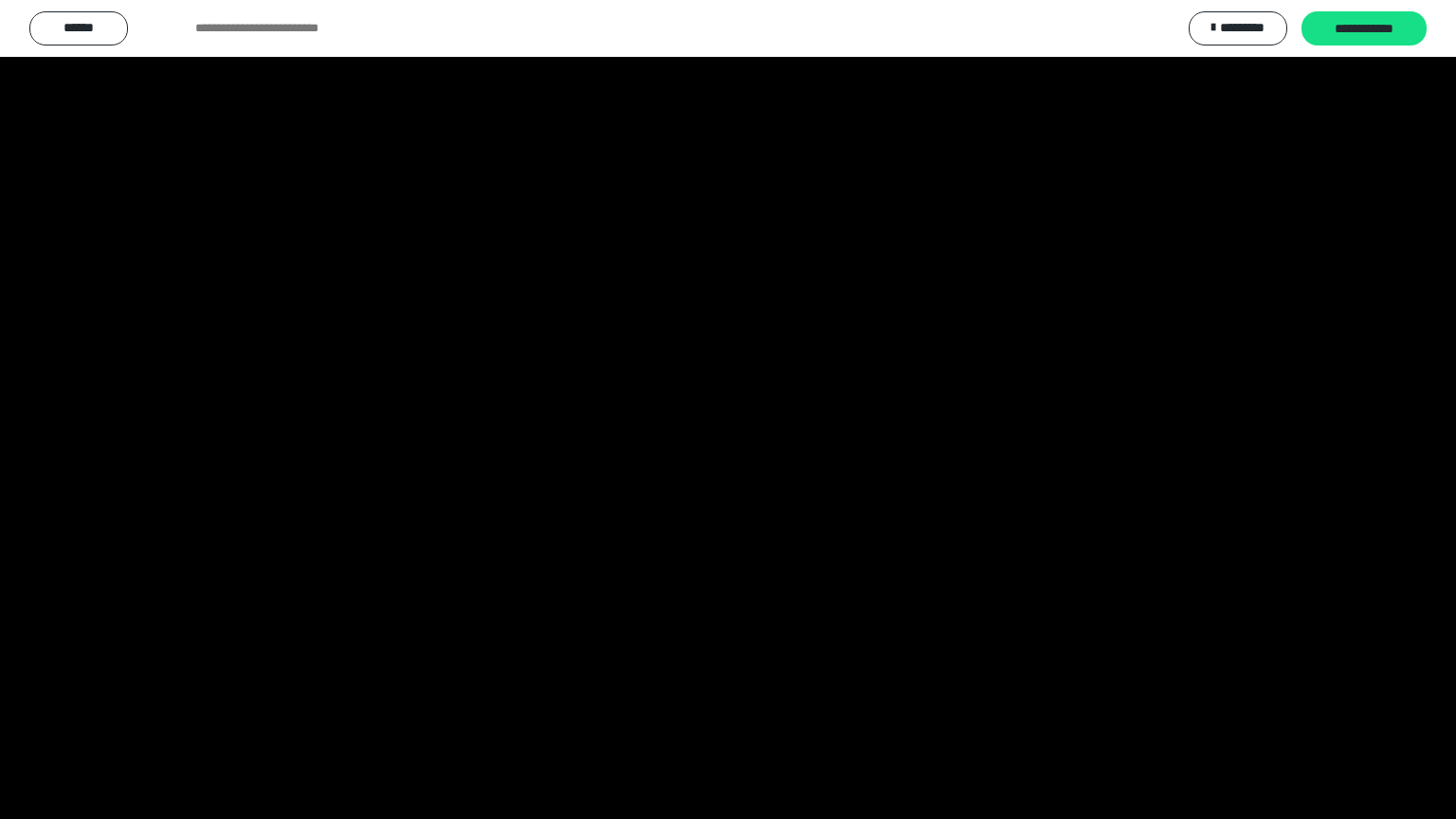 click at bounding box center [728, 410] 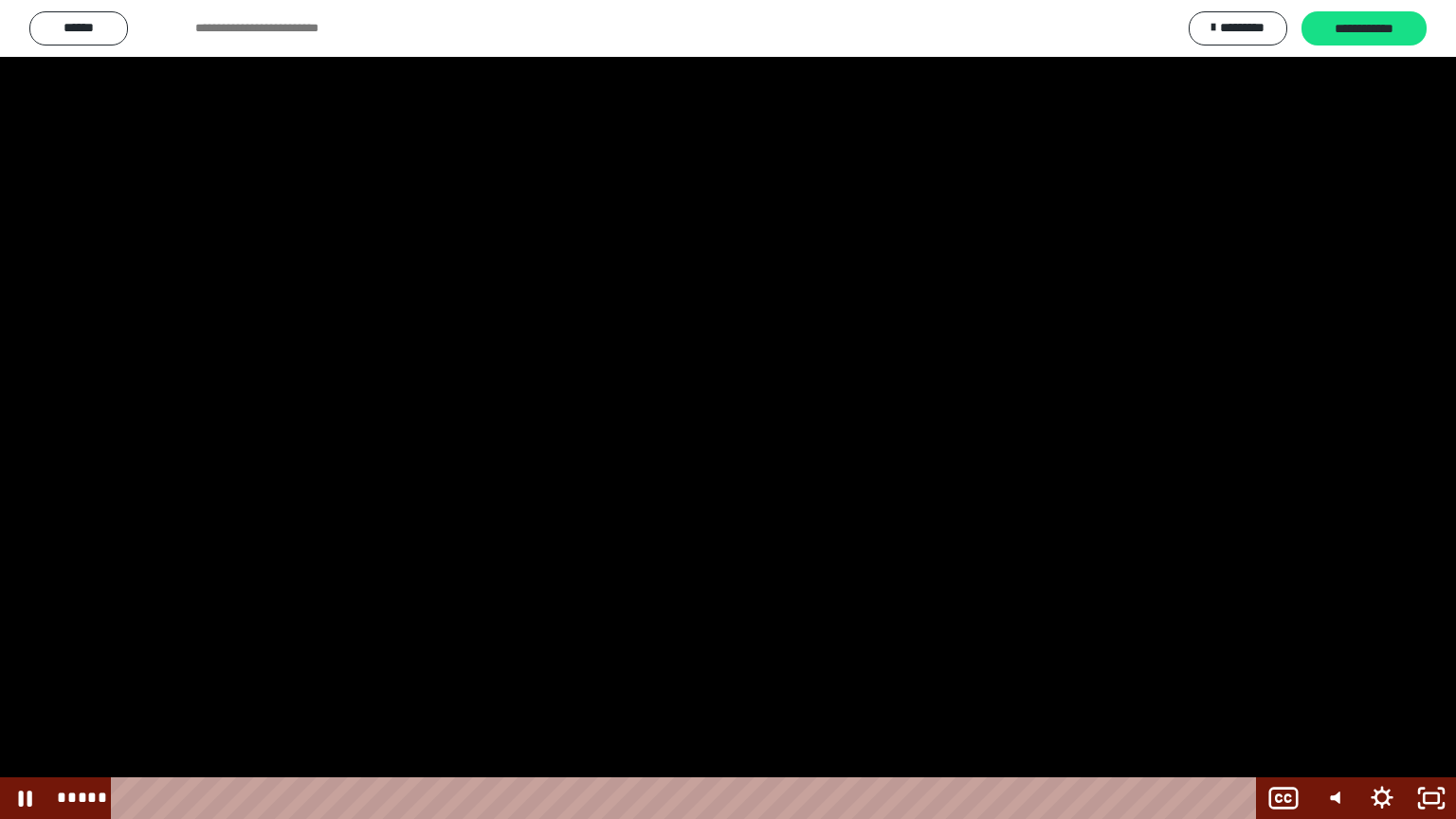 click at bounding box center (728, 410) 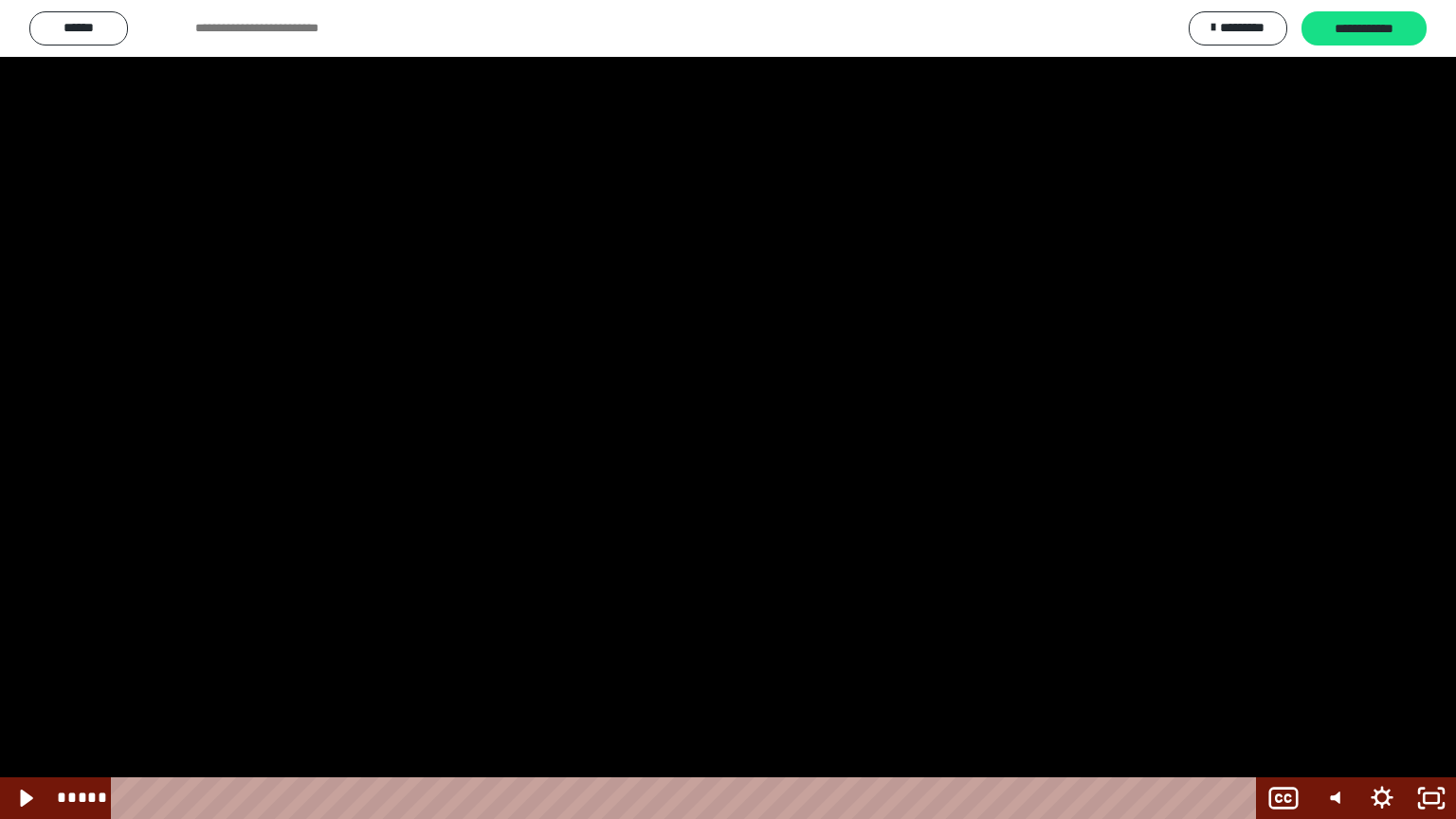 click at bounding box center [728, 410] 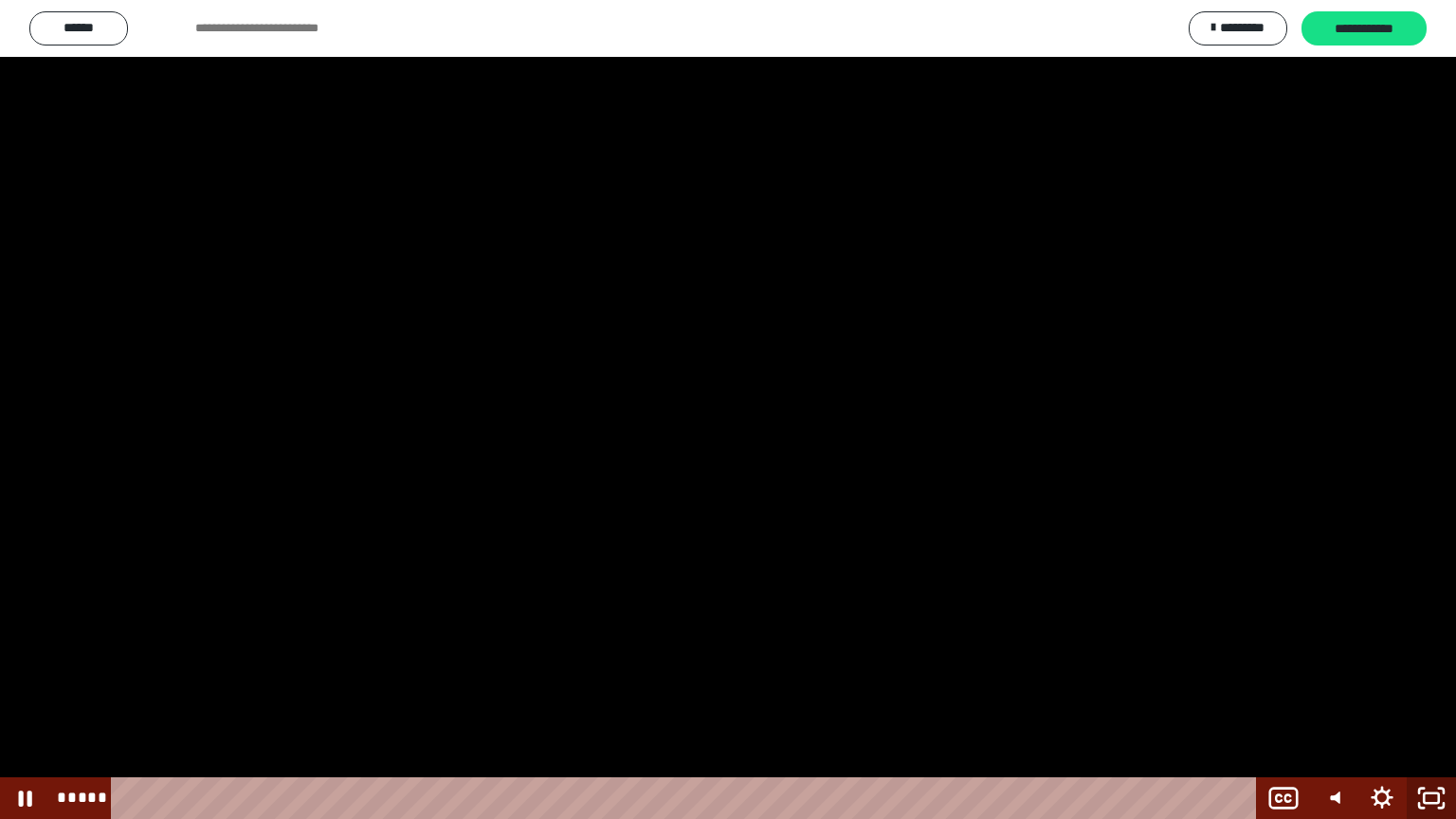 click 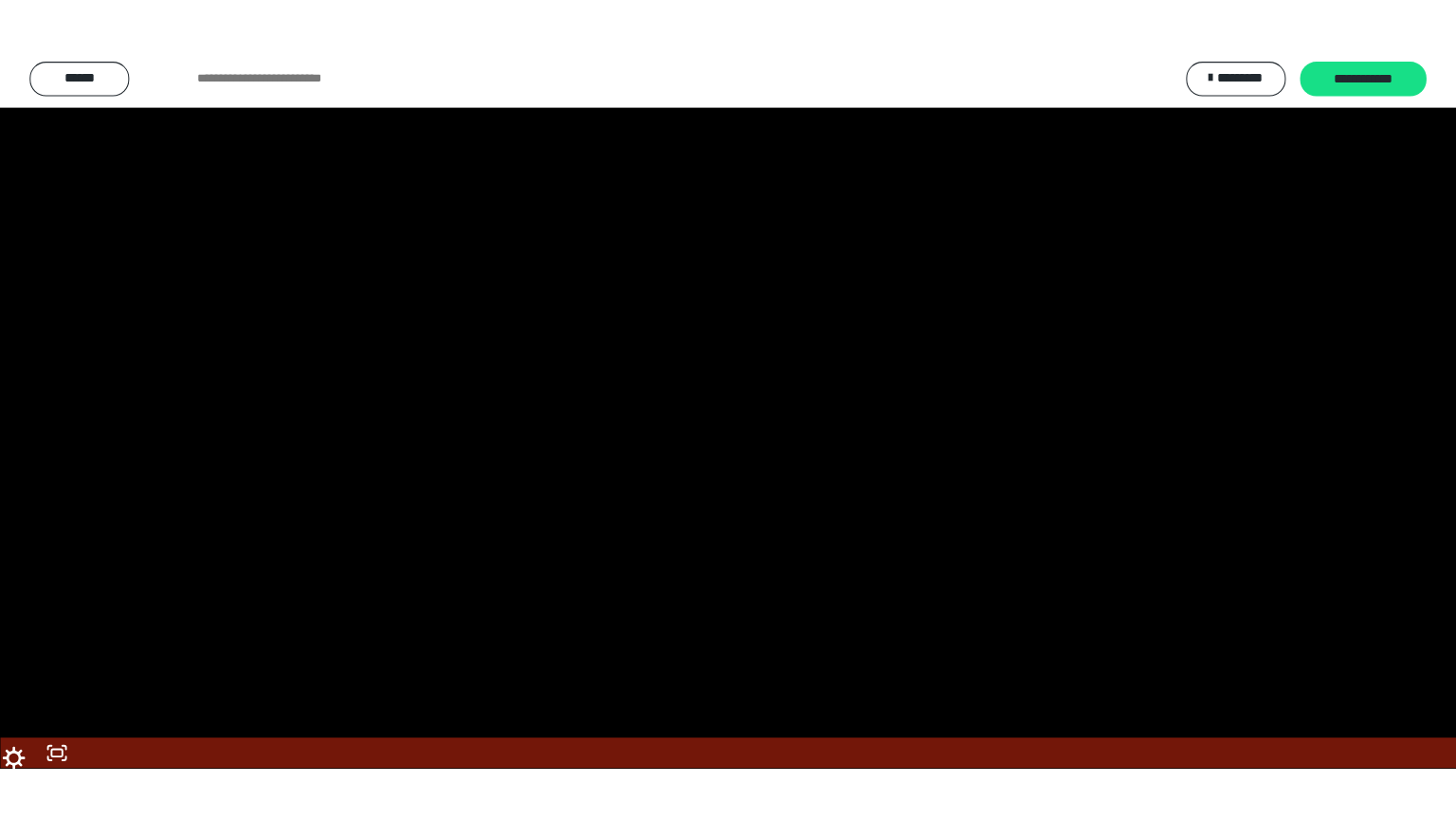 scroll, scrollTop: 2291, scrollLeft: 0, axis: vertical 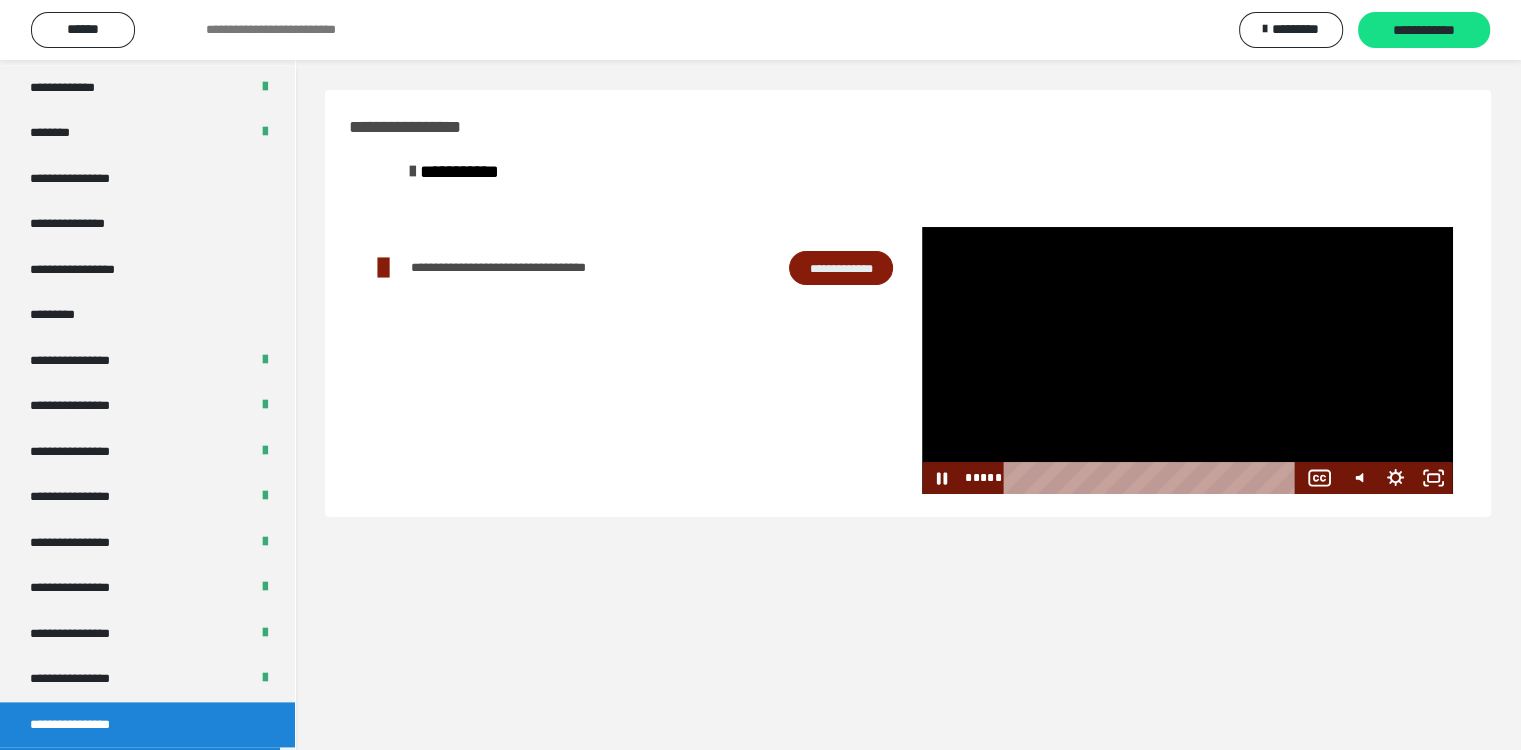click at bounding box center (1187, 360) 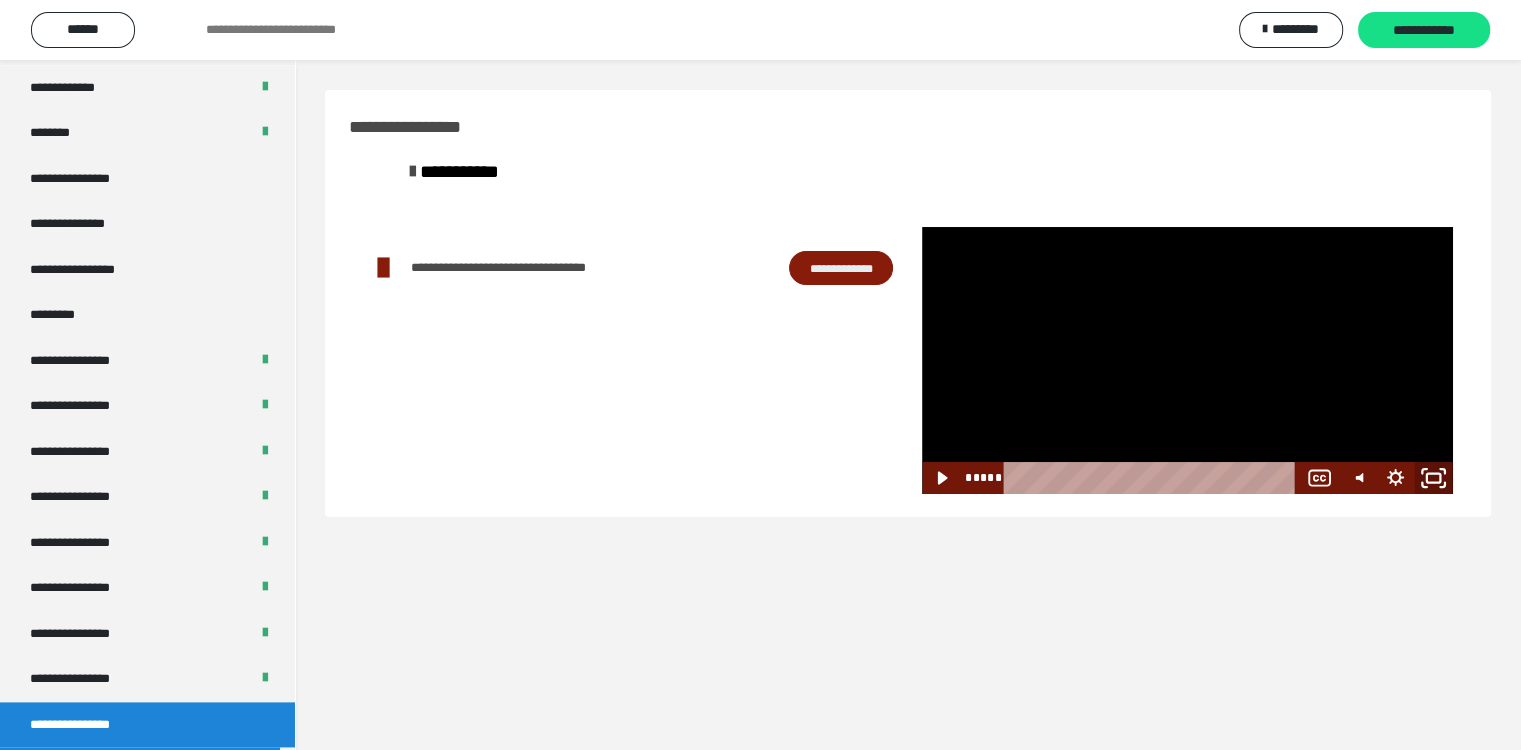 click 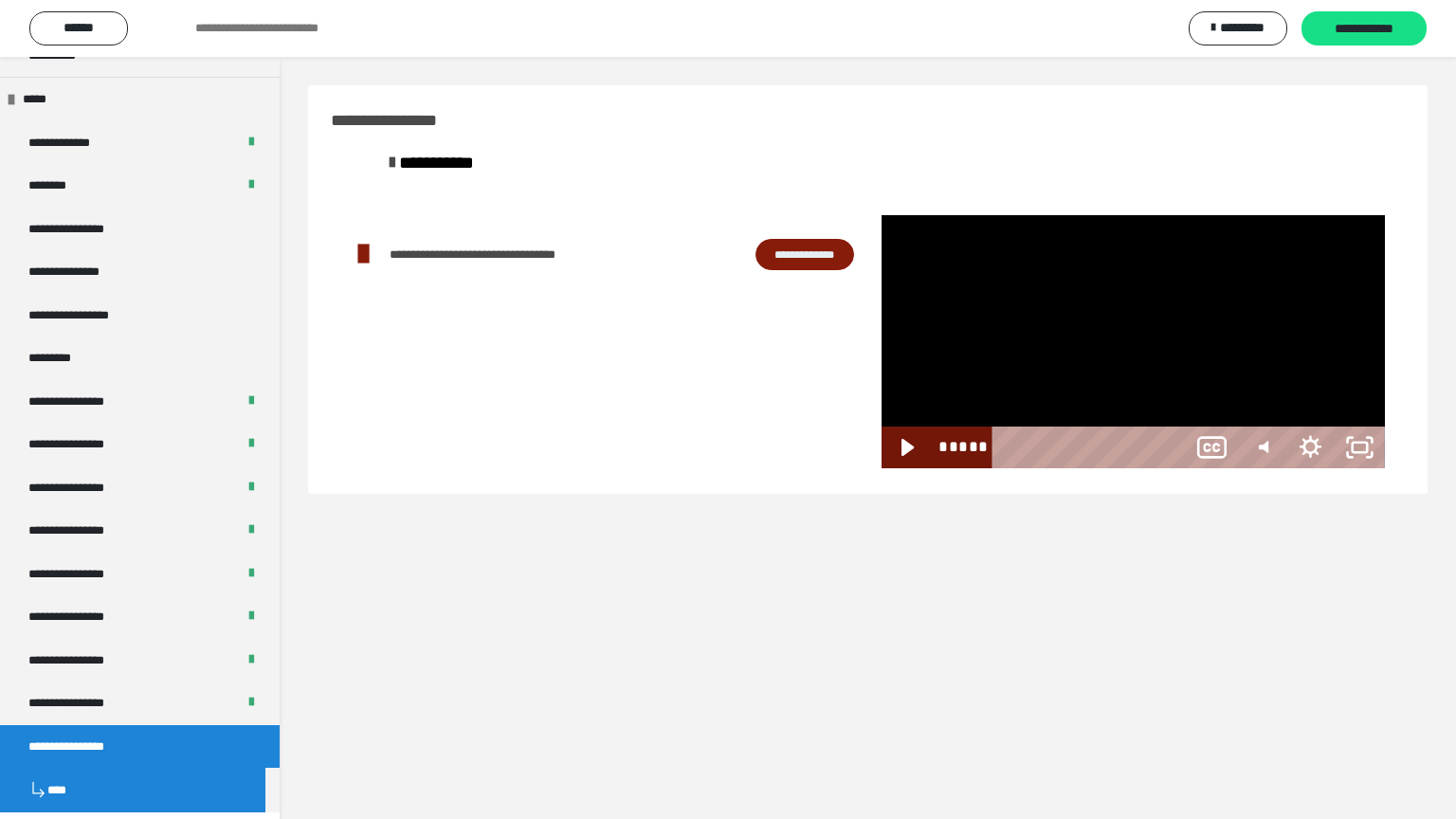 scroll, scrollTop: 2228, scrollLeft: 0, axis: vertical 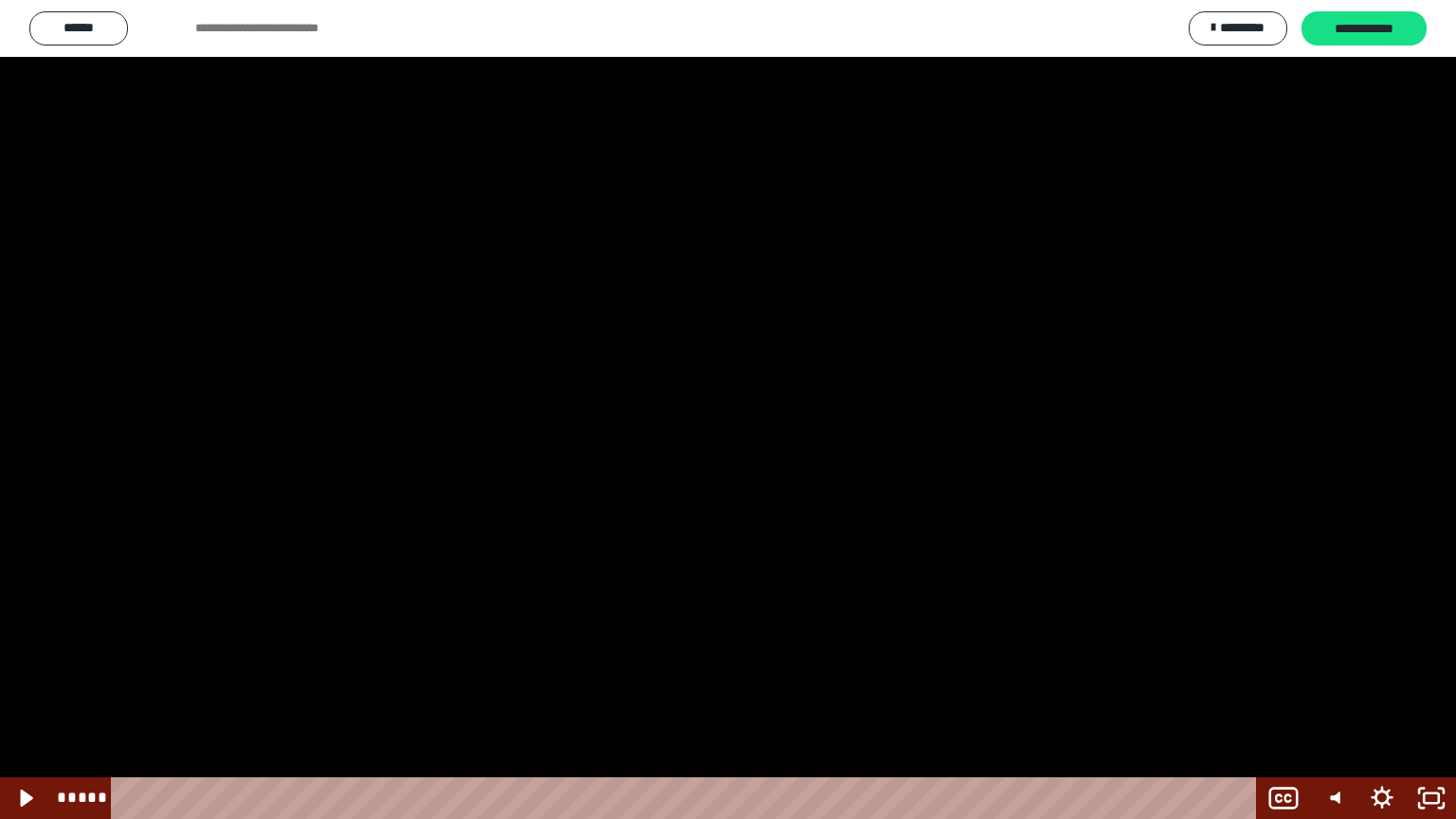 click at bounding box center (728, 410) 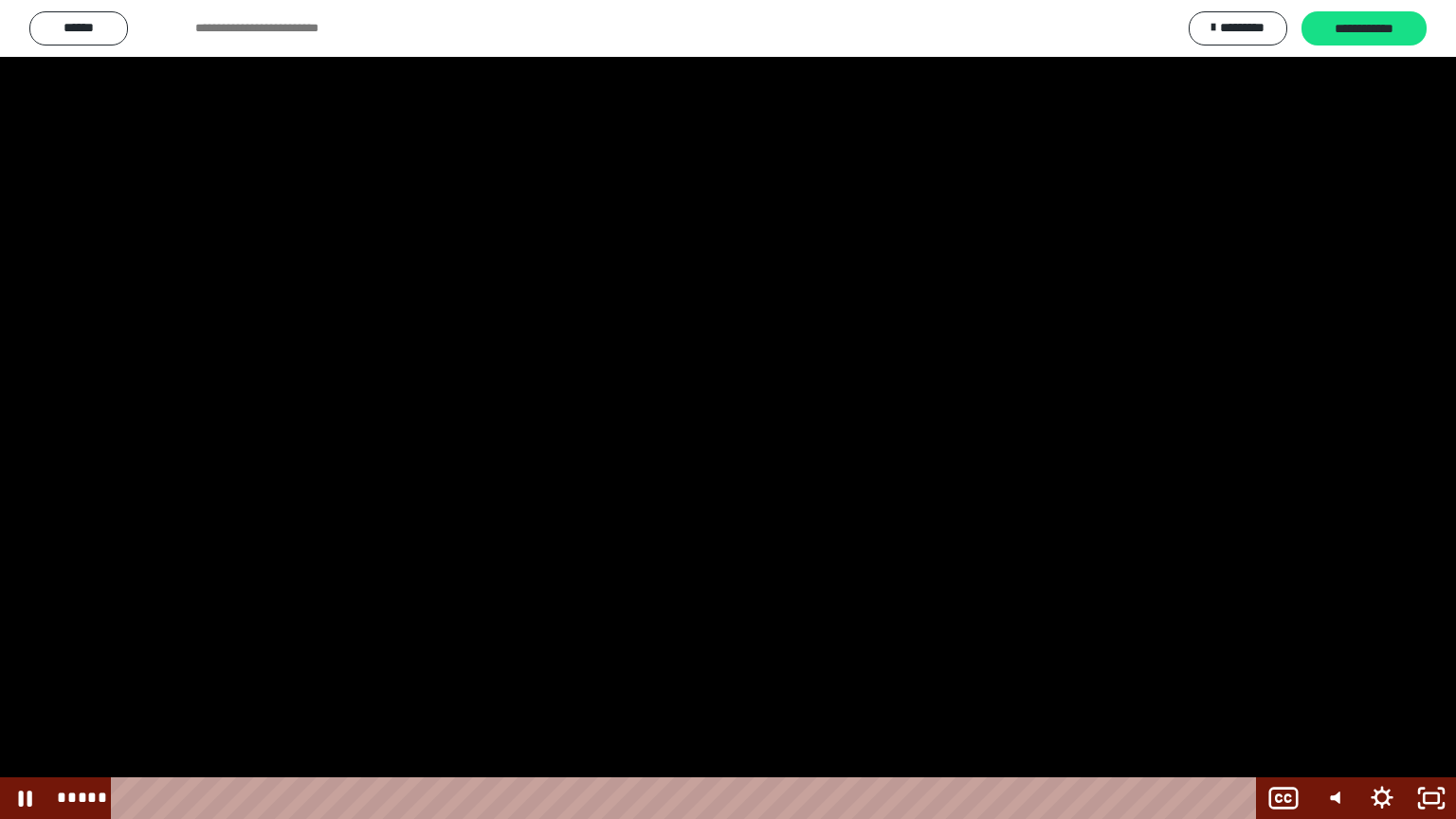 click at bounding box center [728, 410] 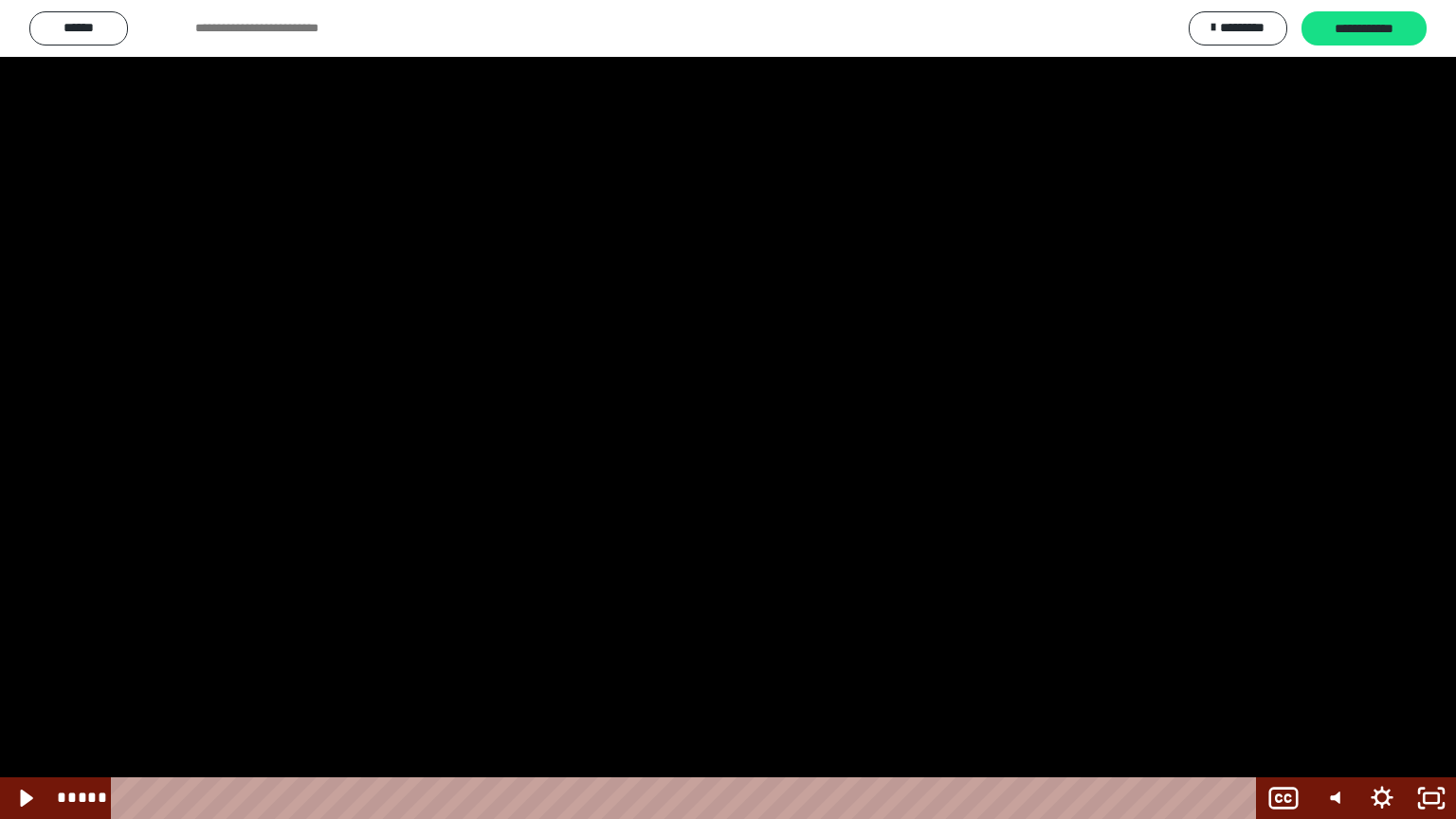 click at bounding box center (728, 410) 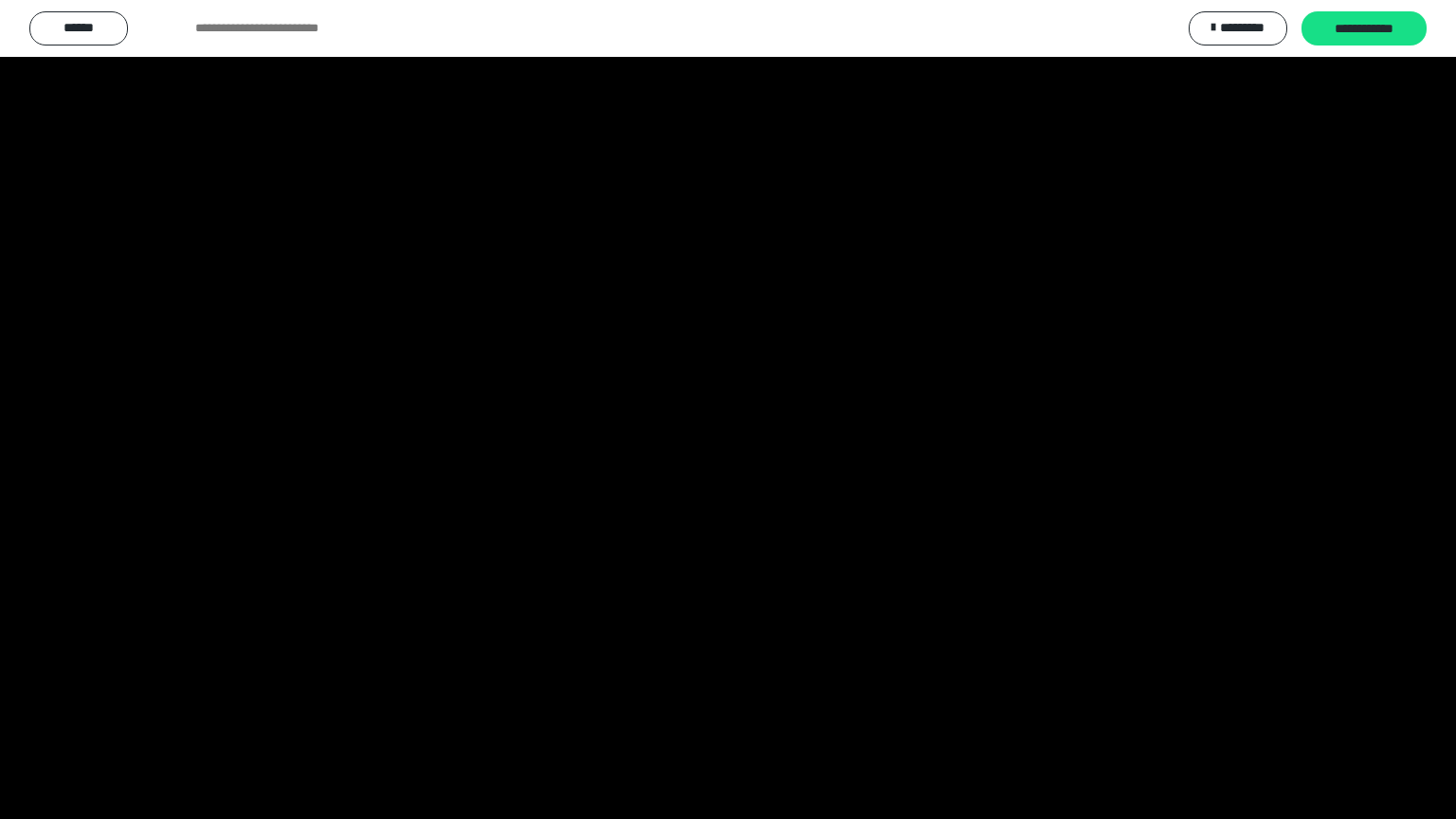 click at bounding box center (728, 410) 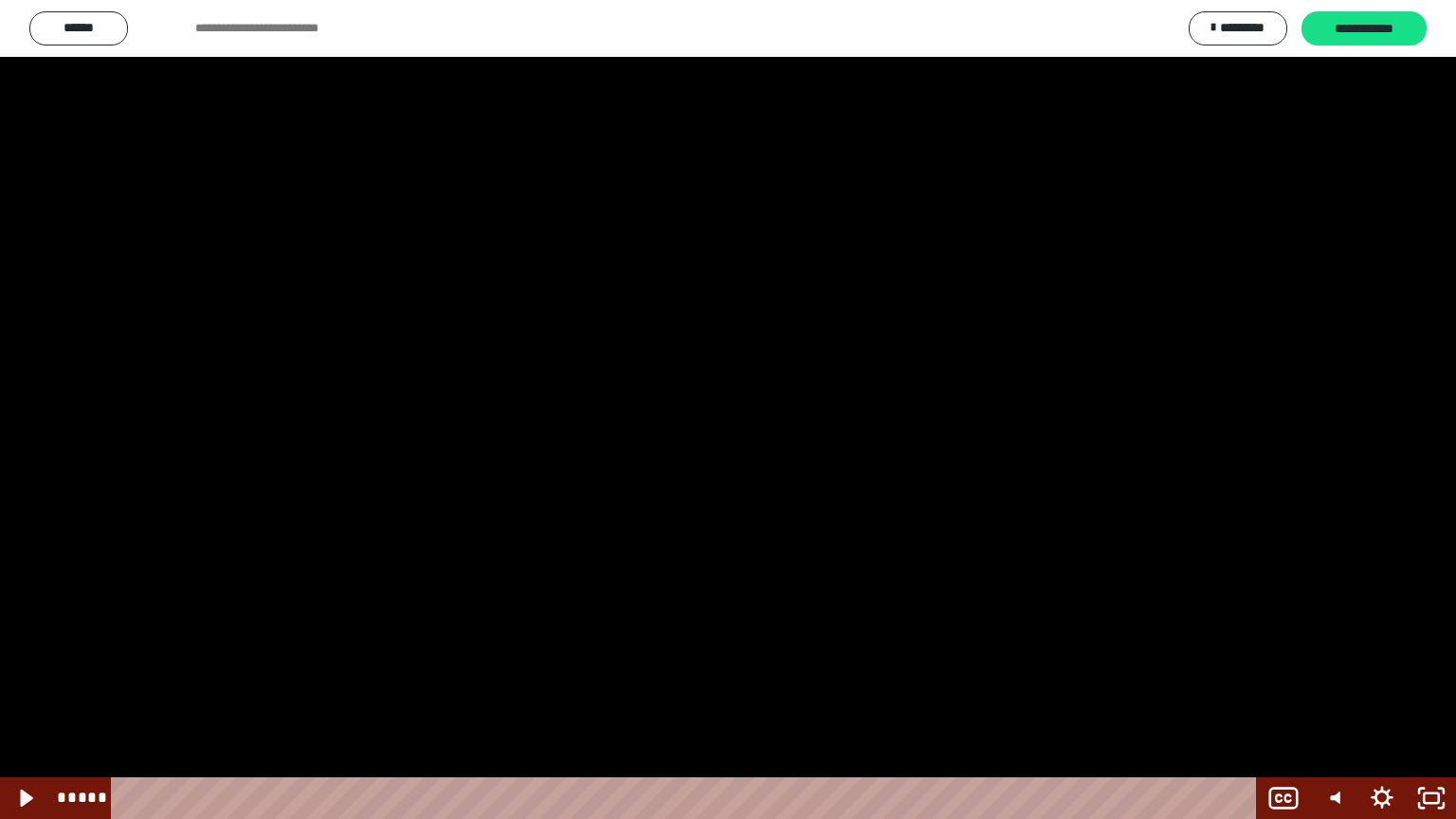 click at bounding box center (728, 410) 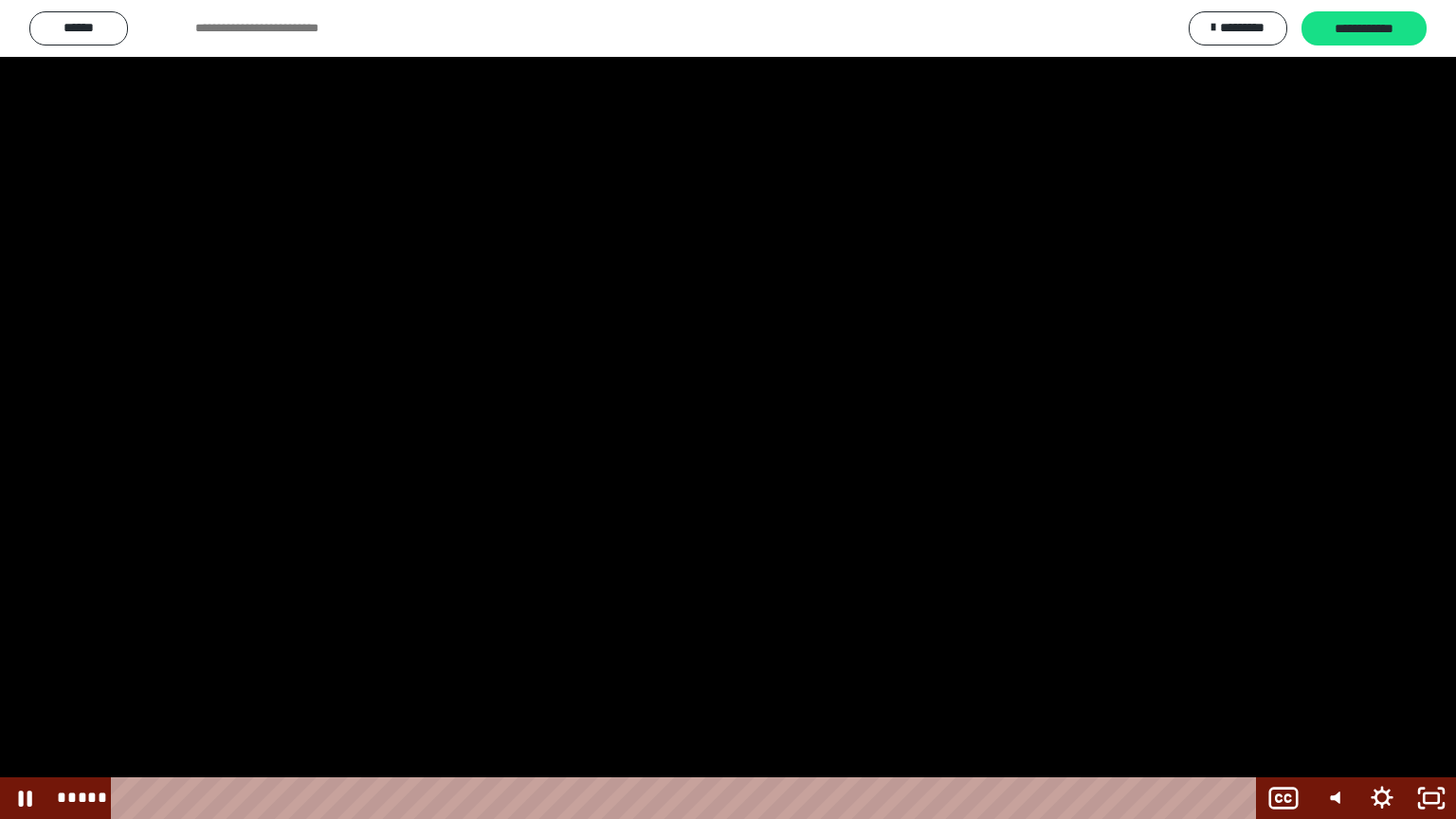 click at bounding box center (728, 410) 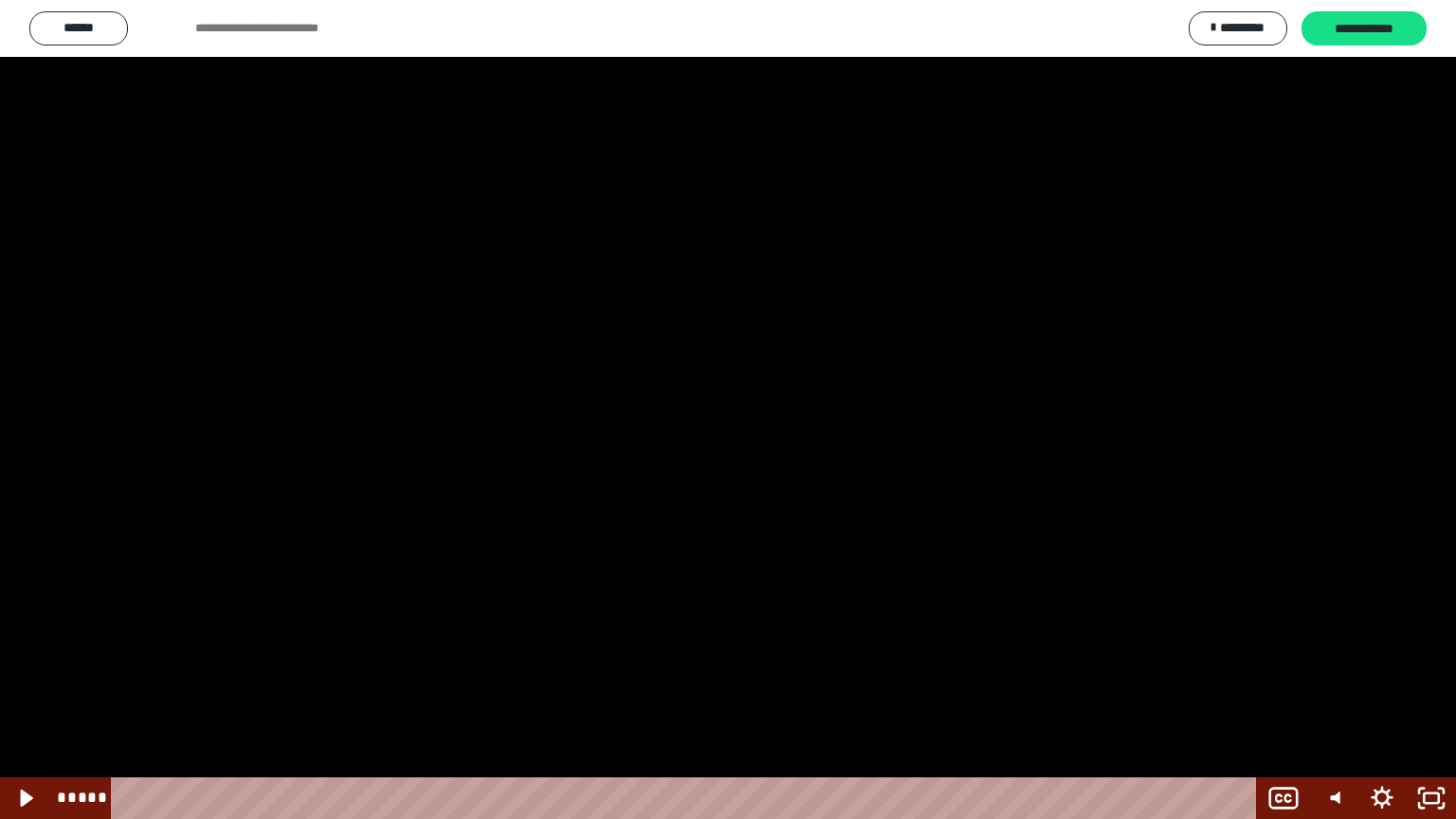 click at bounding box center (728, 410) 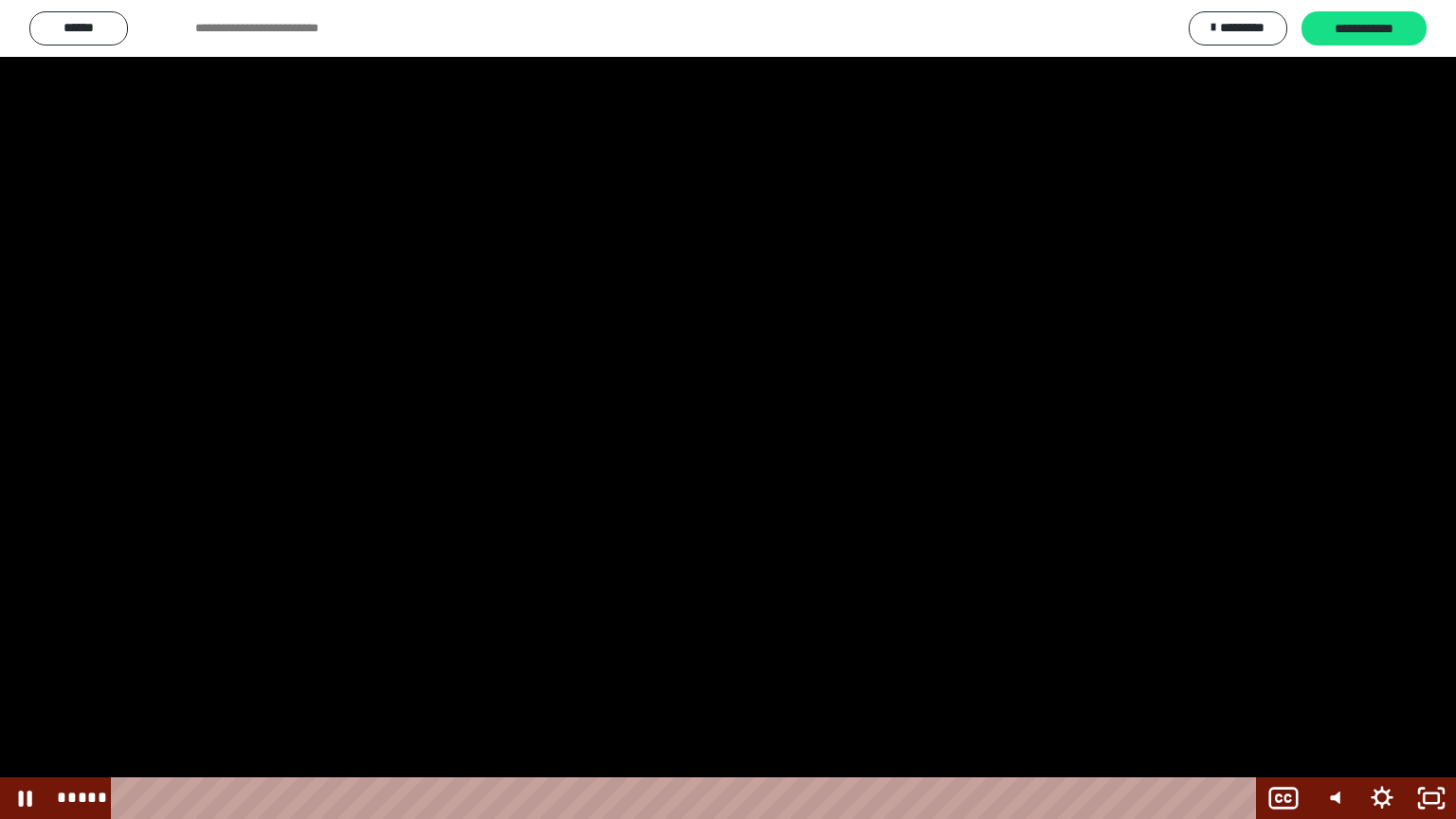 click at bounding box center [728, 410] 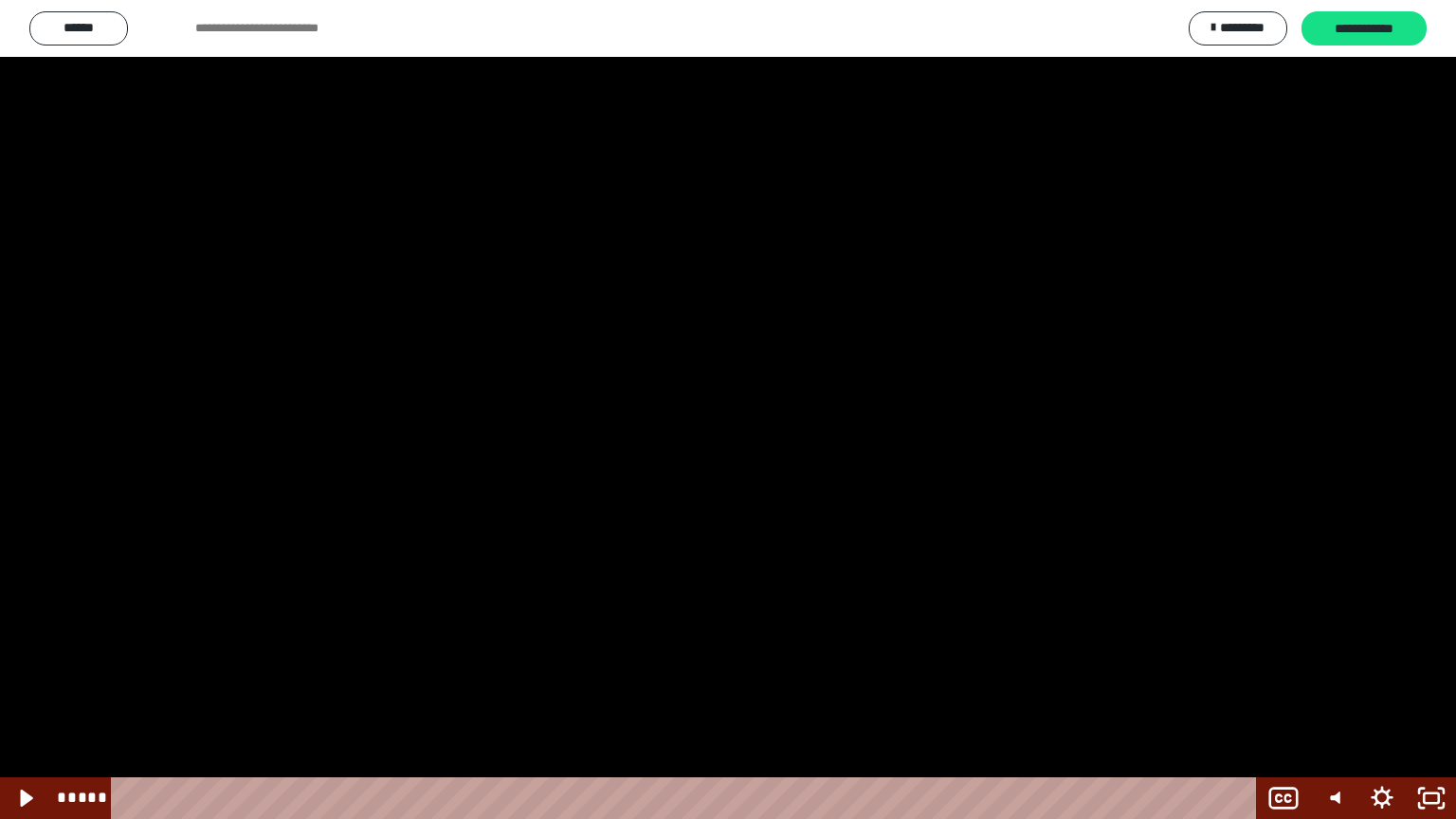 click at bounding box center [728, 410] 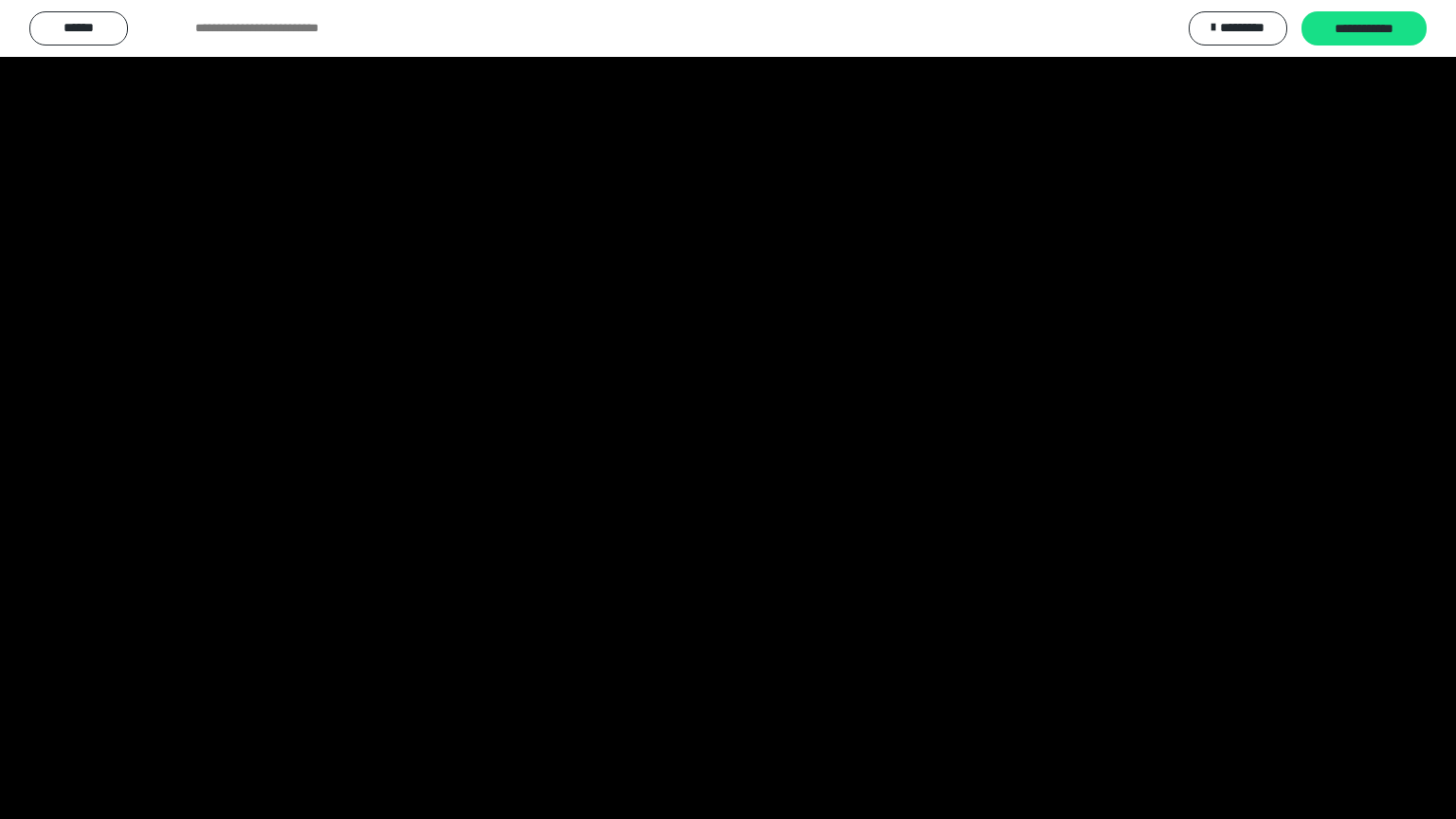 click at bounding box center [728, 410] 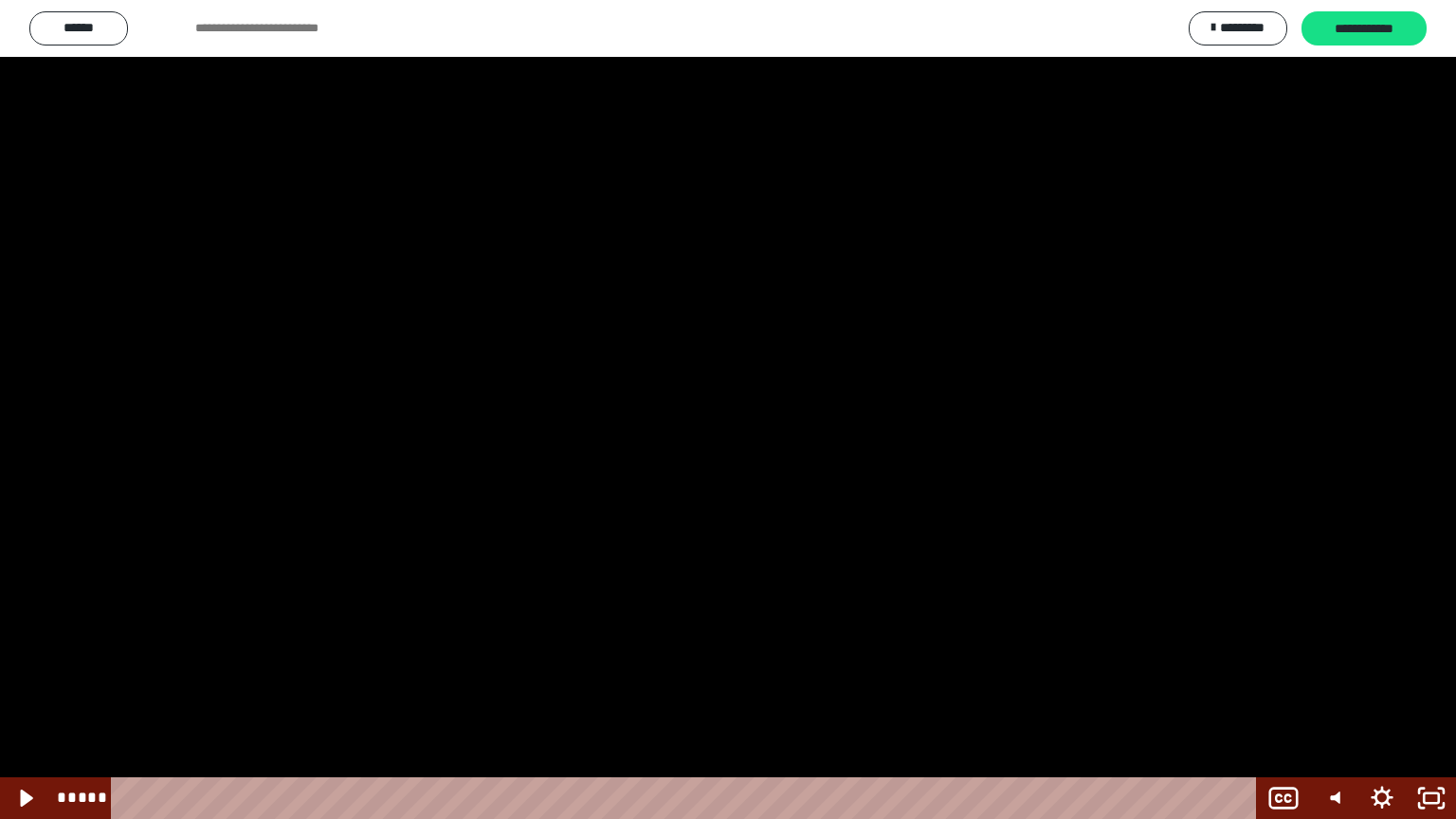 click at bounding box center (728, 410) 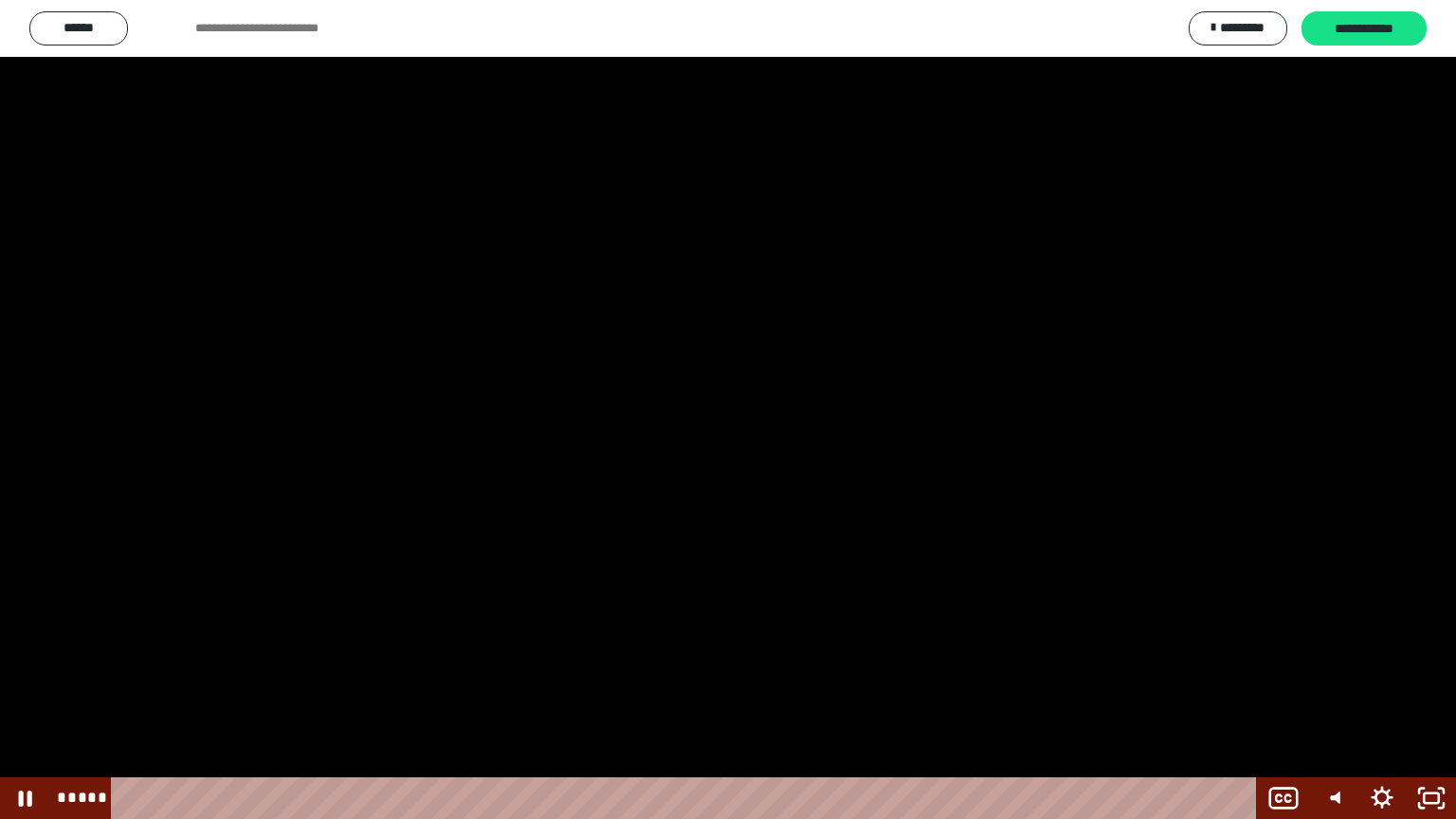 click at bounding box center (728, 410) 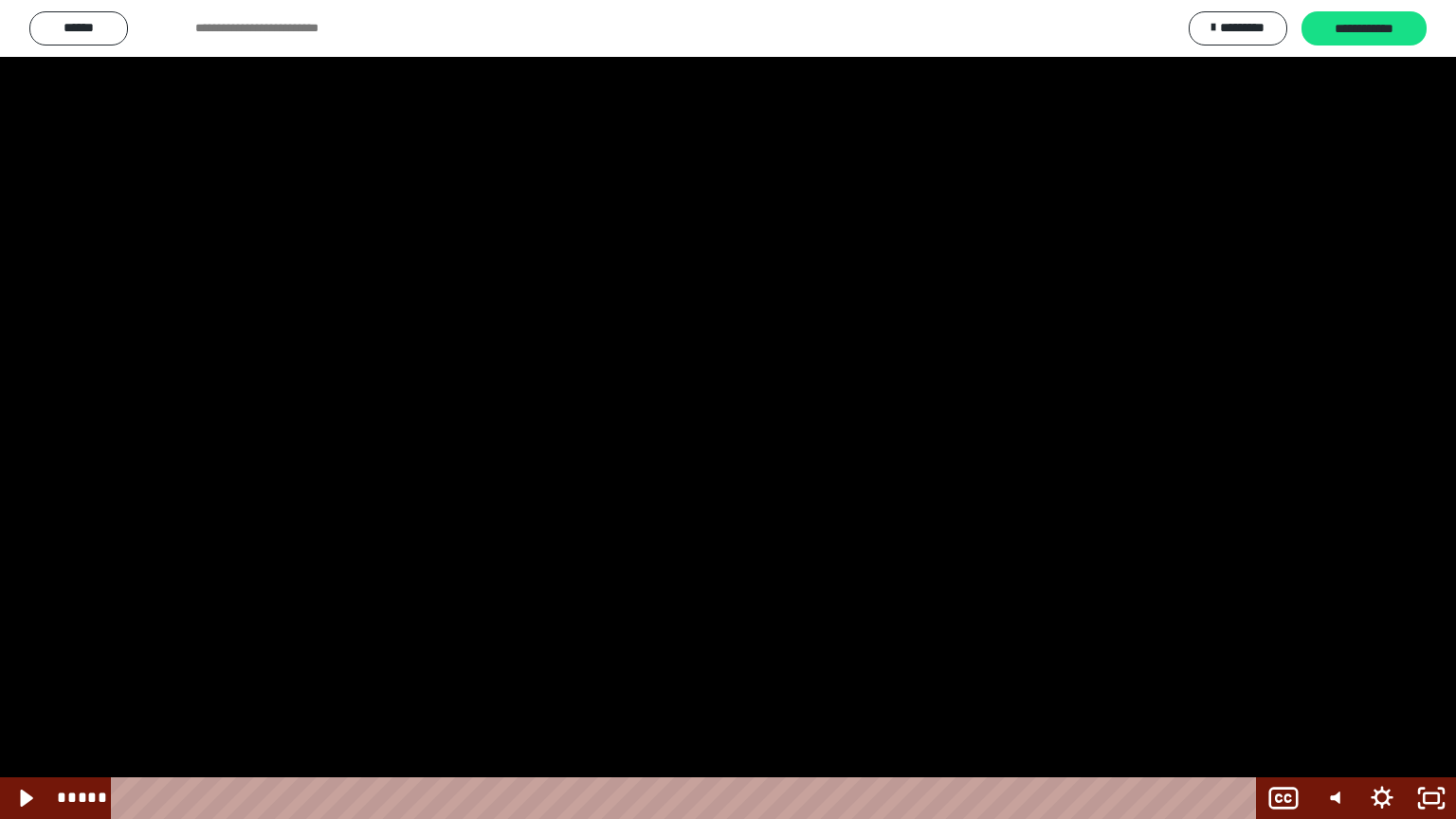 click at bounding box center [728, 410] 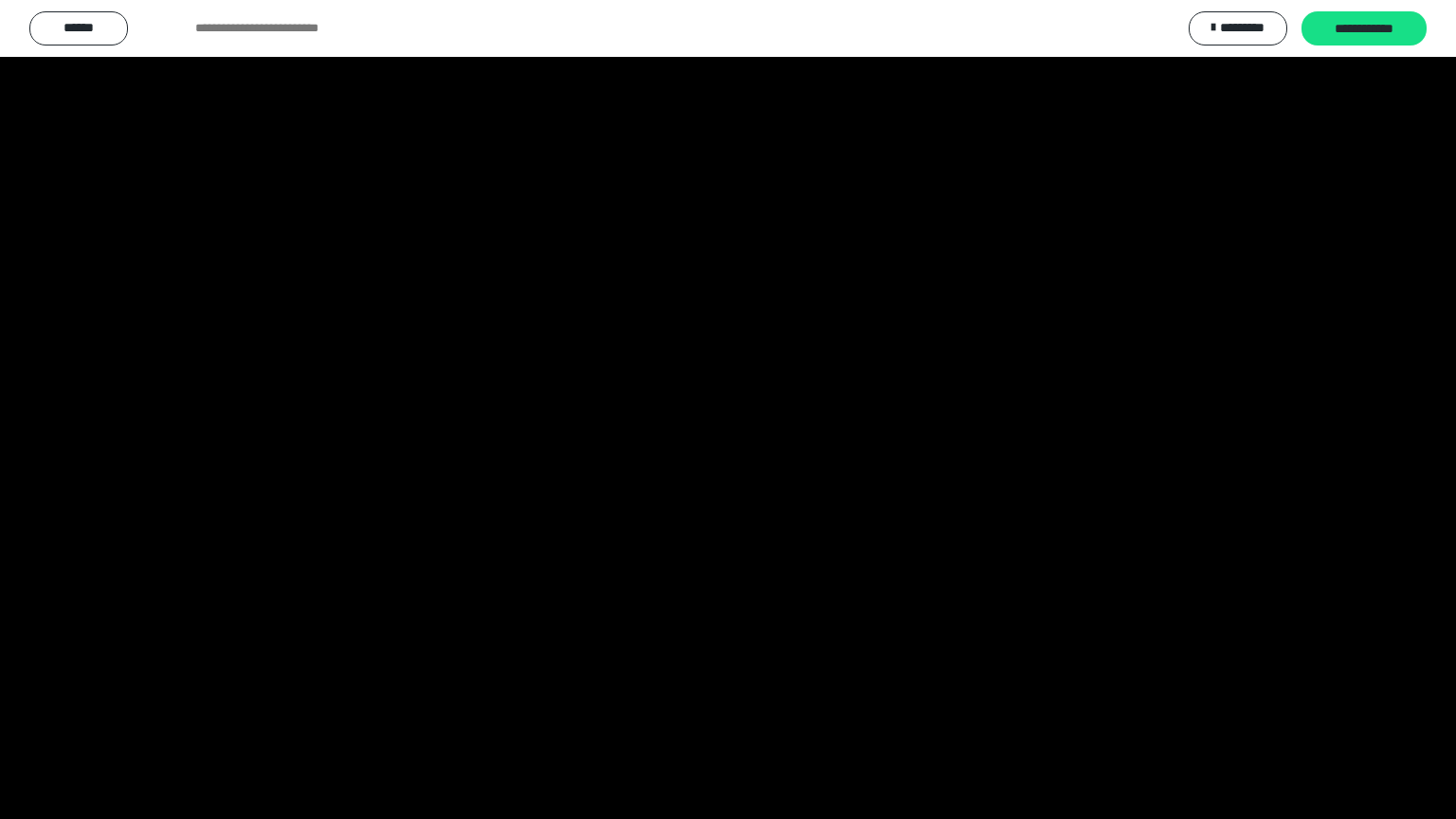 click at bounding box center (728, 410) 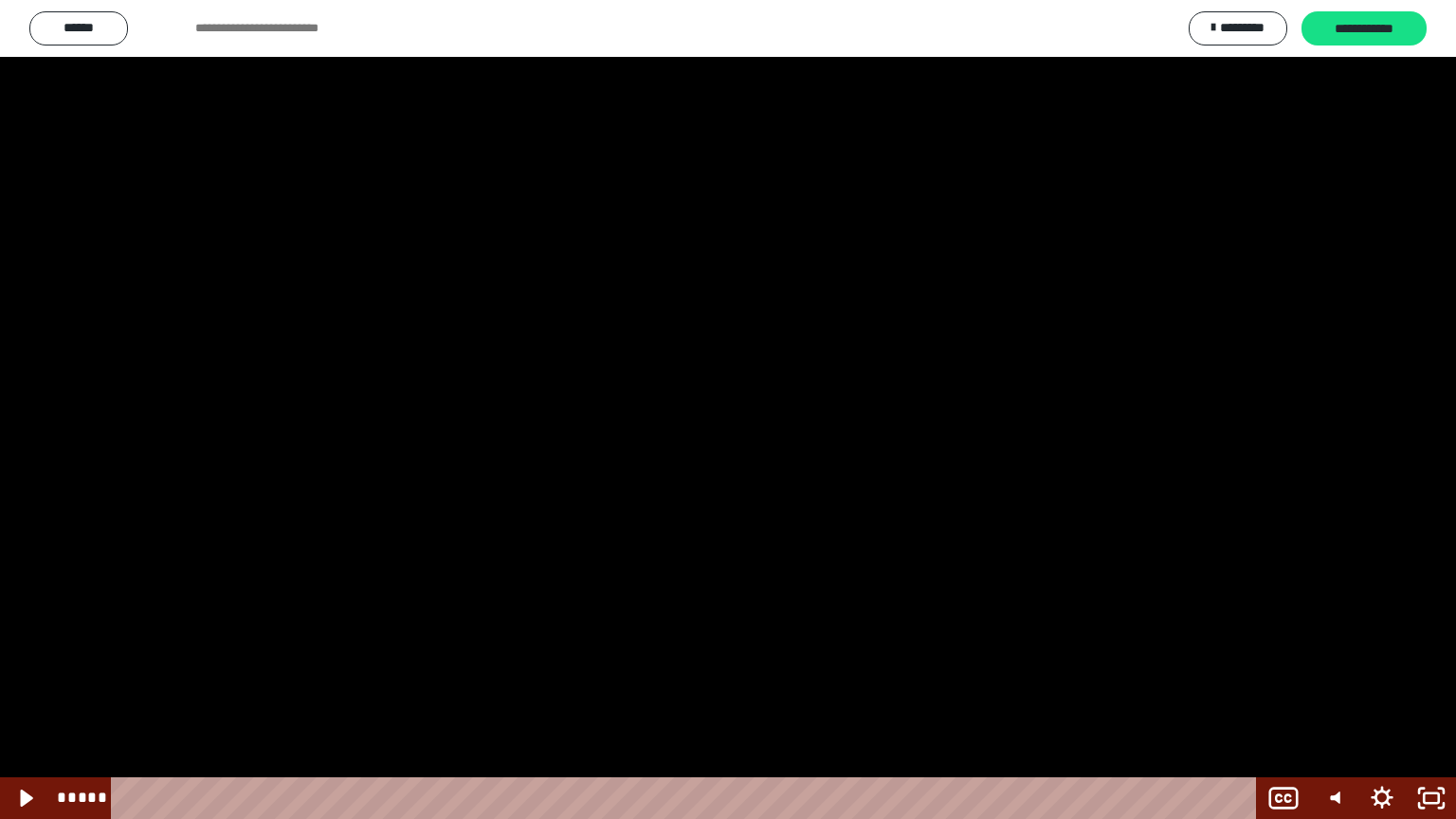 click at bounding box center (728, 410) 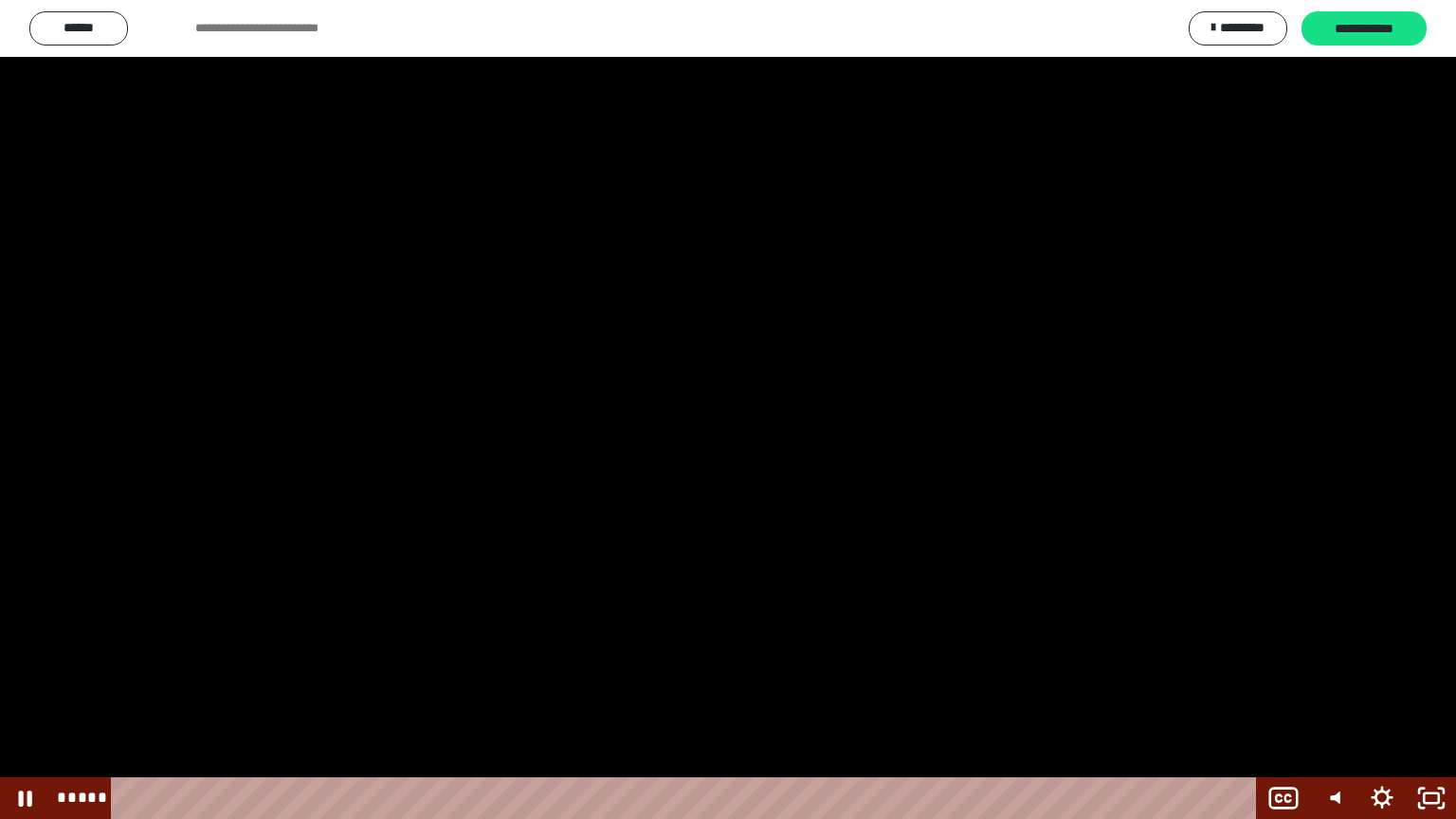 click at bounding box center [728, 410] 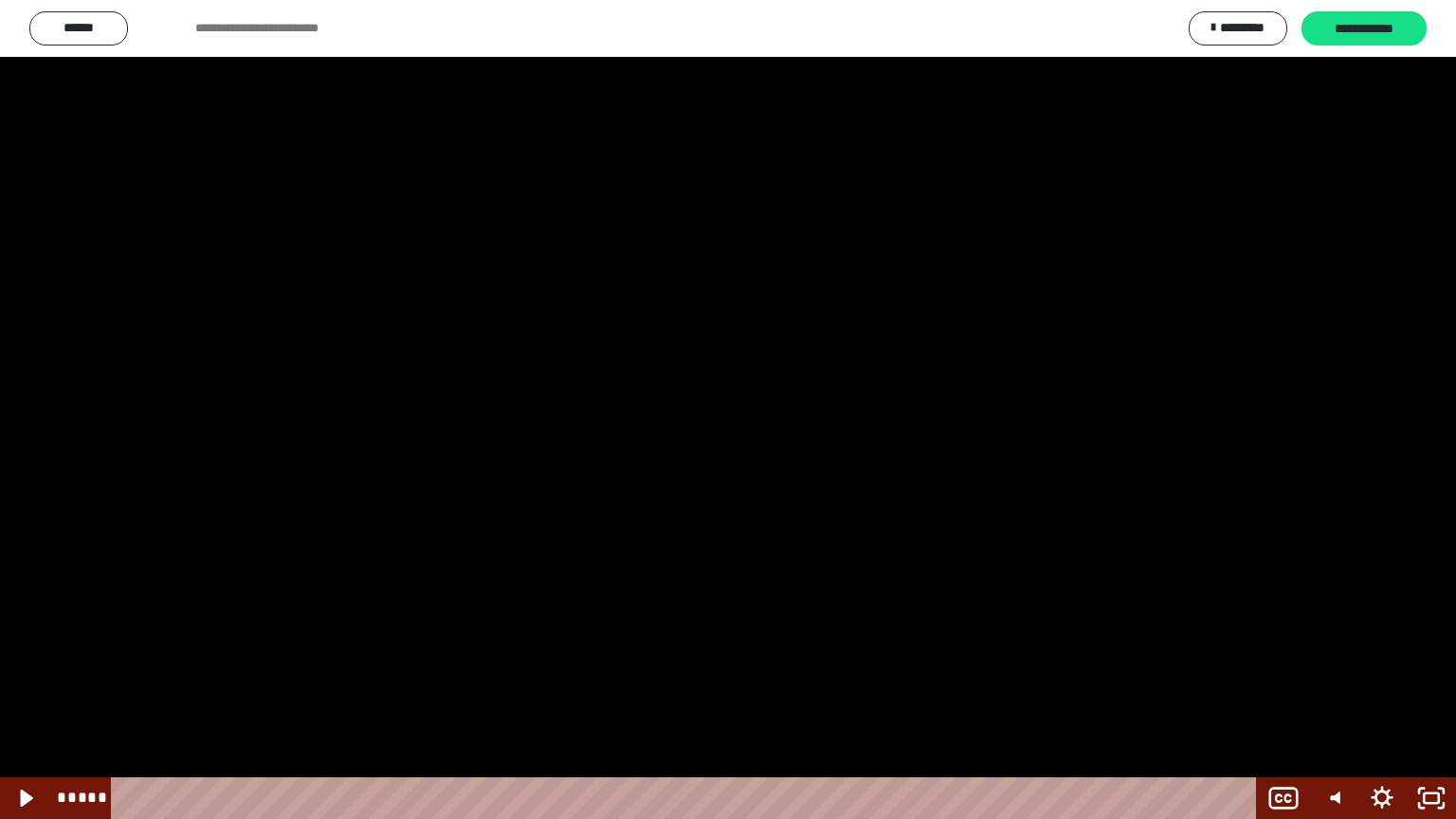 click at bounding box center (728, 410) 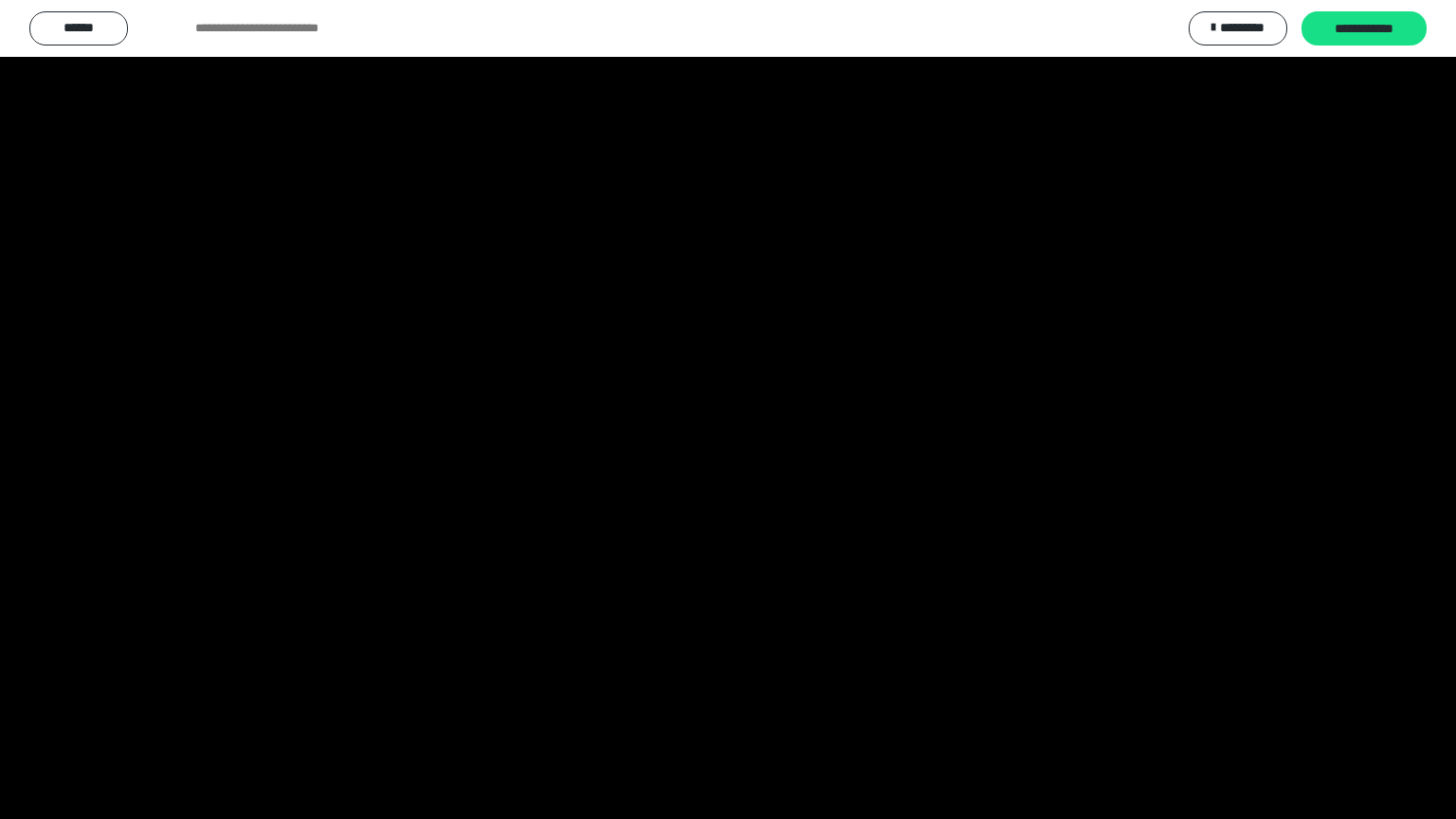 click at bounding box center [728, 410] 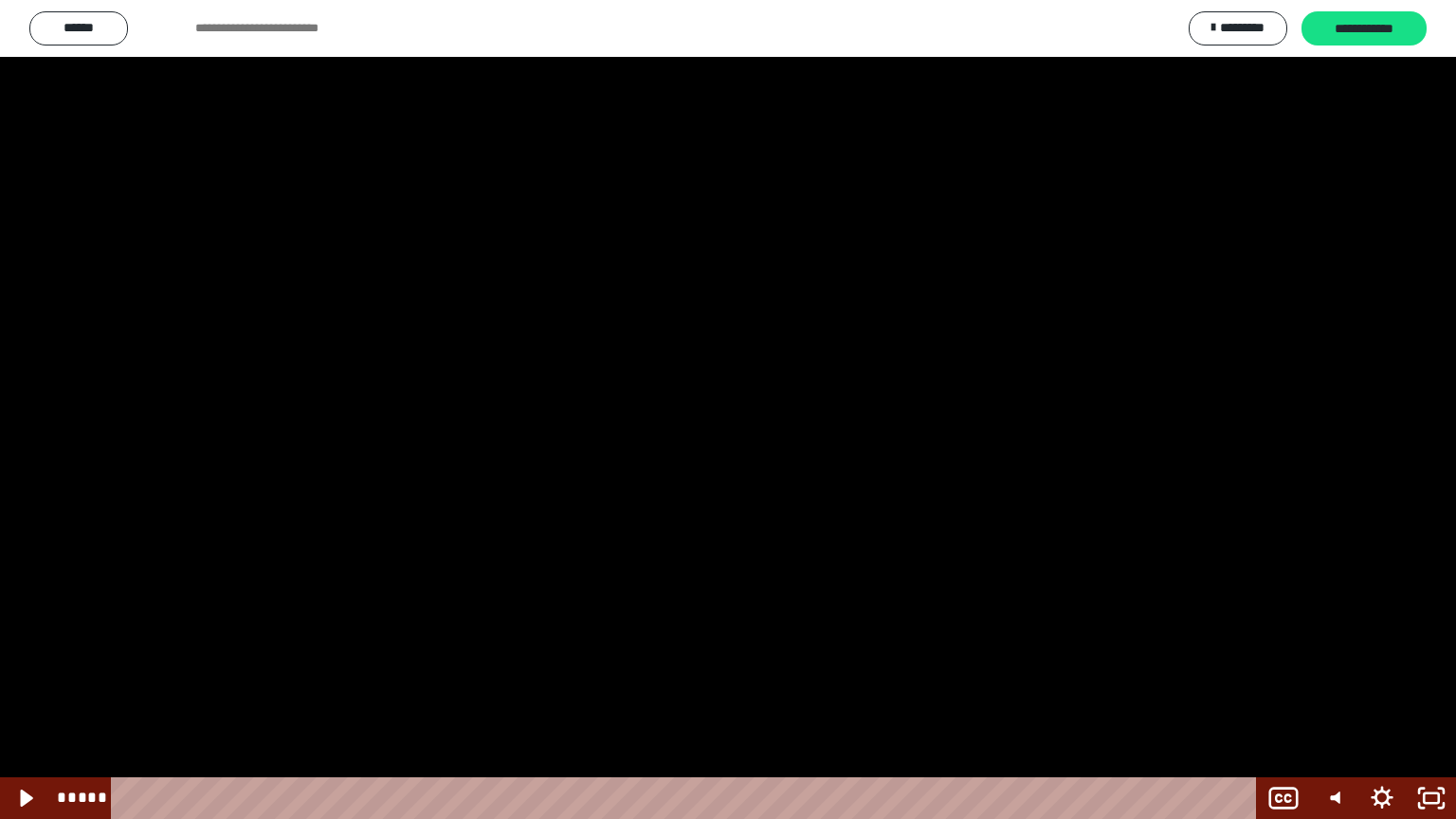 click at bounding box center (728, 410) 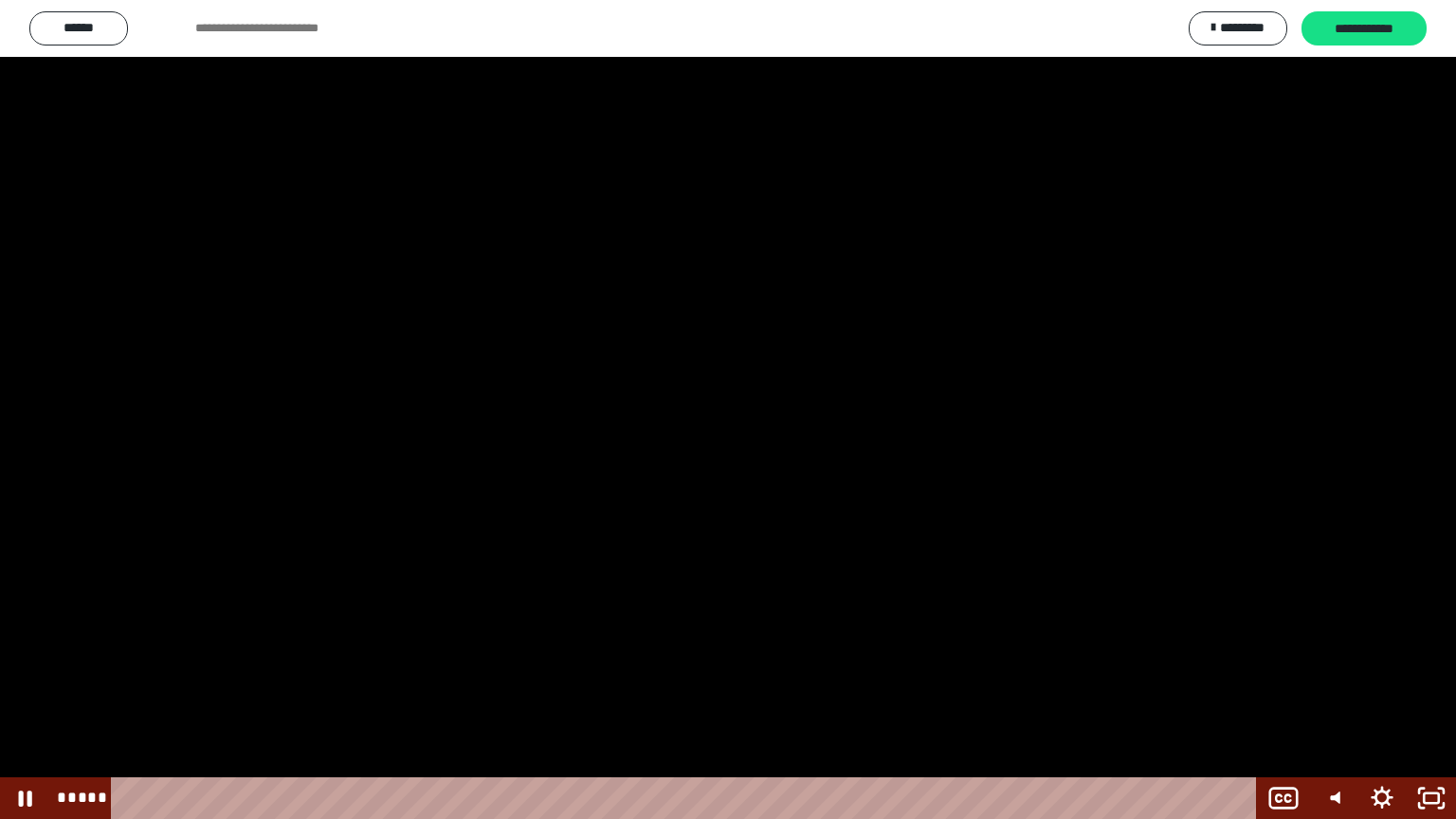 click at bounding box center [728, 410] 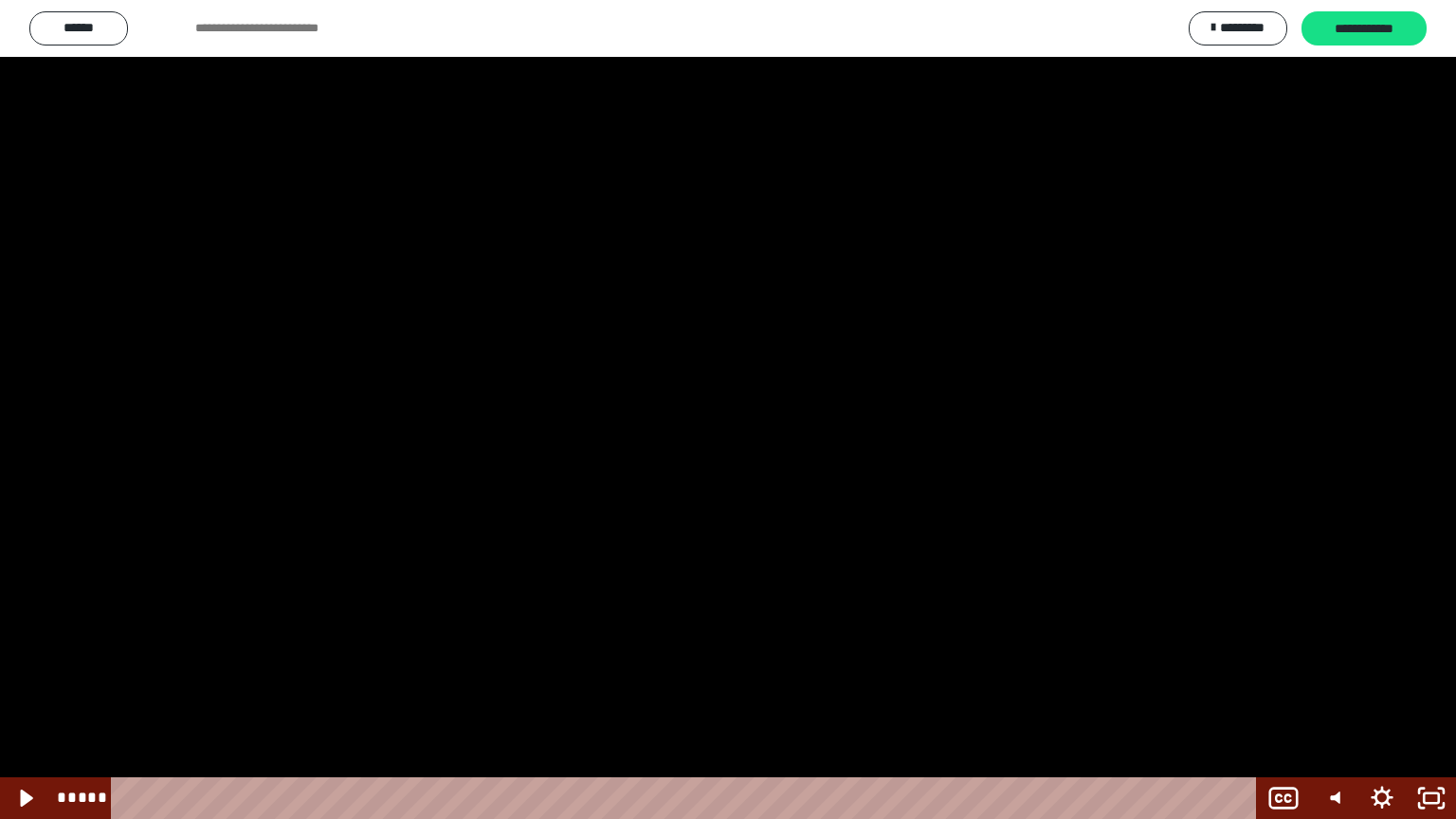 click at bounding box center [728, 410] 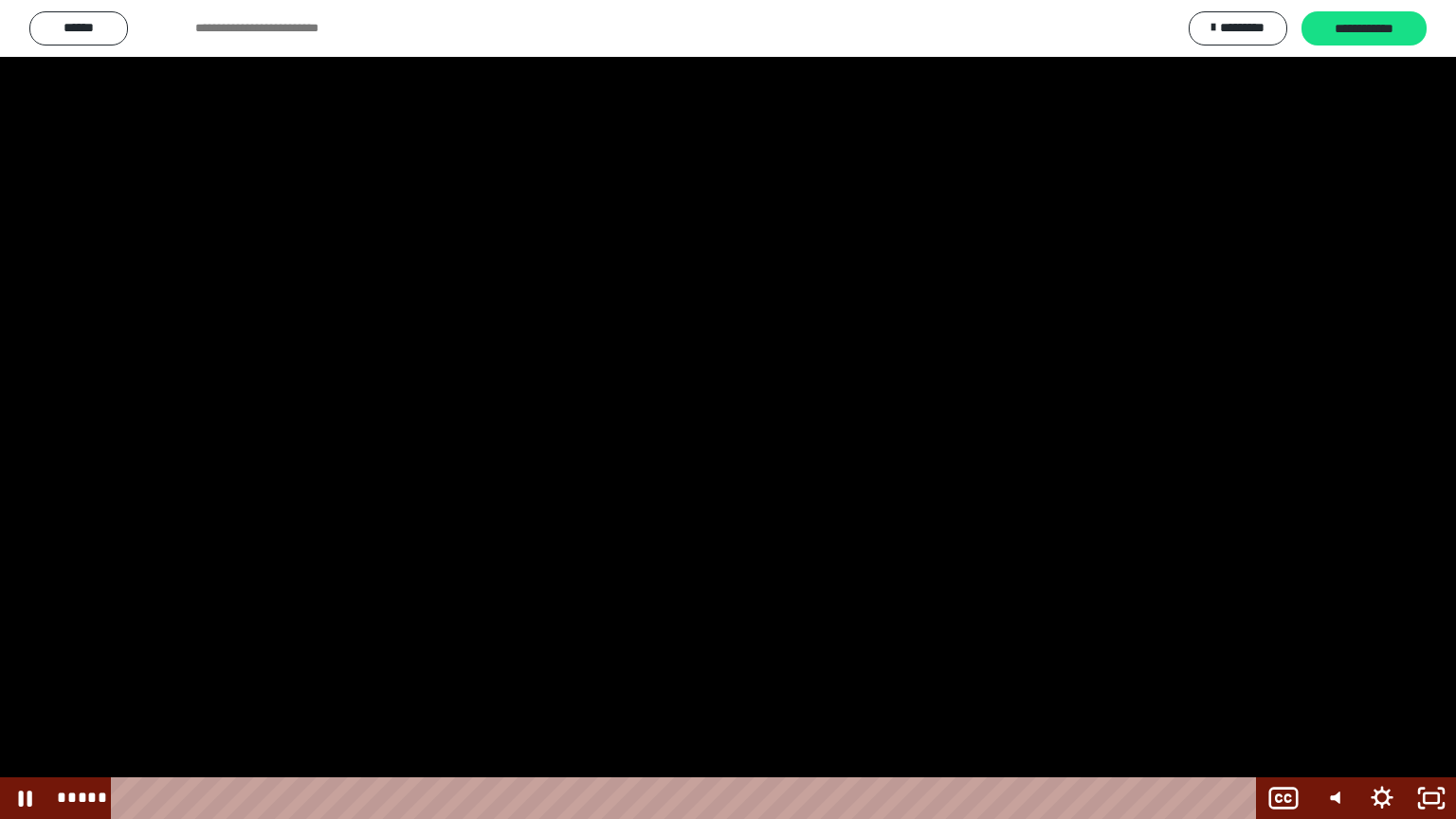 click at bounding box center (728, 410) 